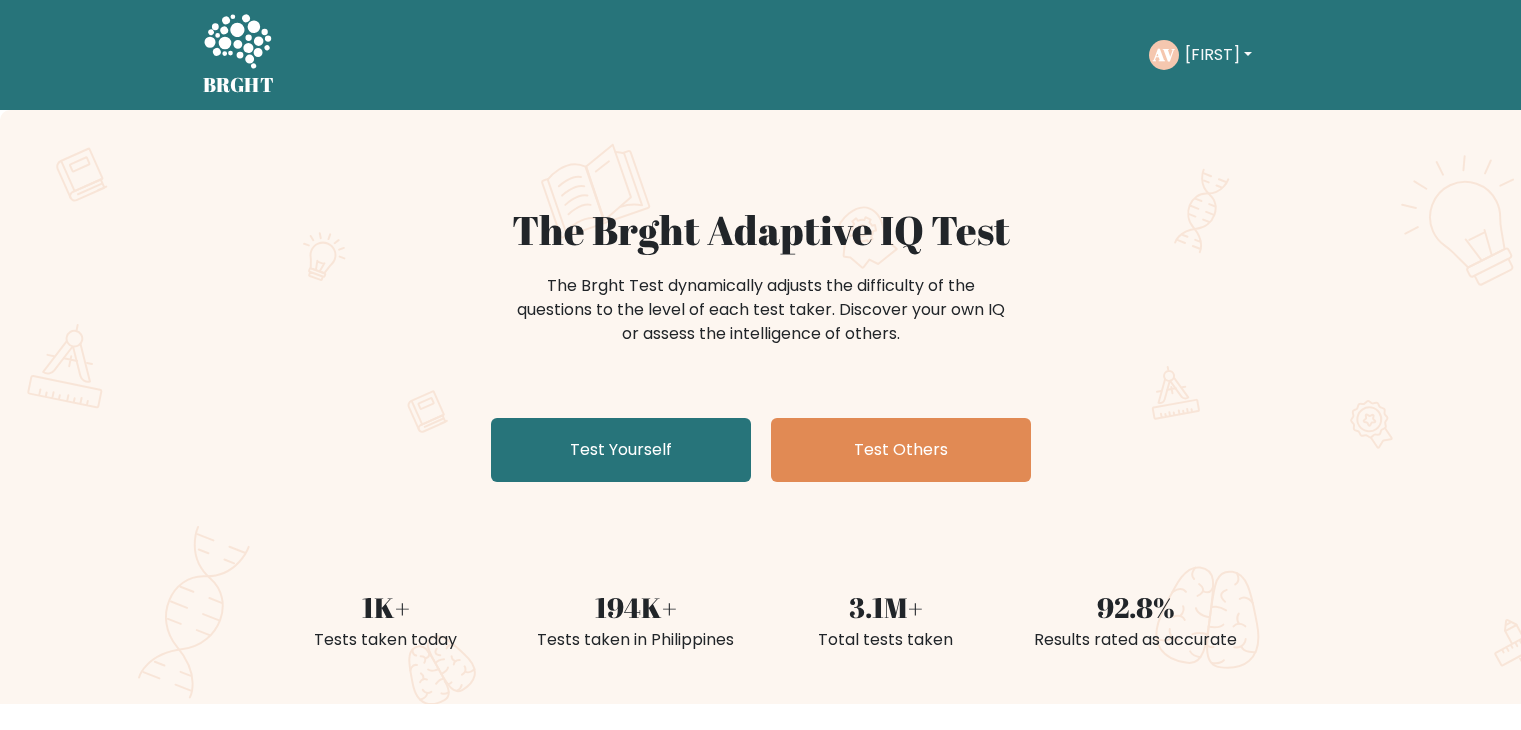 scroll, scrollTop: 0, scrollLeft: 0, axis: both 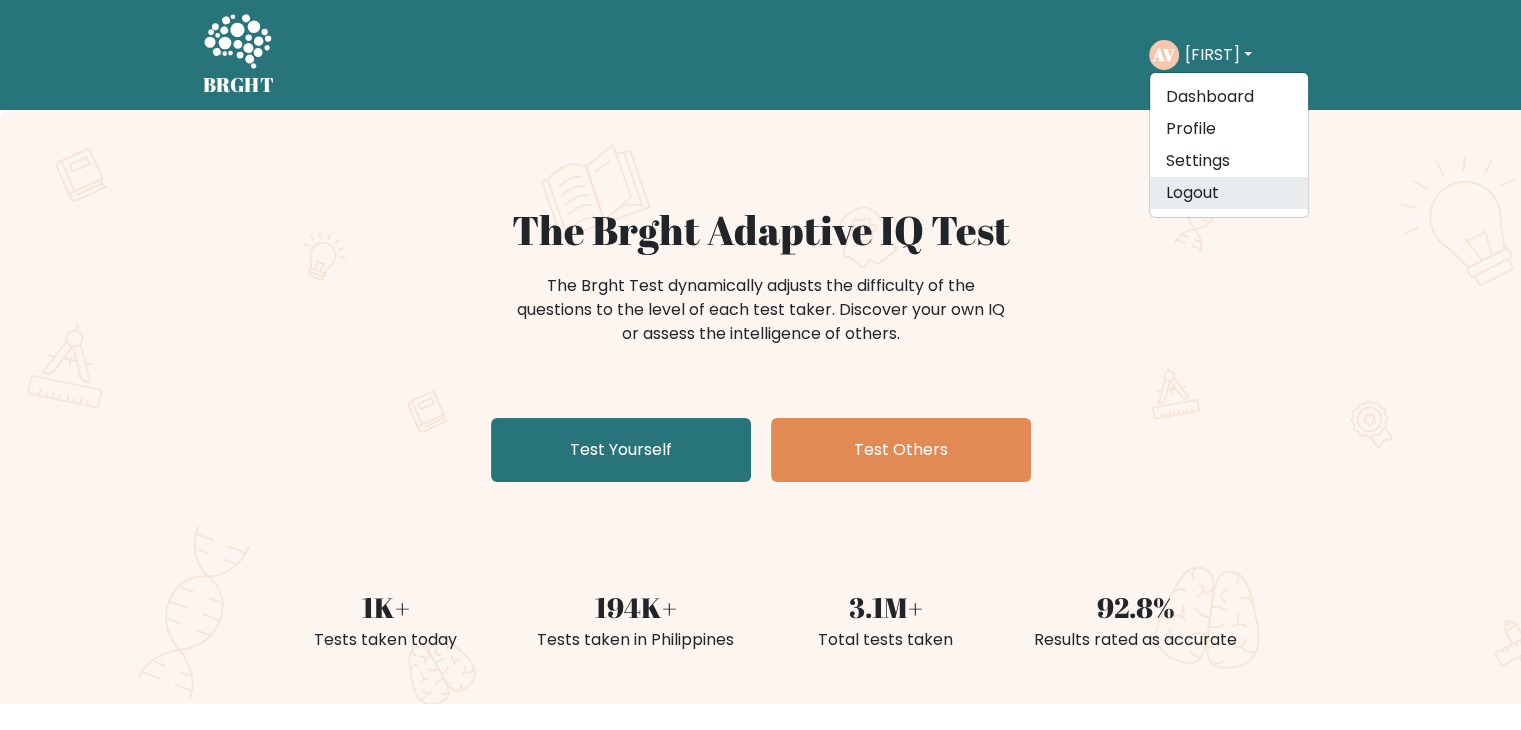 click on "Logout" at bounding box center (1229, 193) 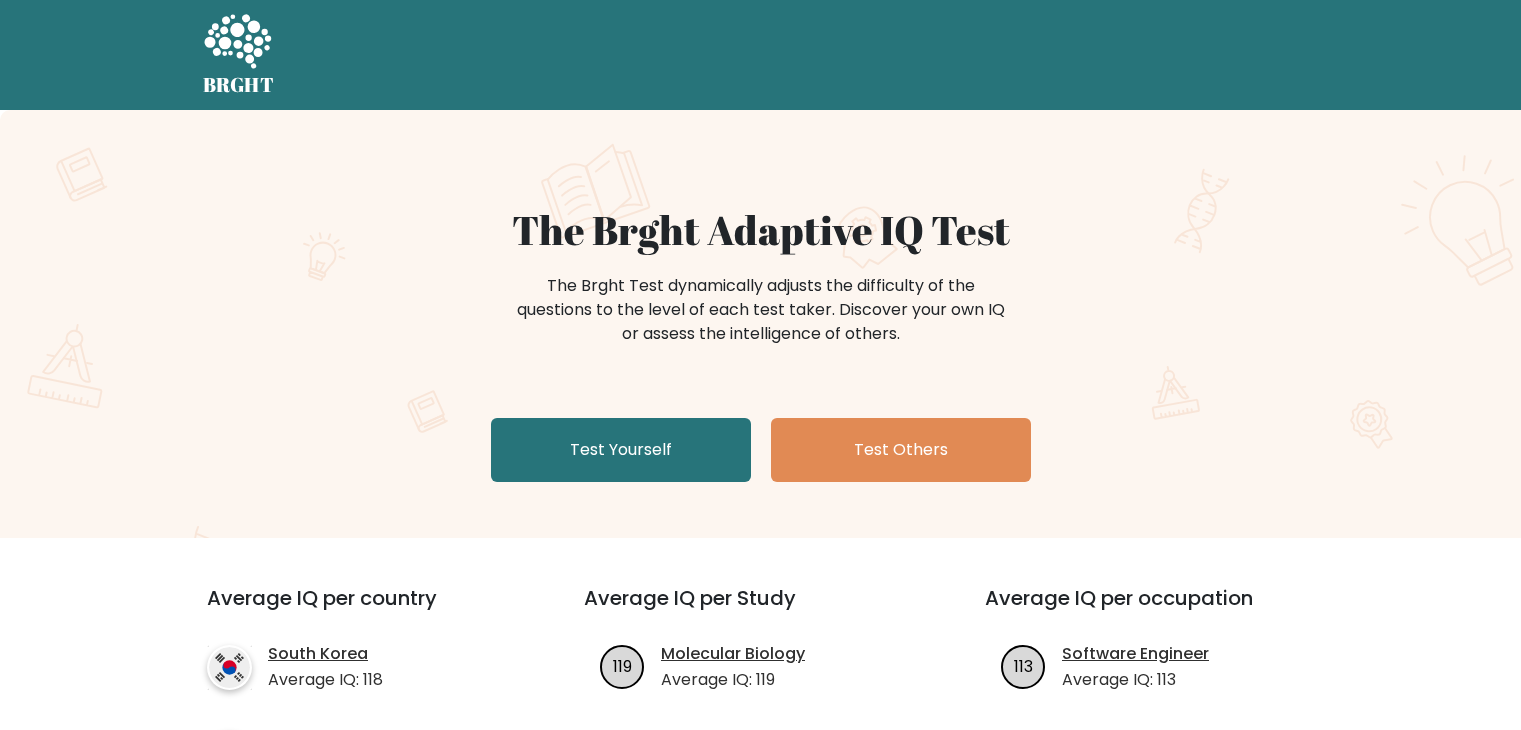 scroll, scrollTop: 0, scrollLeft: 0, axis: both 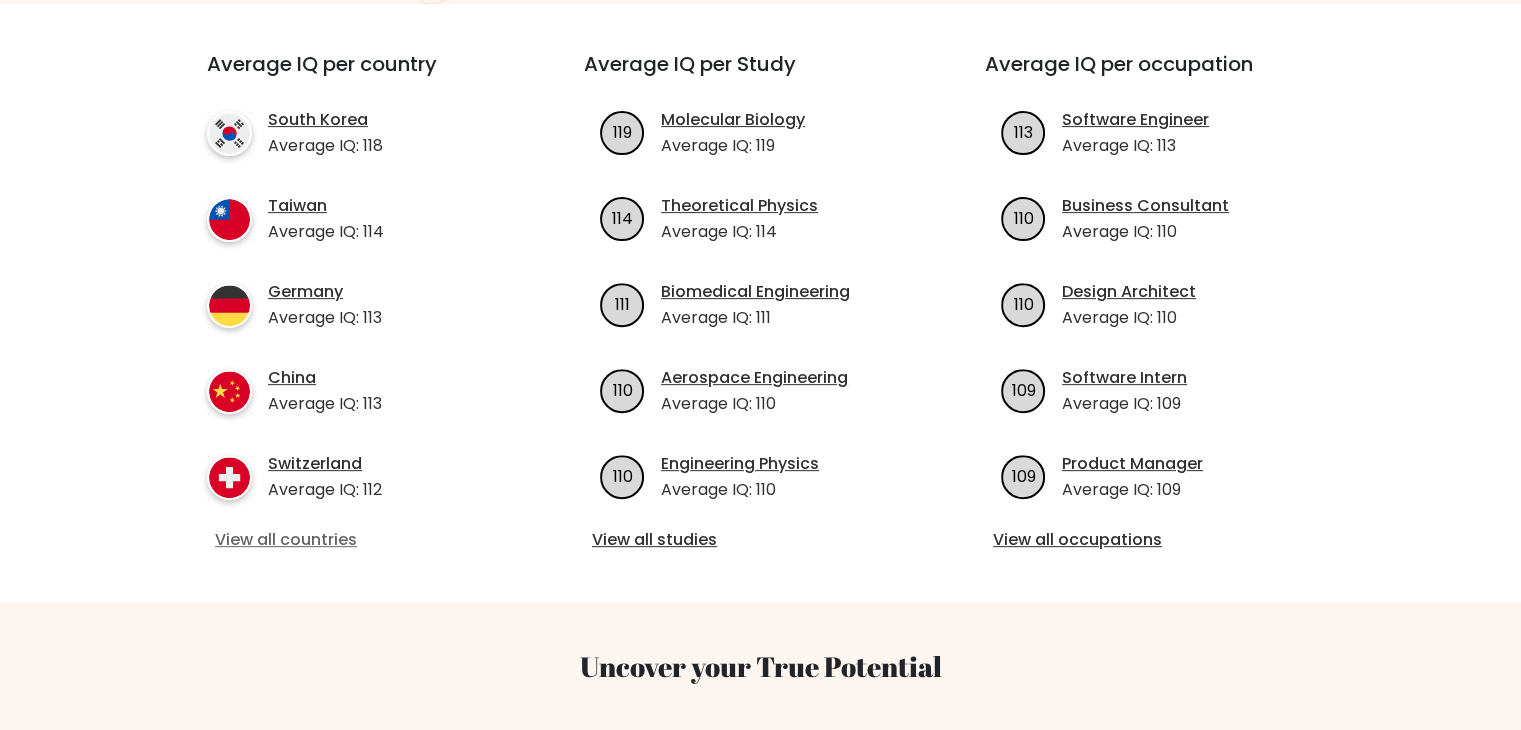 click on "View all countries" at bounding box center (359, 540) 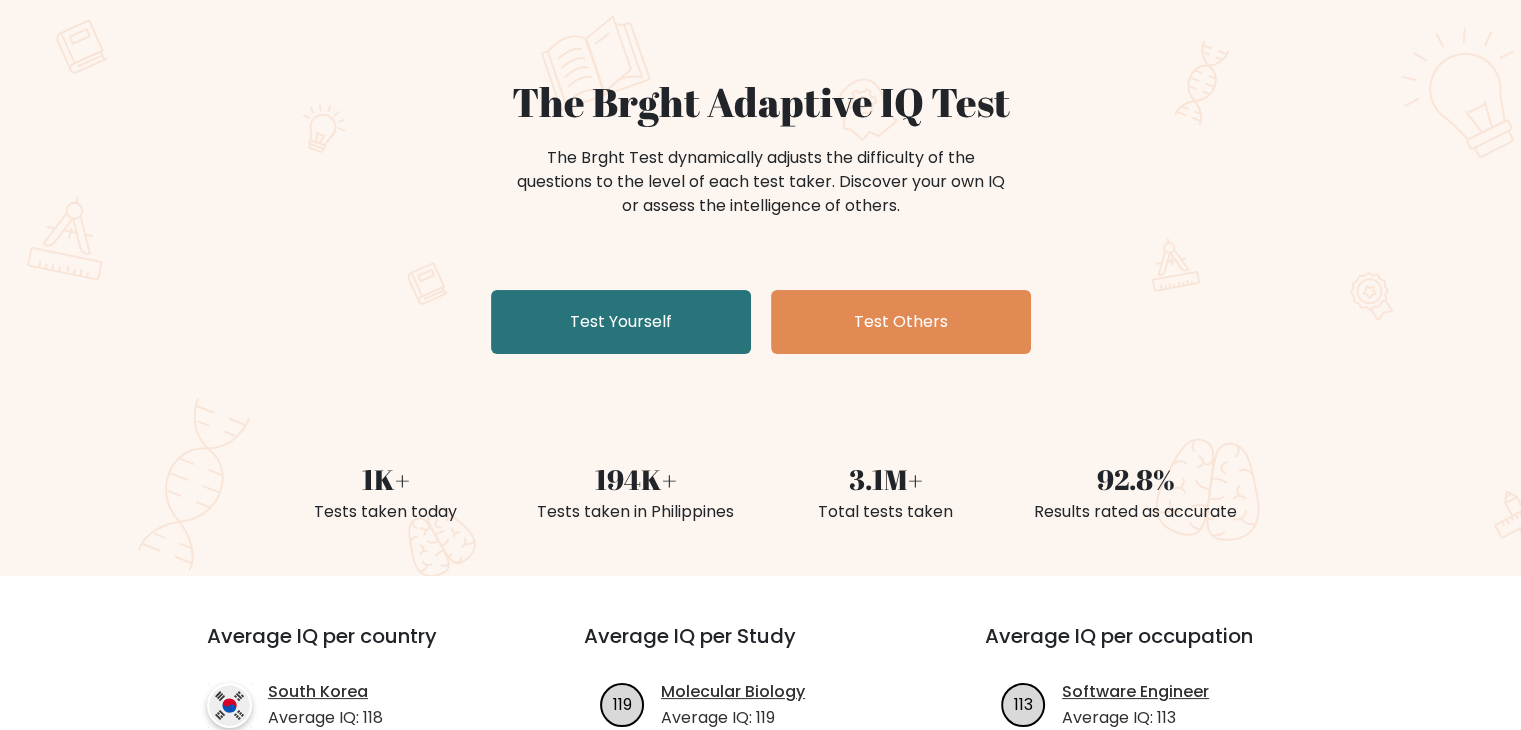 scroll, scrollTop: 0, scrollLeft: 0, axis: both 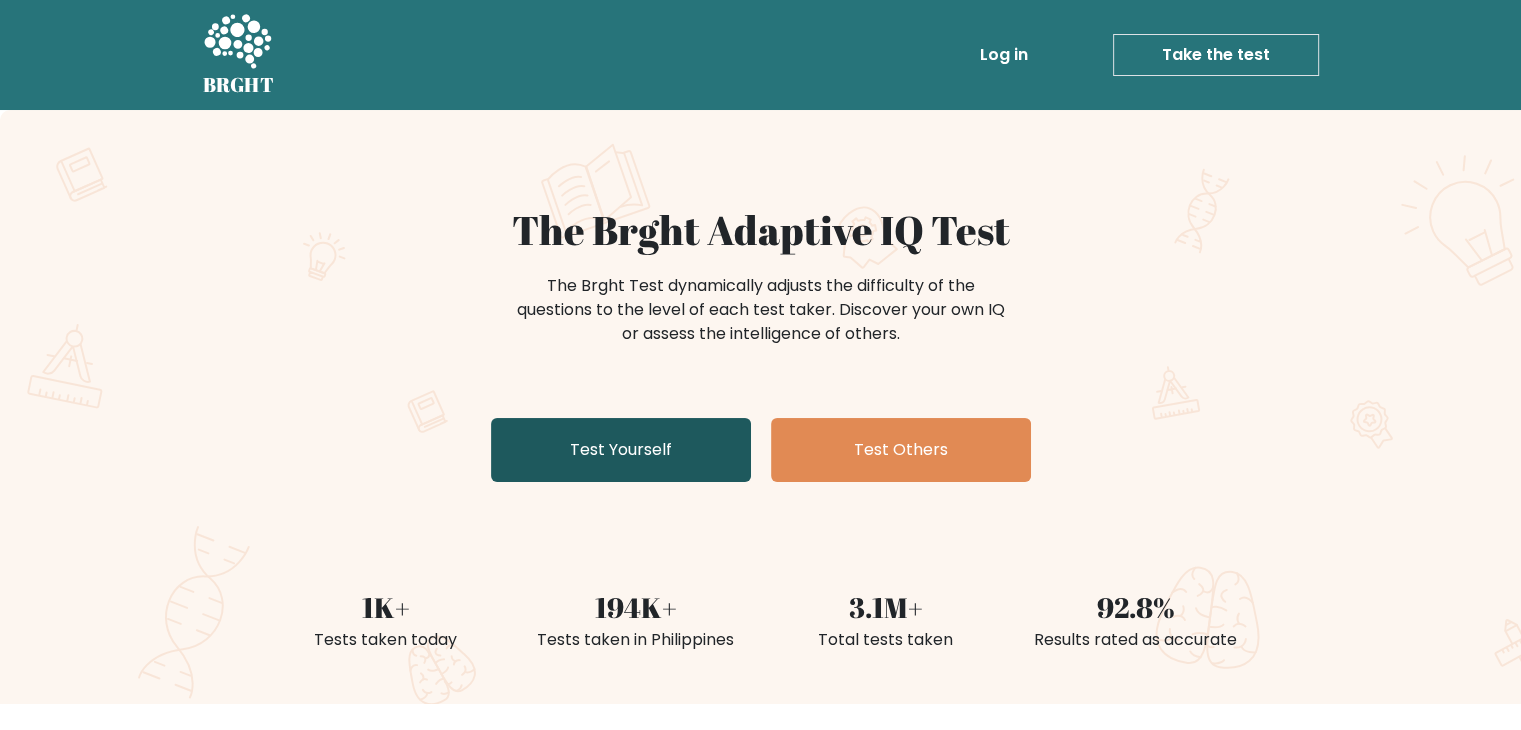click on "Test Yourself" at bounding box center (621, 450) 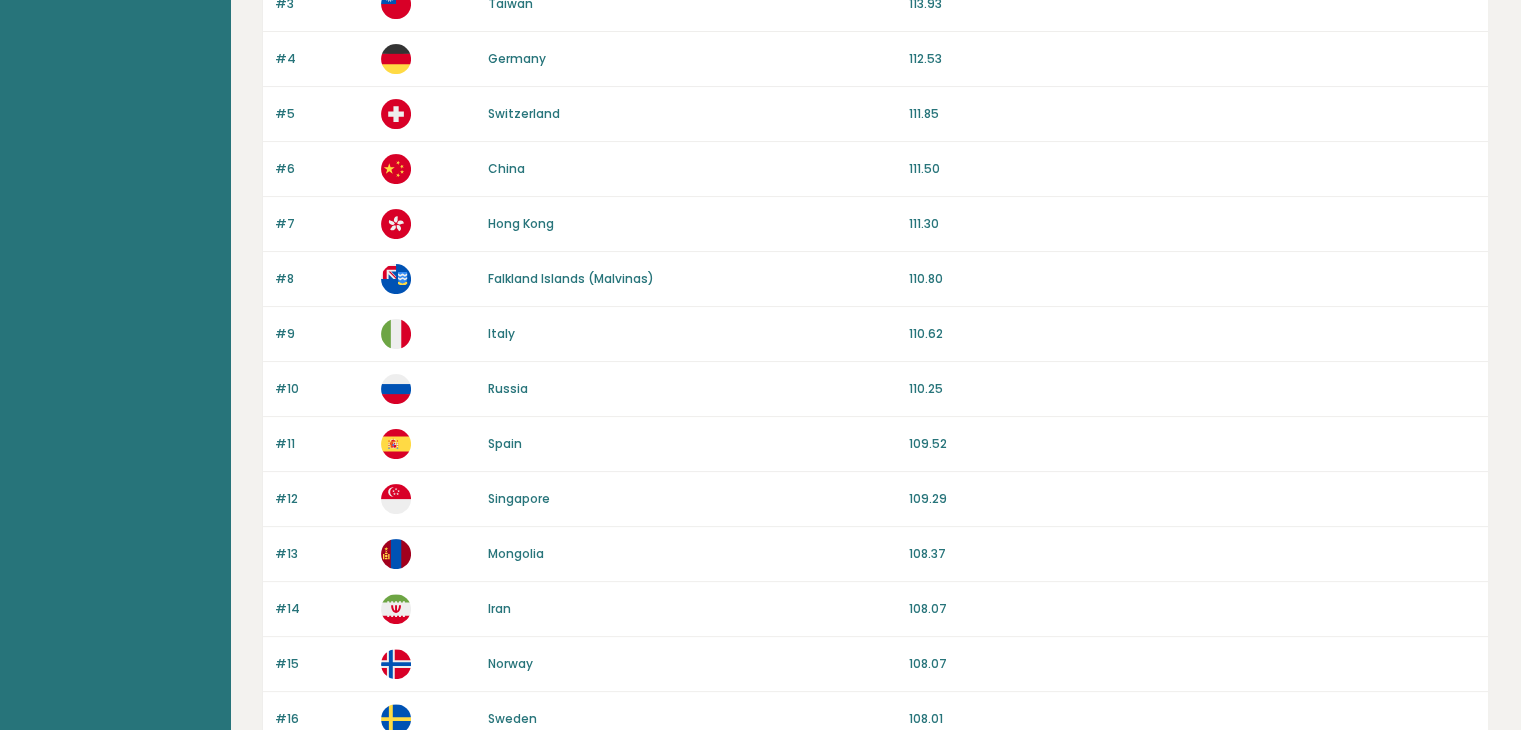scroll, scrollTop: 0, scrollLeft: 0, axis: both 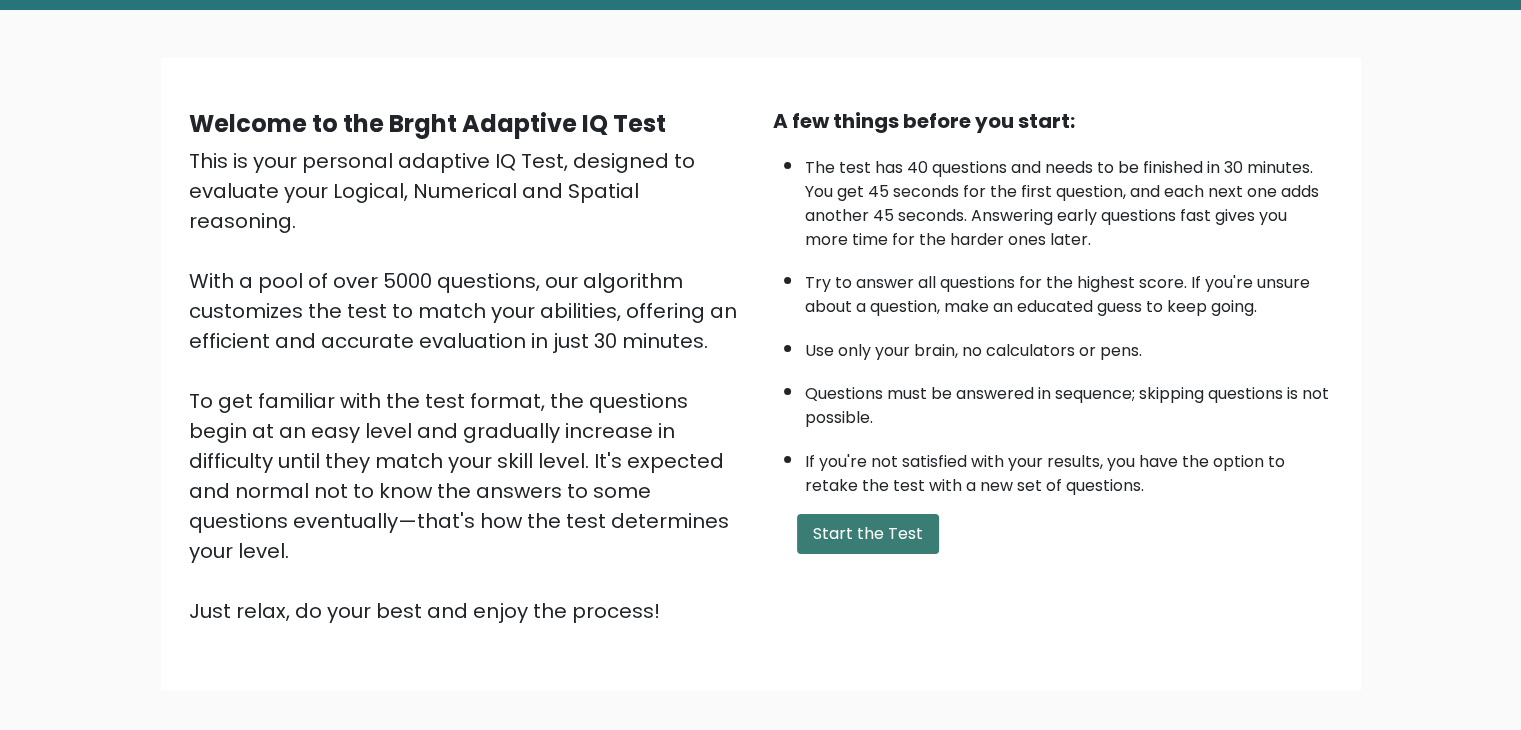 click on "Start the Test" at bounding box center [868, 534] 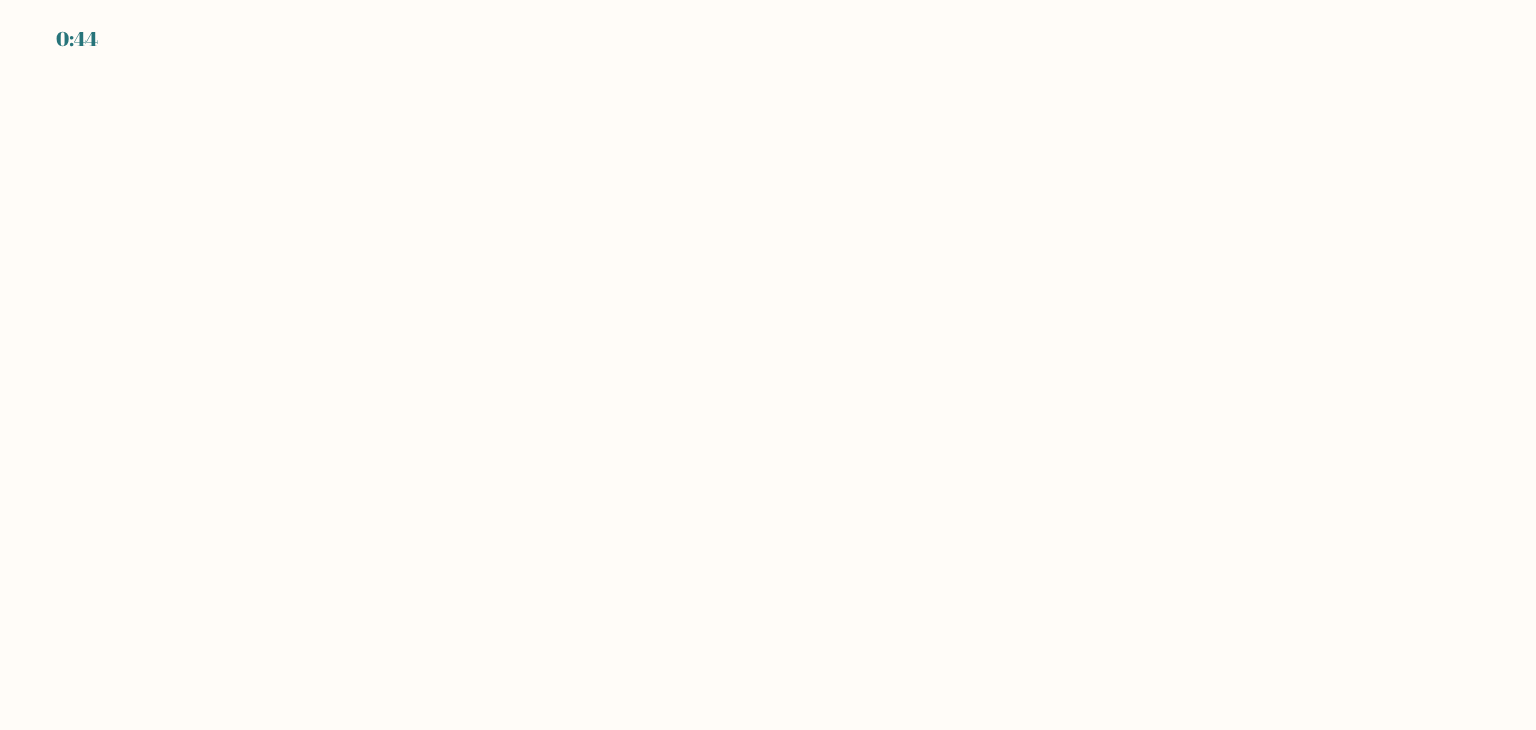 scroll, scrollTop: 0, scrollLeft: 0, axis: both 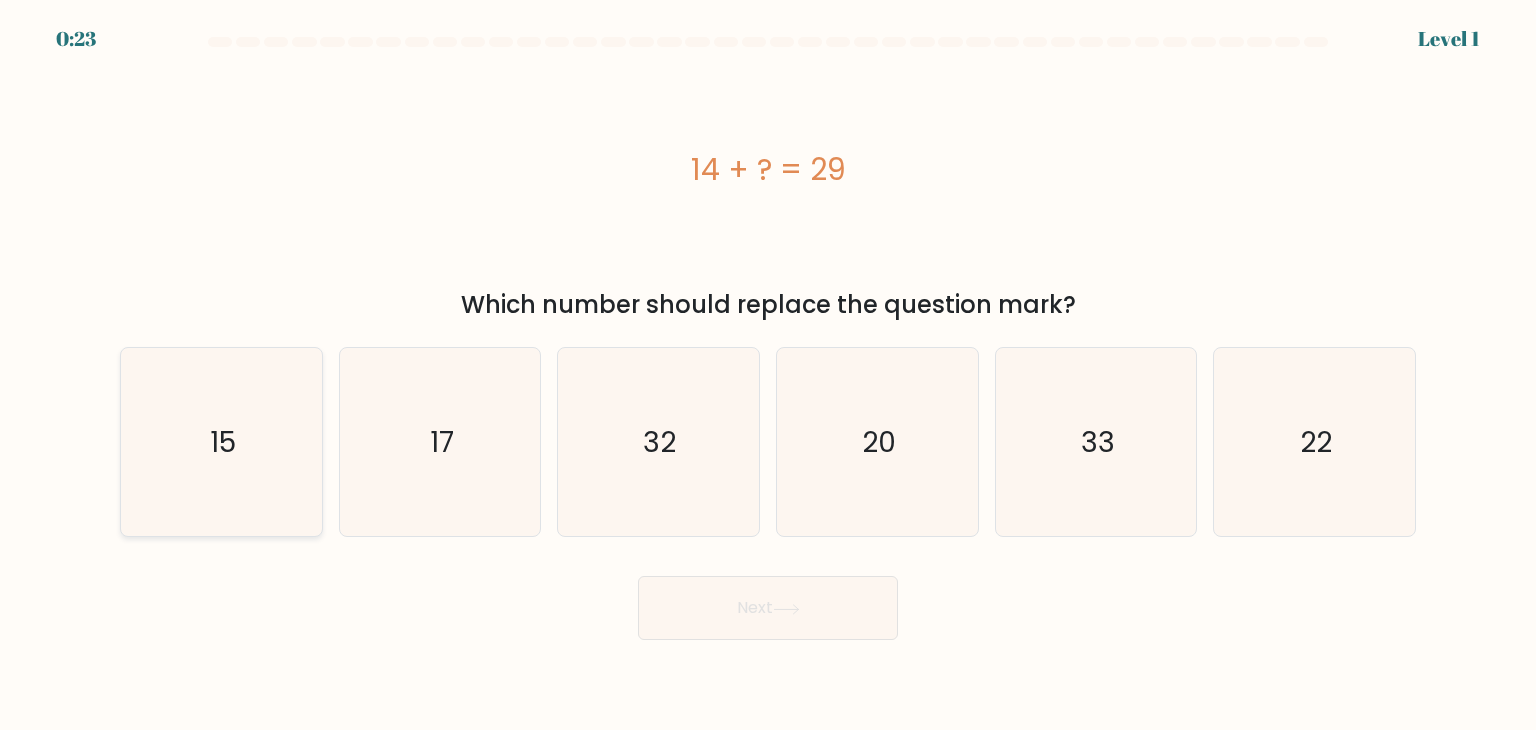 click on "15" at bounding box center (223, 442) 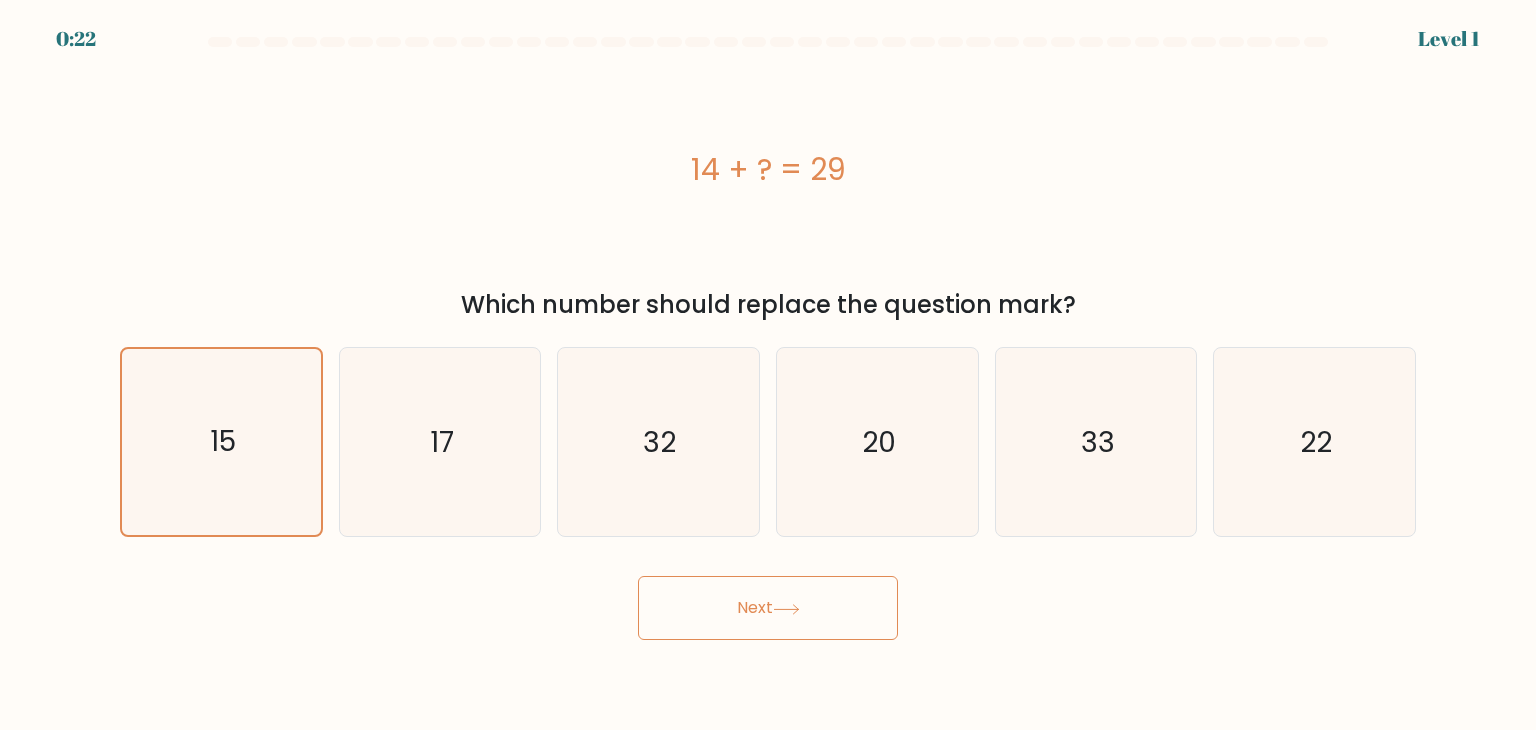 click on "Next" at bounding box center [768, 608] 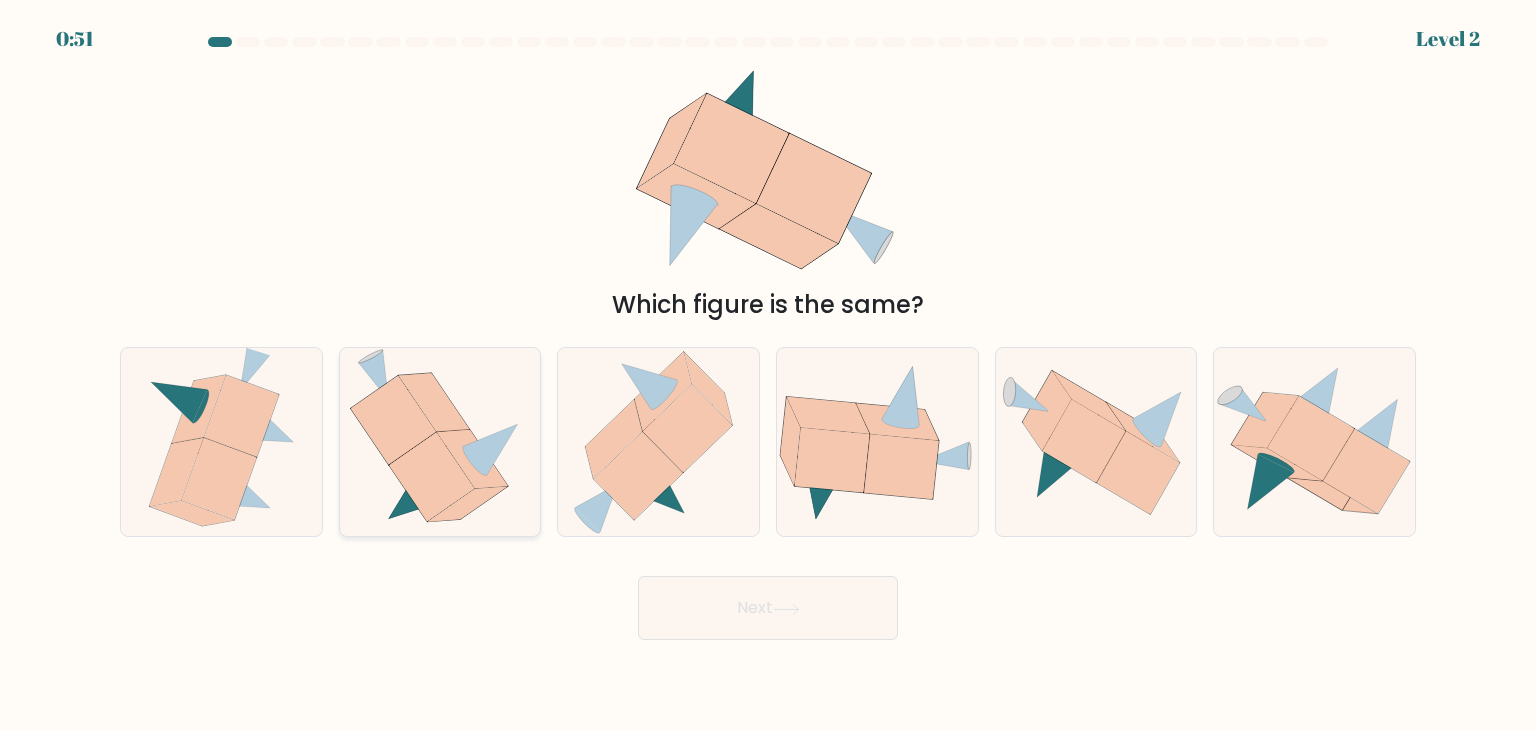 click at bounding box center (431, 477) 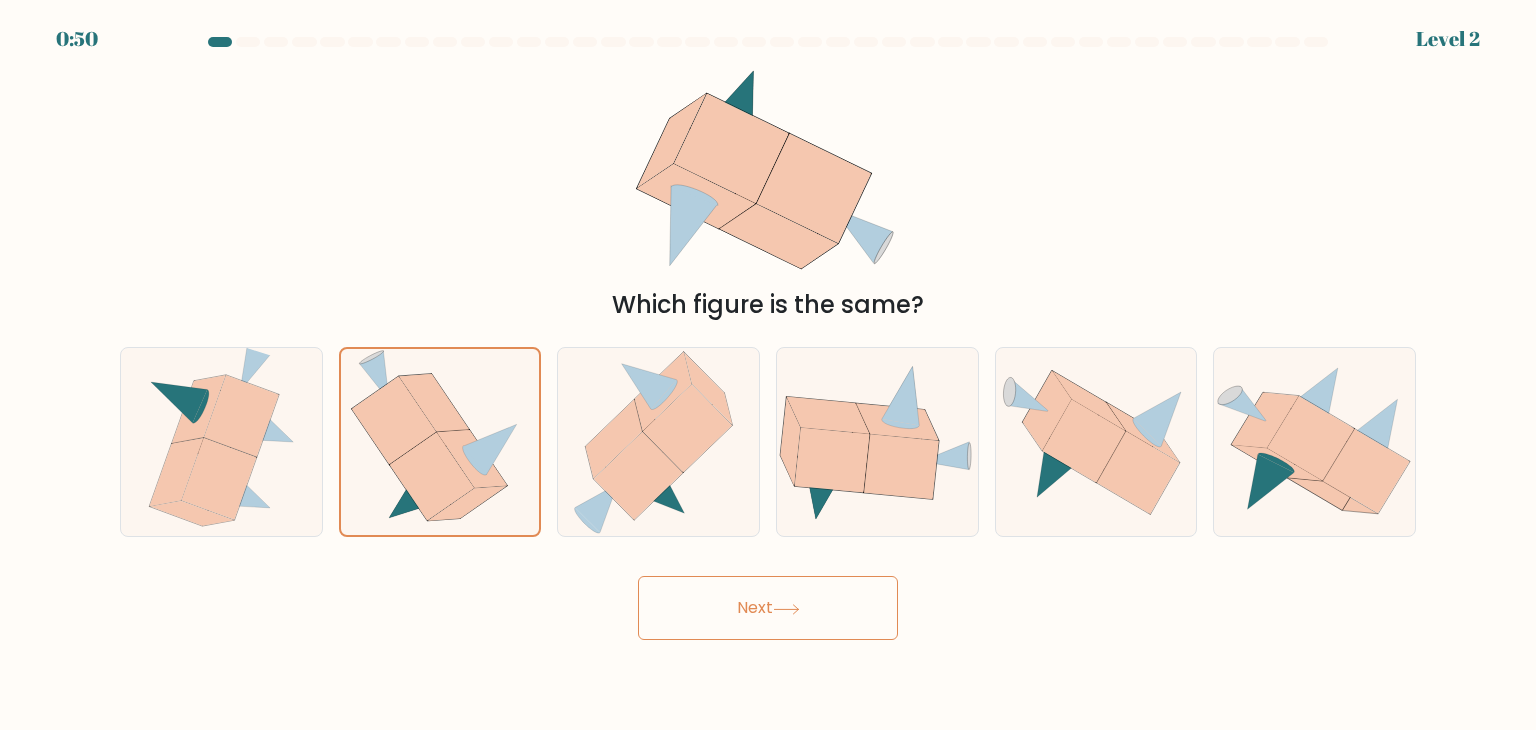 click on "Next" at bounding box center [768, 608] 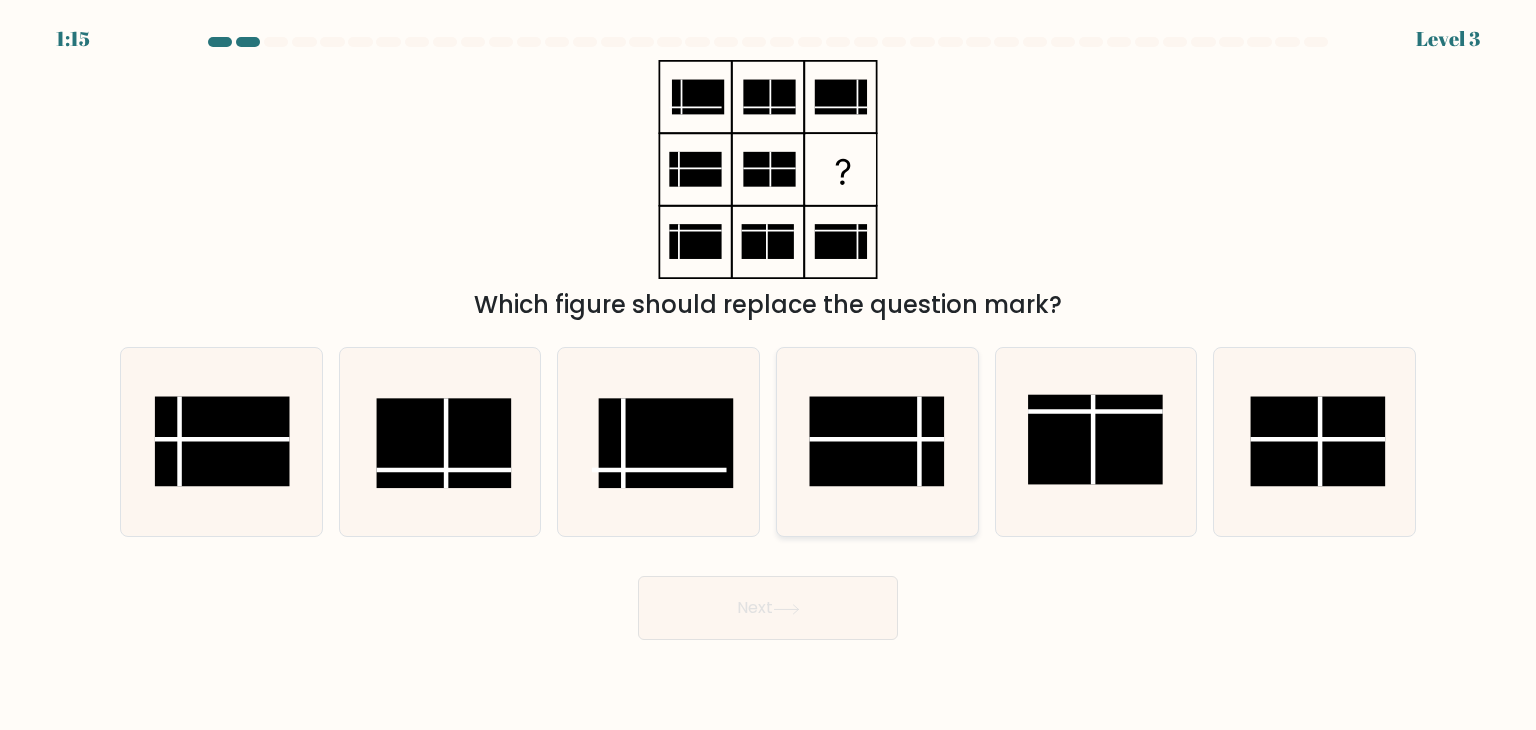 click at bounding box center (877, 442) 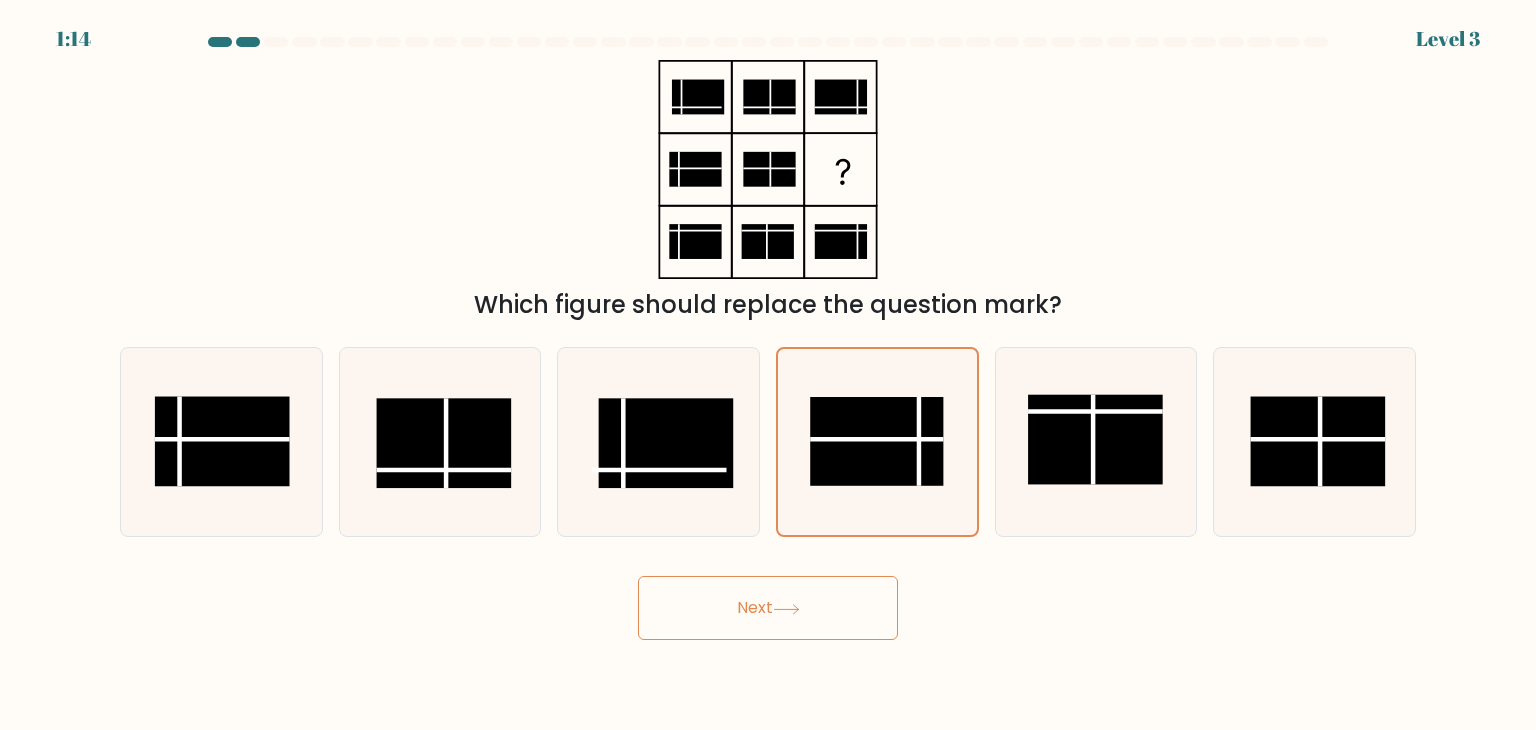 click on "Next" at bounding box center (768, 608) 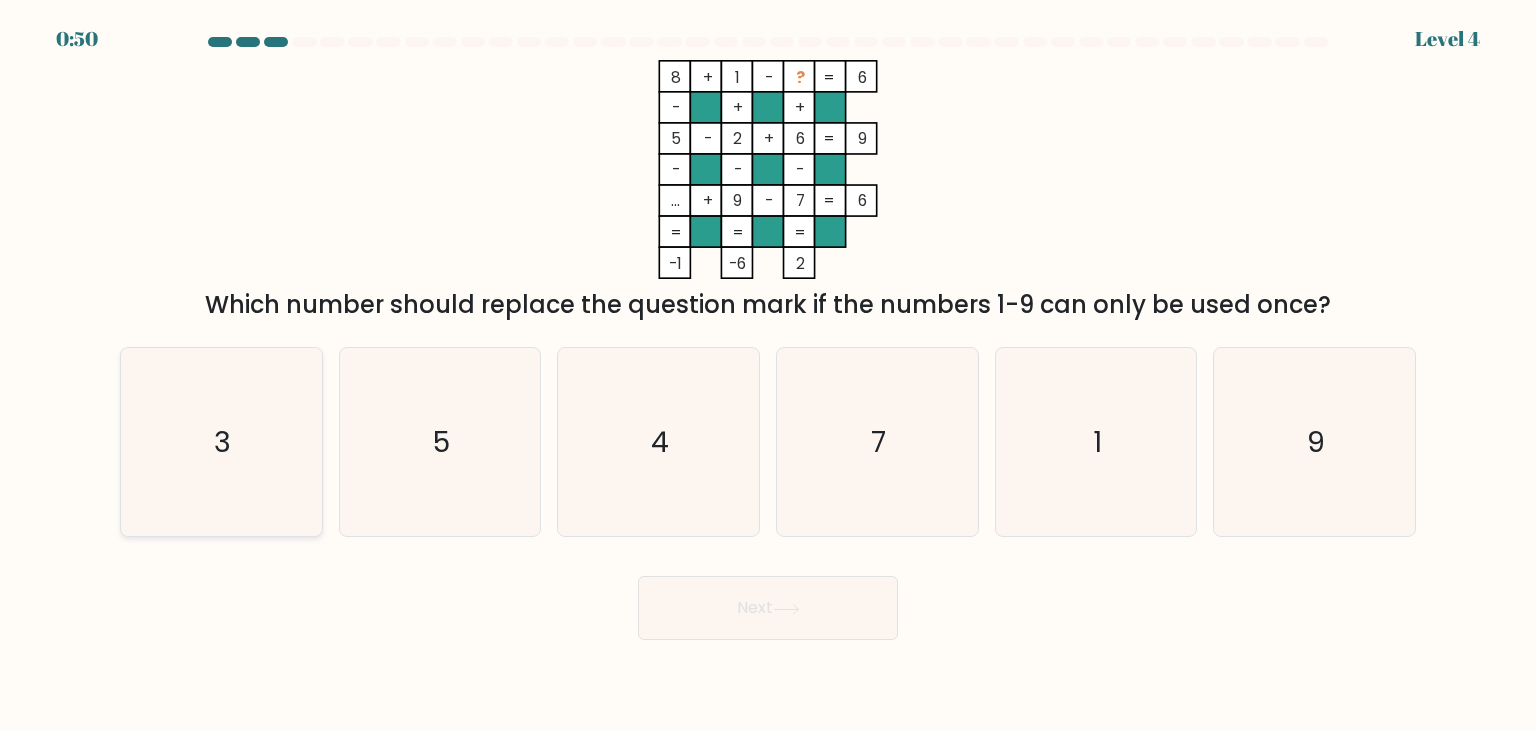 click on "3" at bounding box center [221, 442] 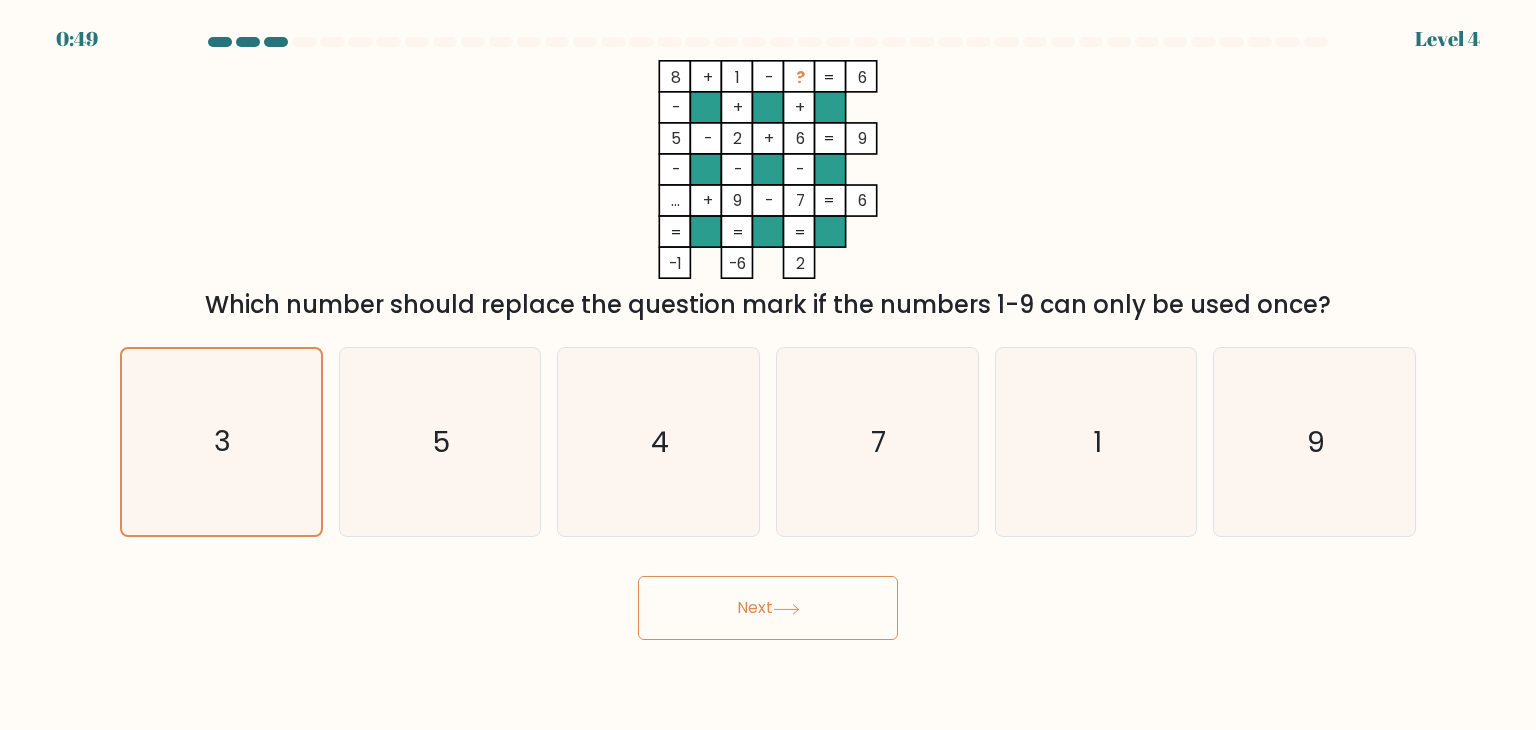 click on "Next" at bounding box center [768, 608] 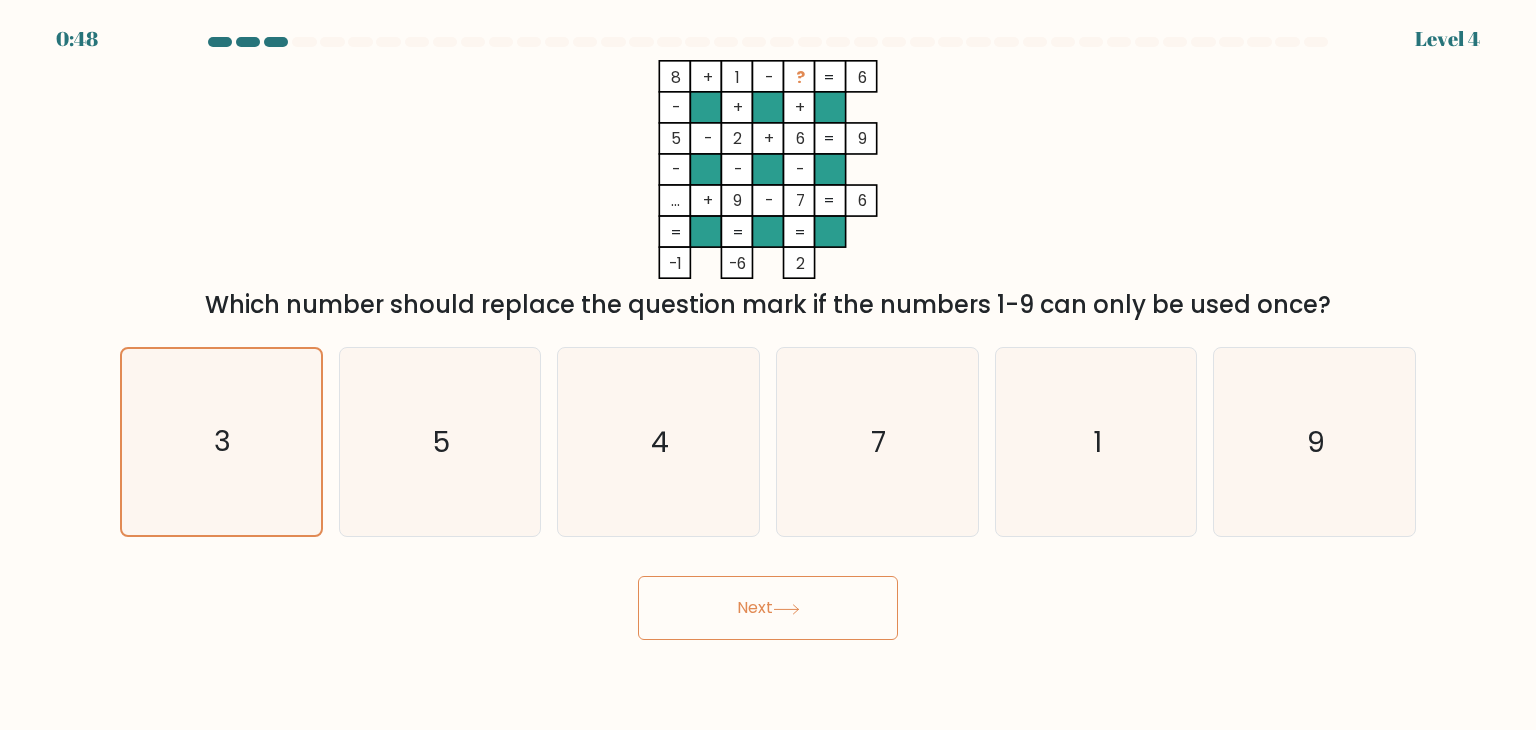 click on "Next" at bounding box center [768, 608] 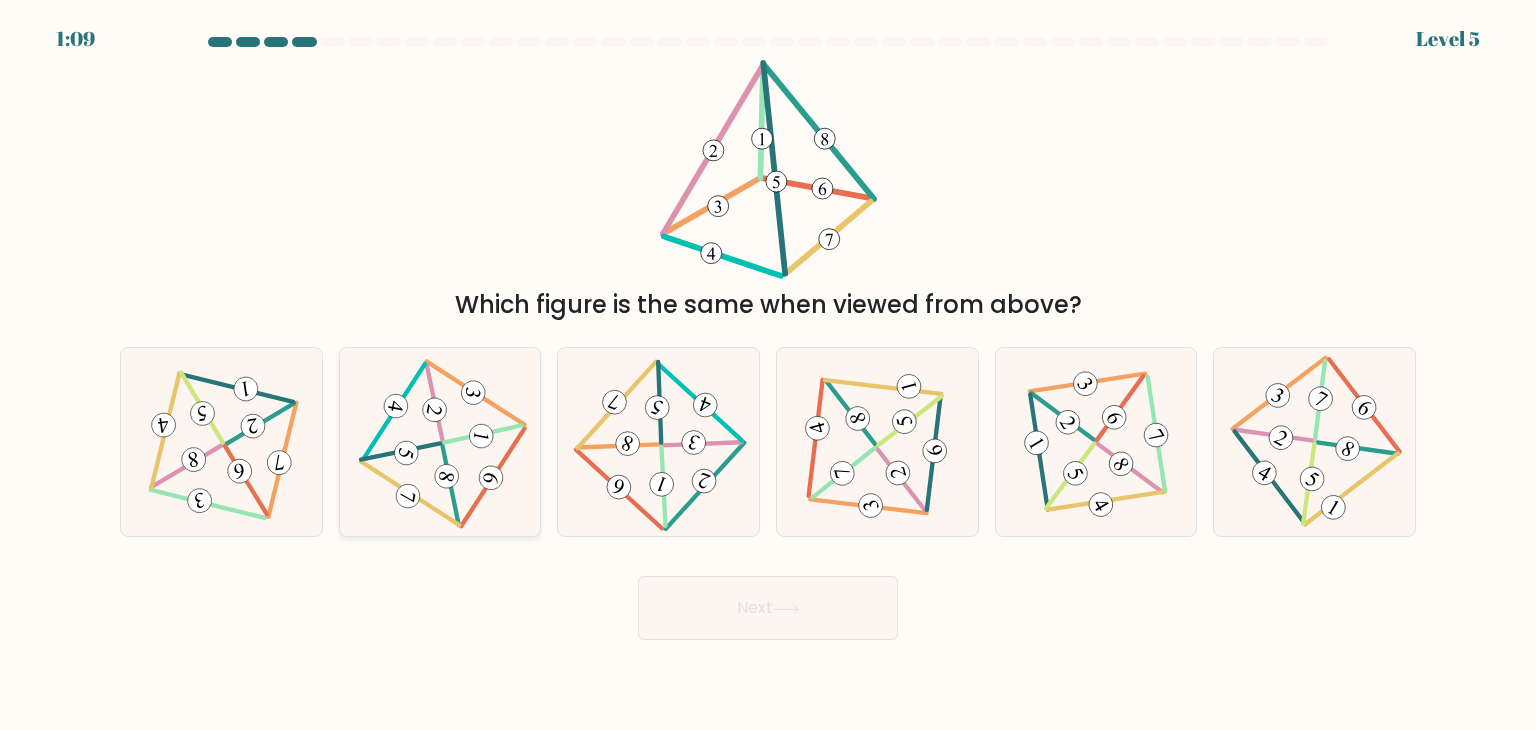 click at bounding box center [440, 442] 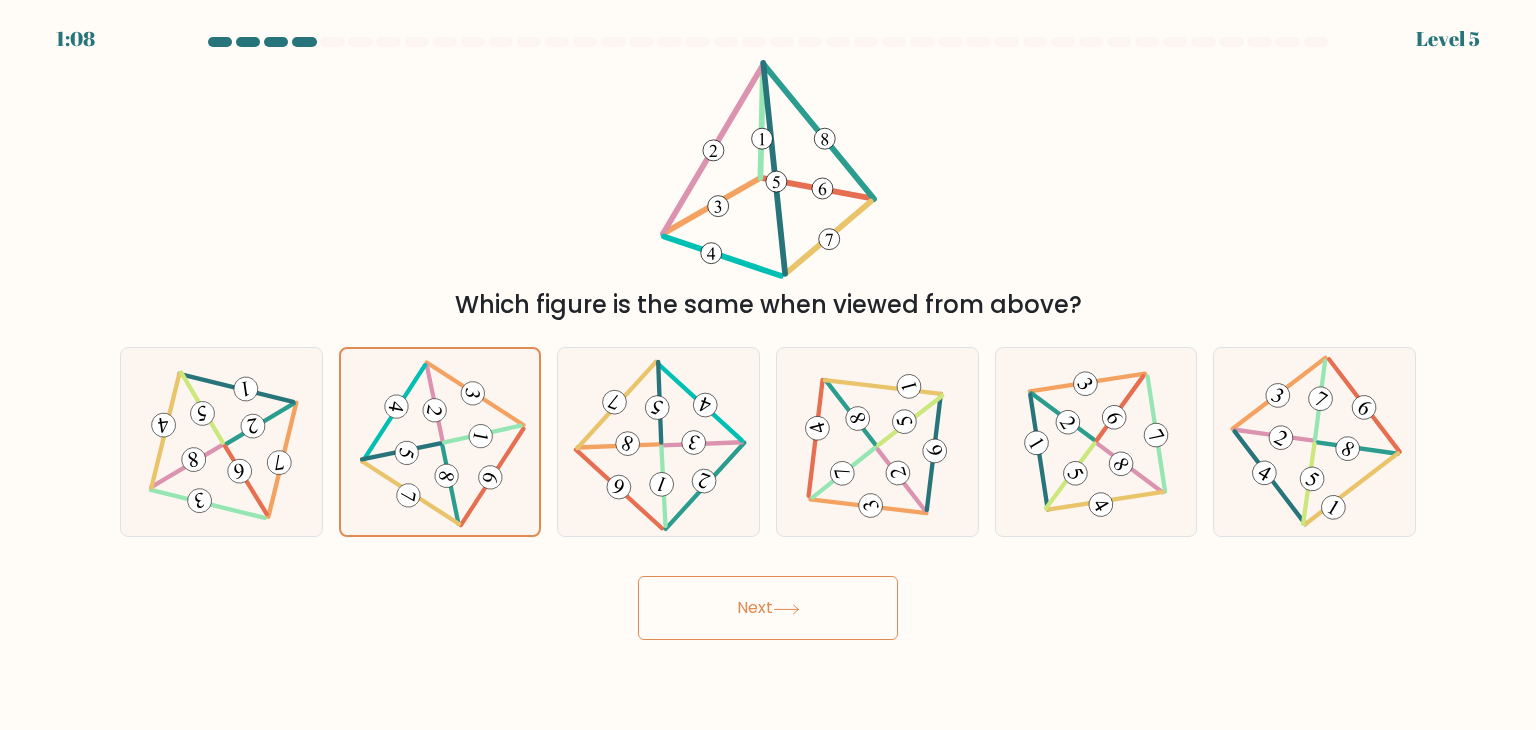 click on "Next" at bounding box center (768, 608) 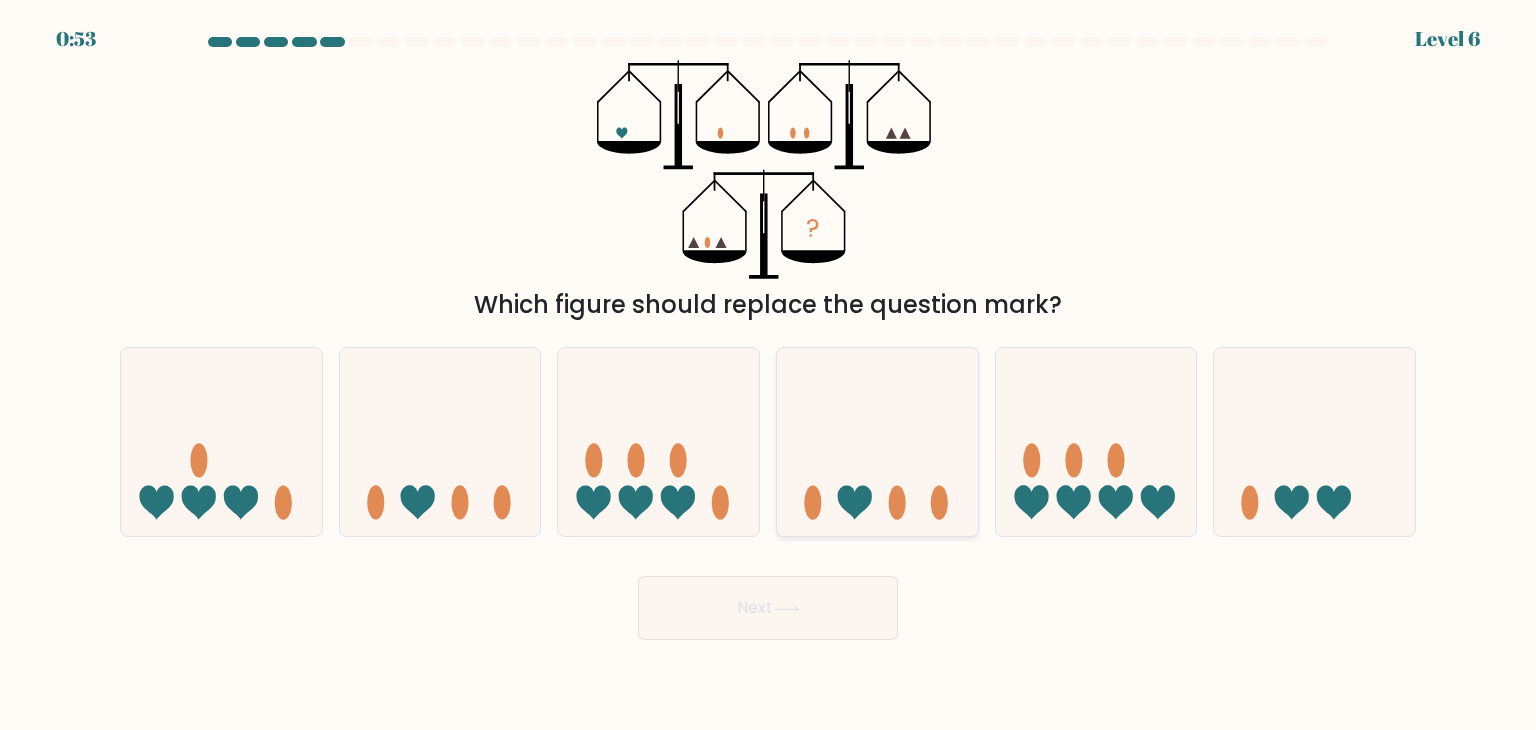 click at bounding box center [877, 442] 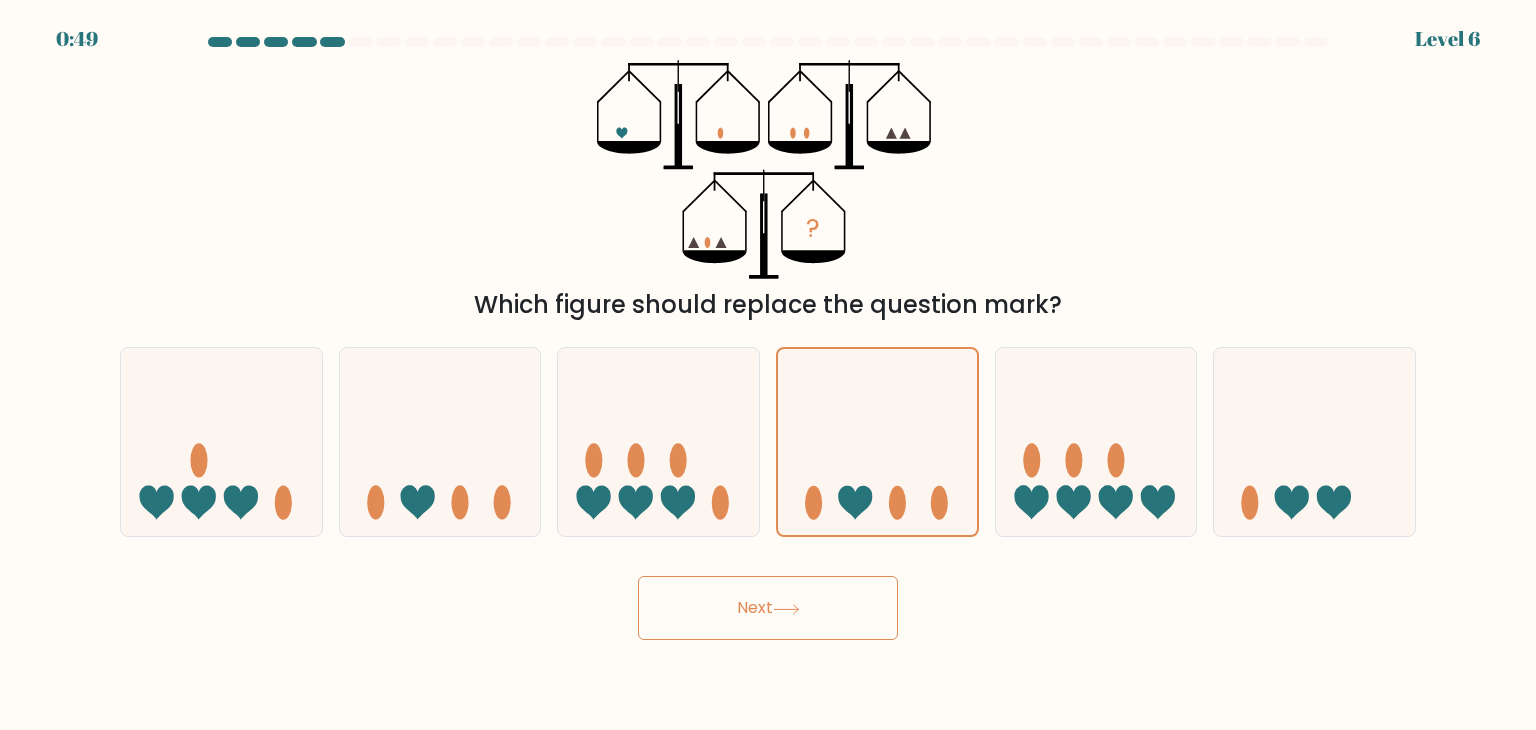 click on "Next" at bounding box center (768, 608) 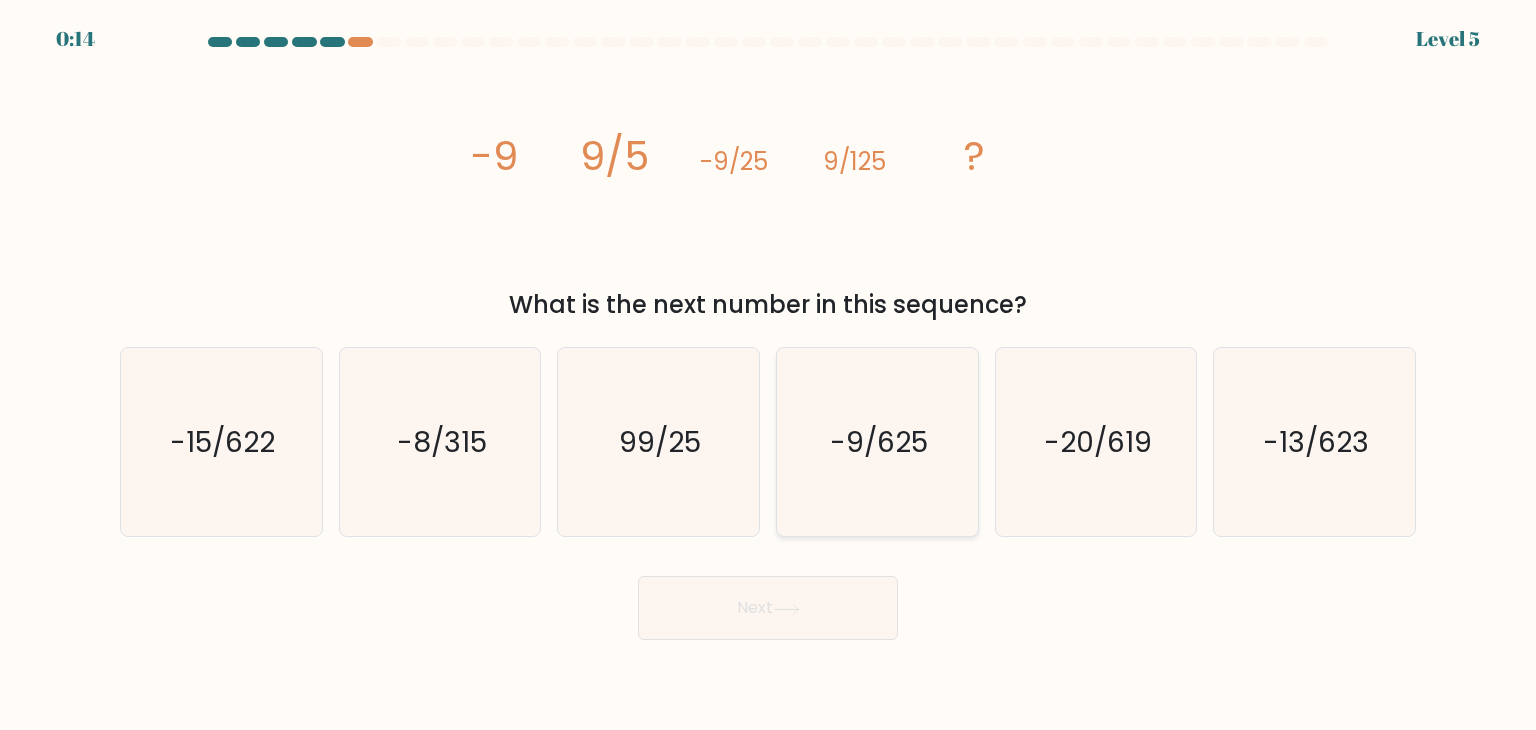 click on "-9/625" at bounding box center (877, 442) 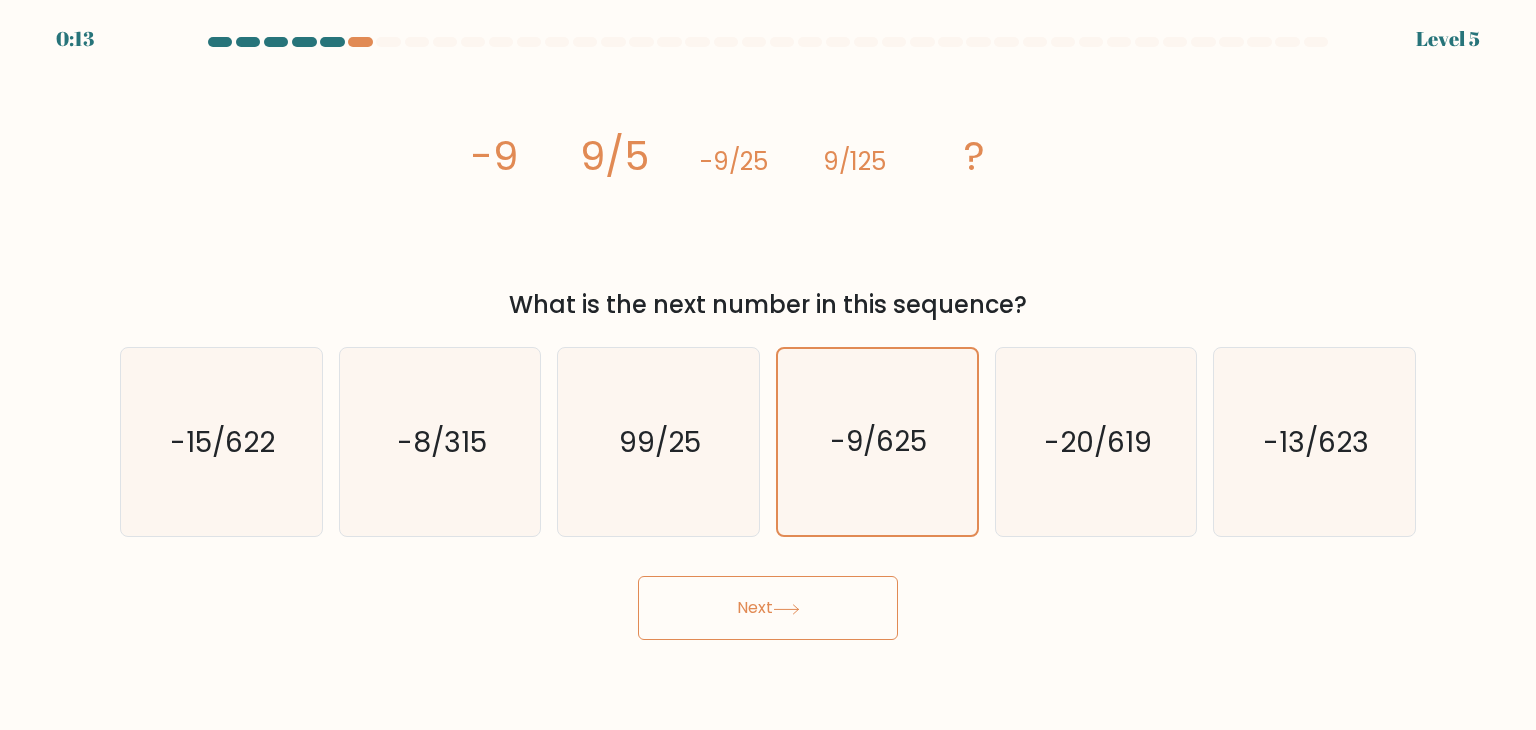 click on "Next" at bounding box center (768, 608) 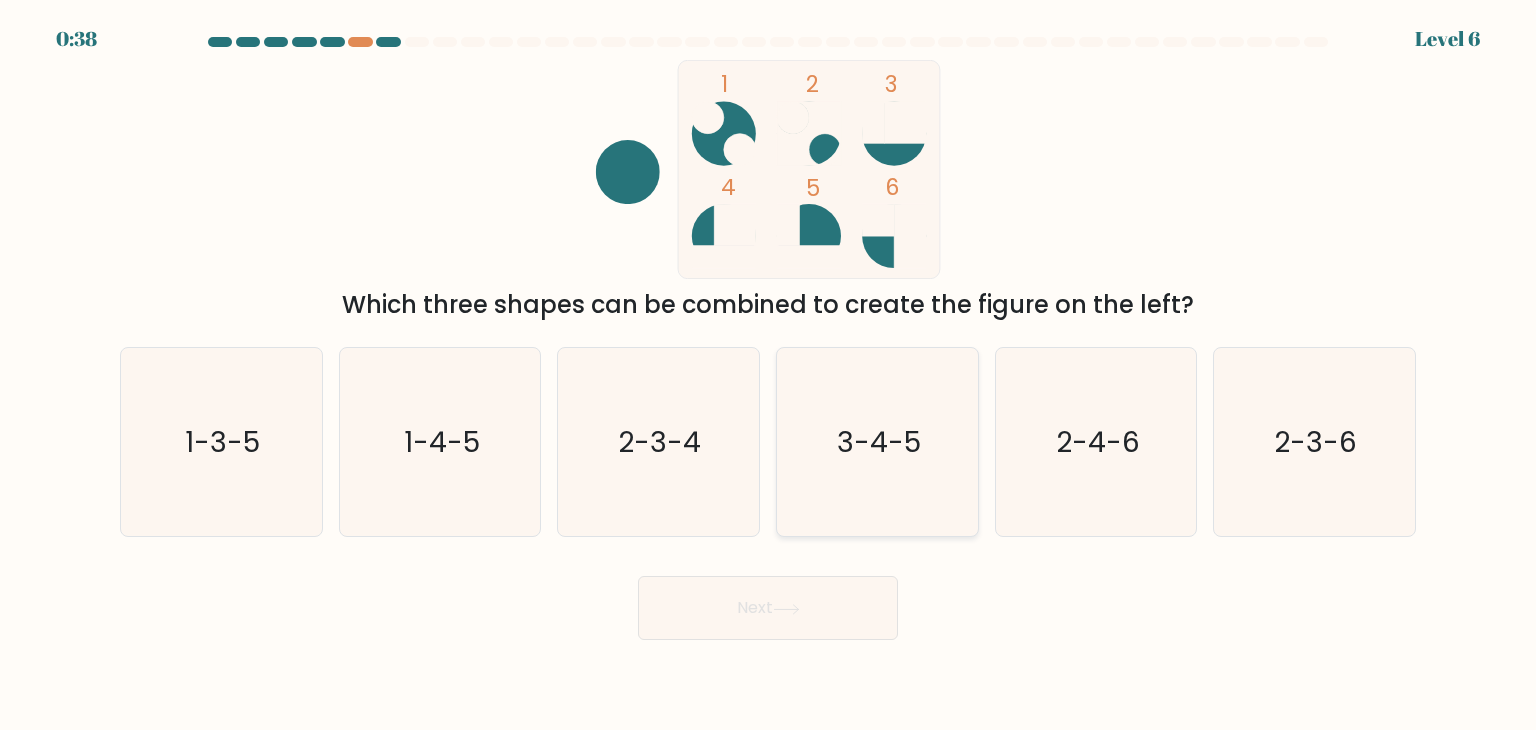 click on "3-4-5" at bounding box center (877, 442) 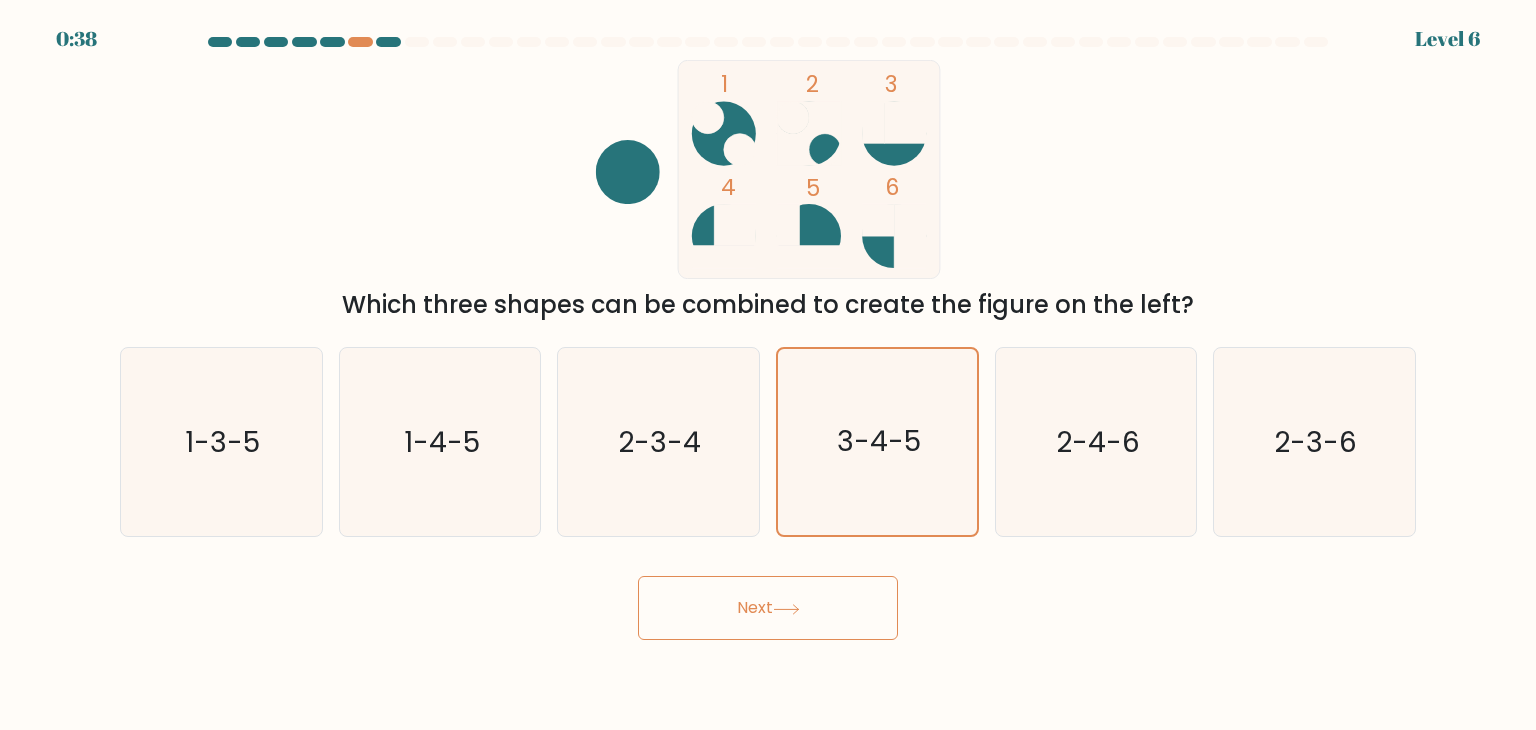 click on "Next" at bounding box center (768, 608) 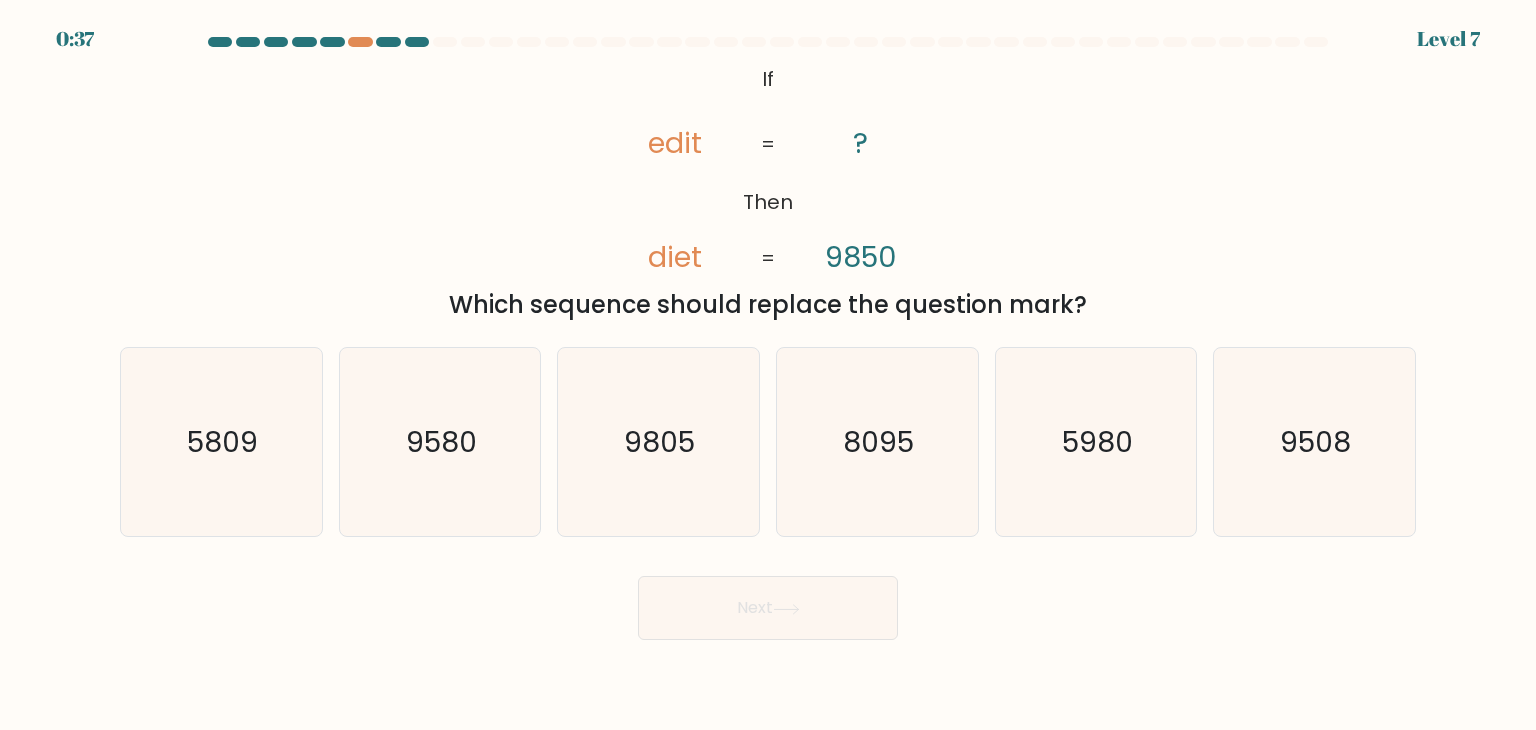 click on "@loremi dol('sitam://conse.adipiscing.eli/sed?doeius=Tempo+Incidid:668,405,873utlabo,135,696etdolo,311magnaa,362,366enimad,326,044minimv,053,864quisno');           Ex       Ulla       labo       nisi       ?       8850       =       =" at bounding box center [768, 169] 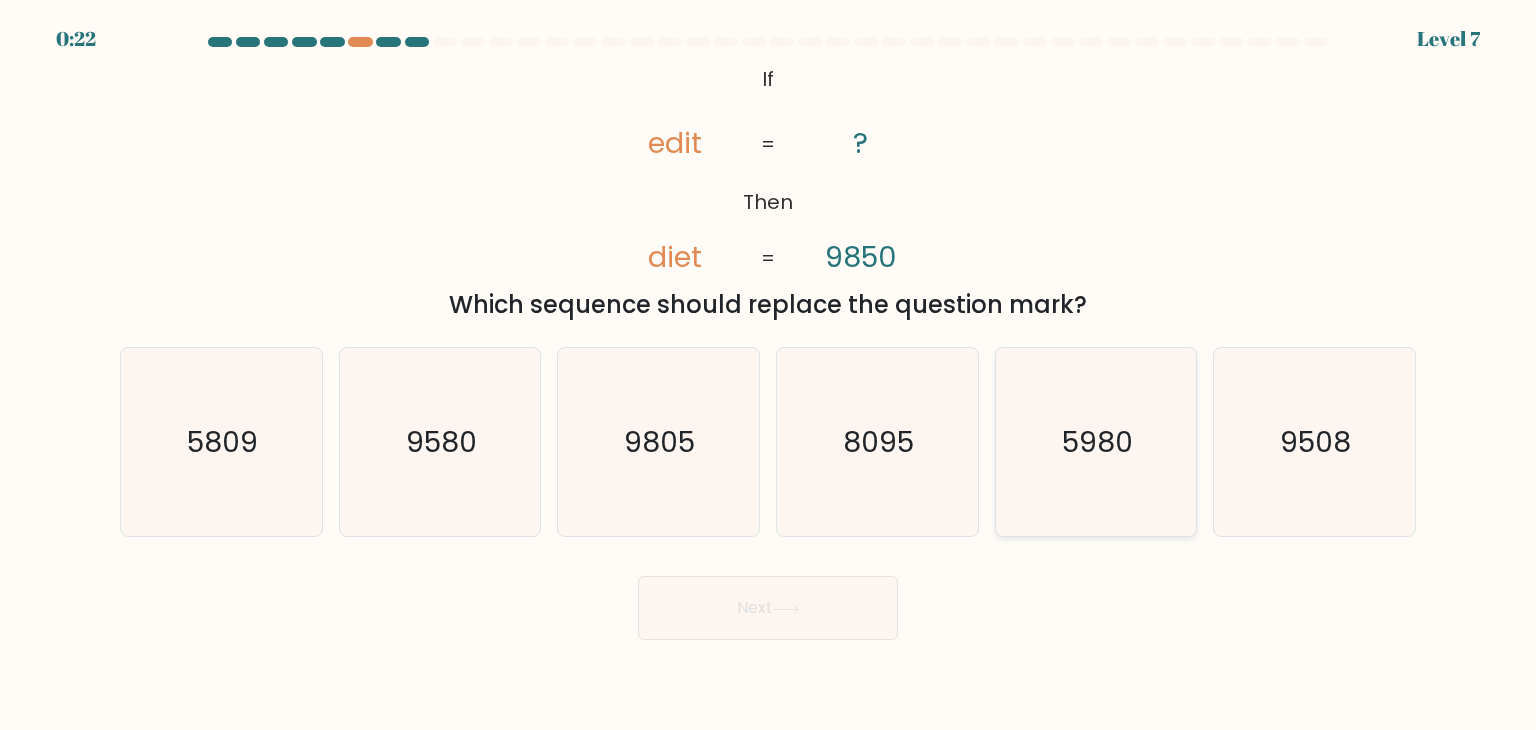 drag, startPoint x: 1147, startPoint y: 444, endPoint x: 1147, endPoint y: 457, distance: 13 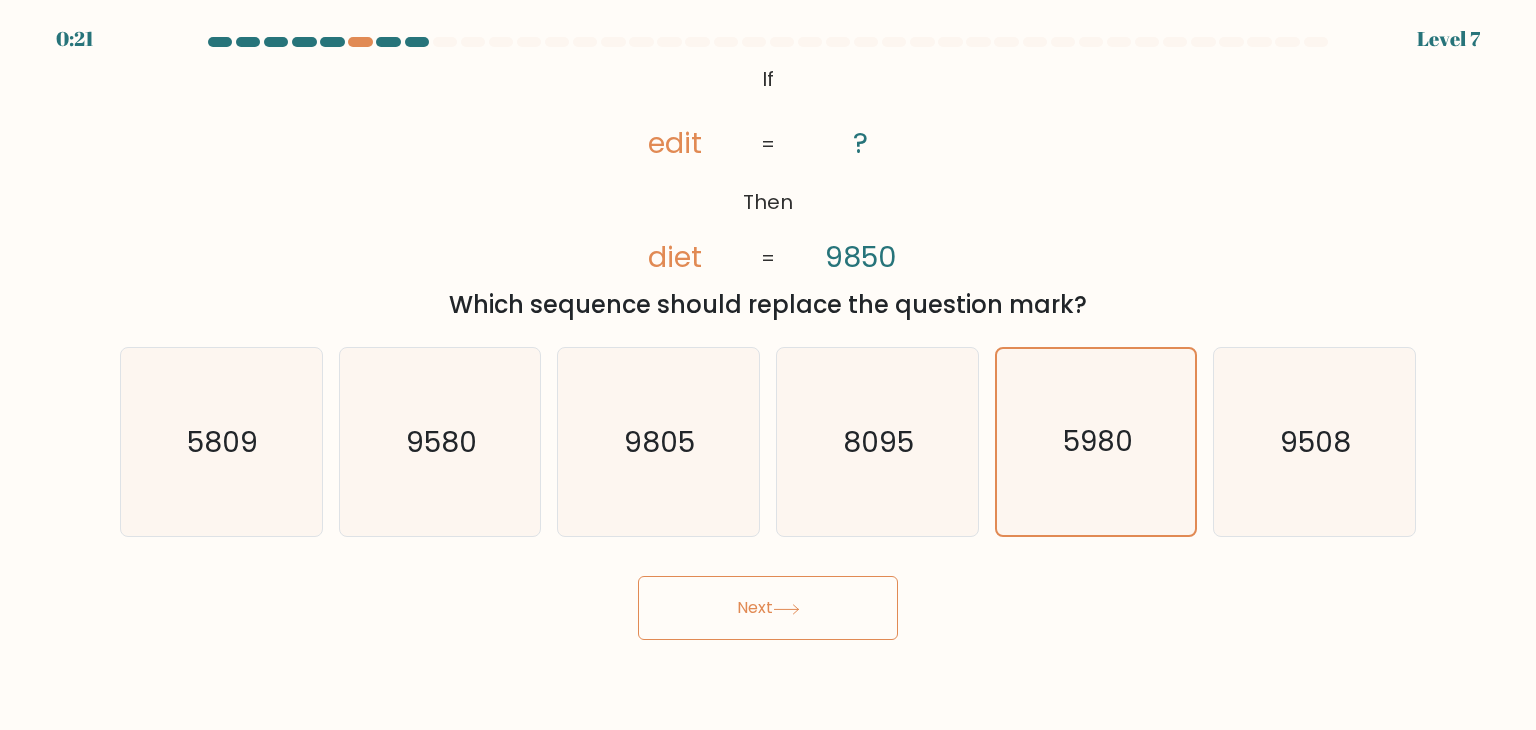 click on "Next" at bounding box center [768, 608] 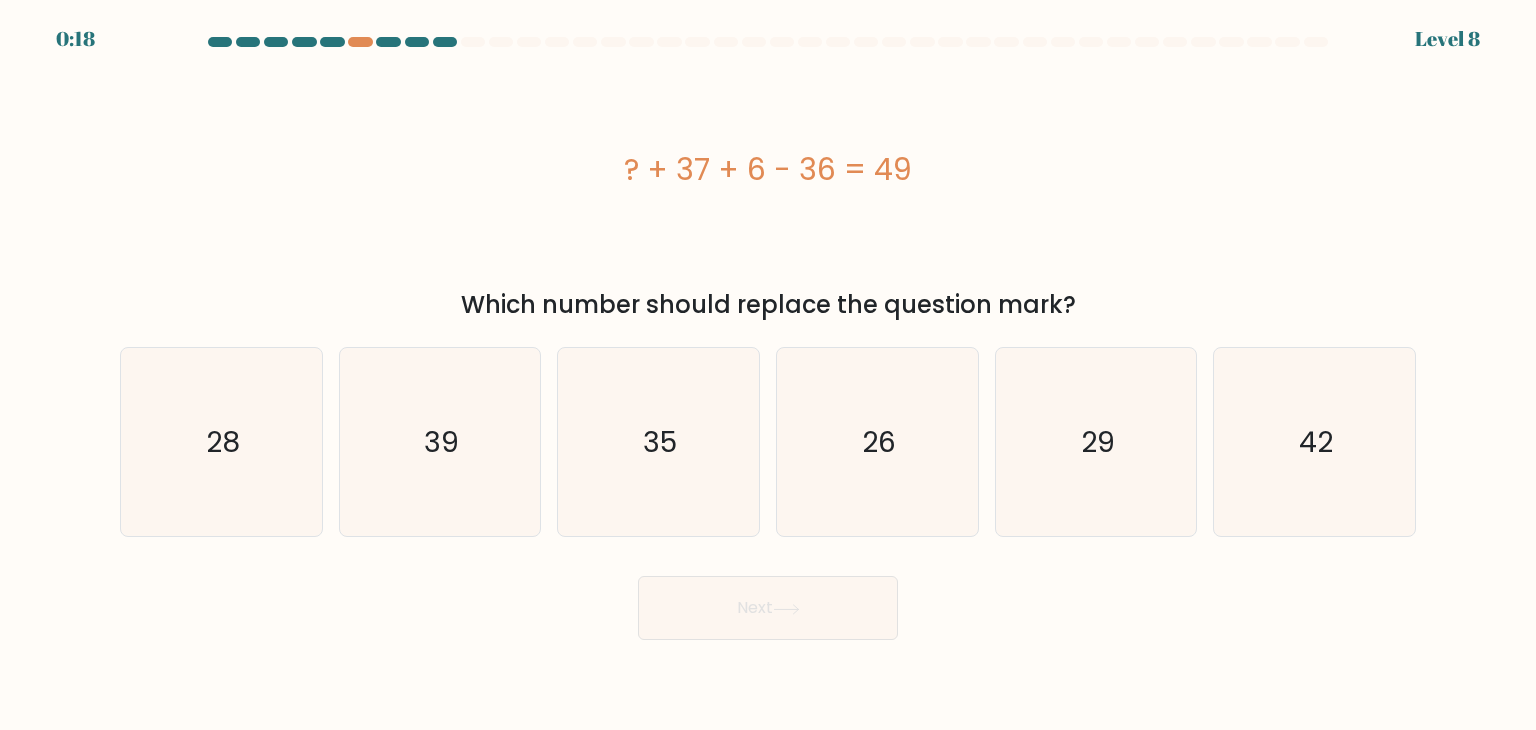 click on "Next" at bounding box center [768, 608] 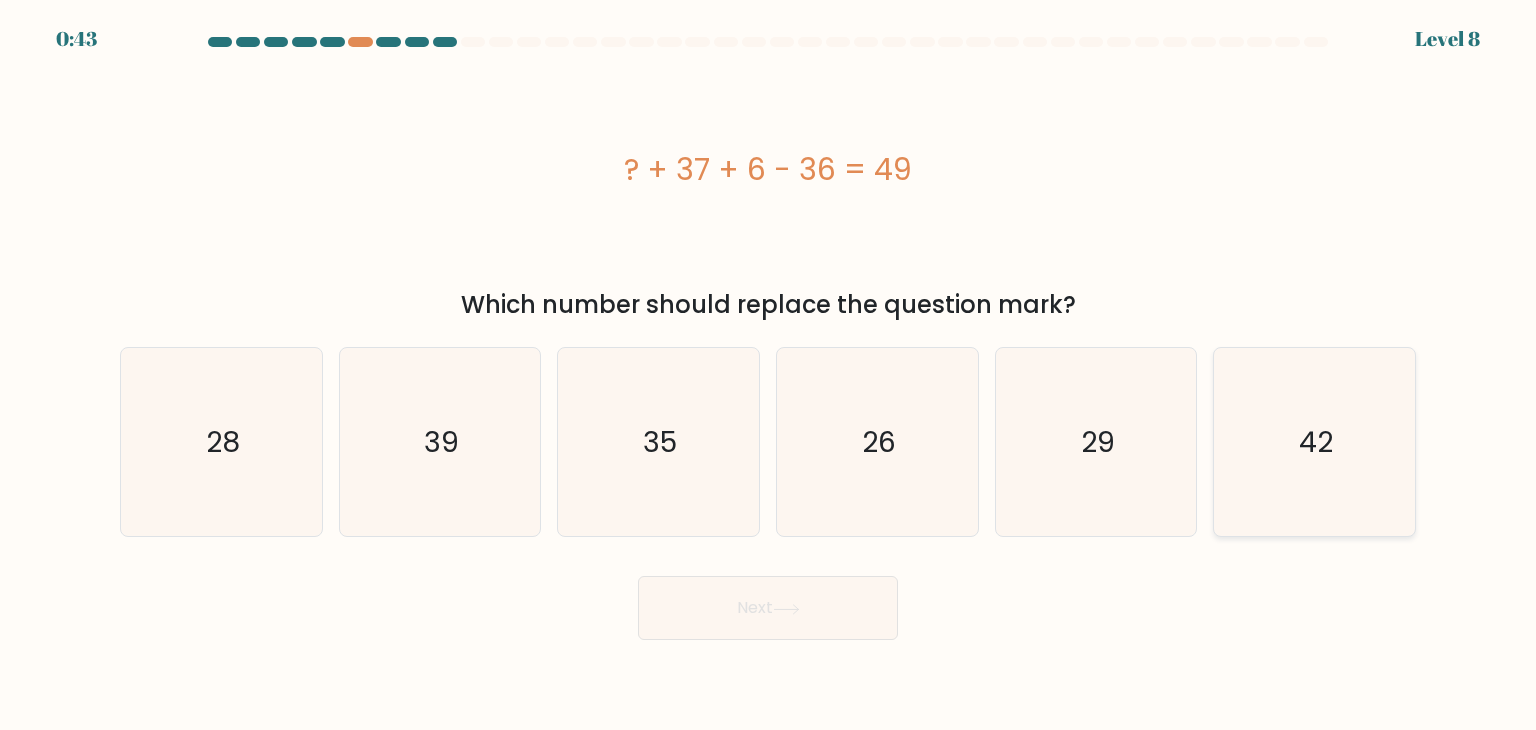 click on "42" at bounding box center (1314, 442) 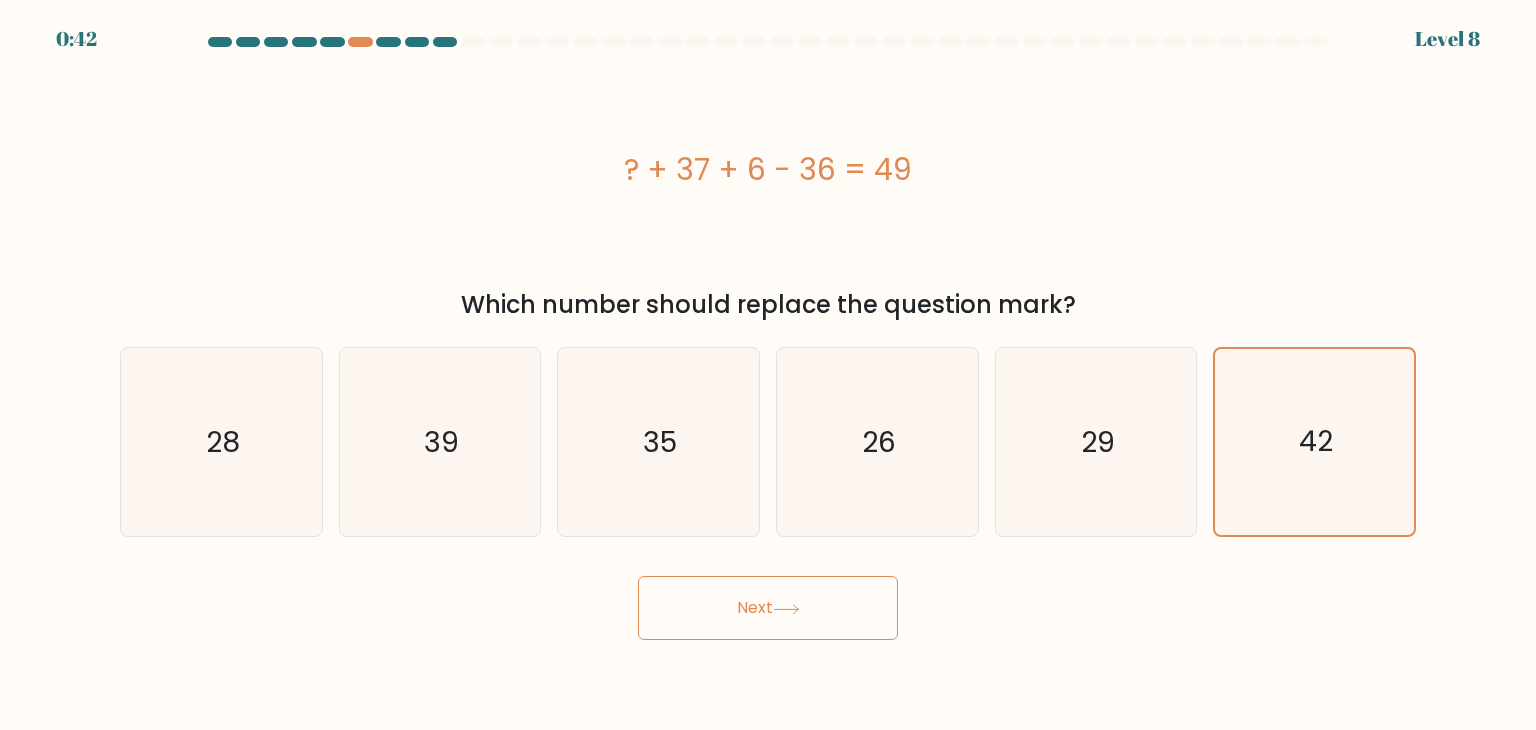 click on "Next" at bounding box center (768, 608) 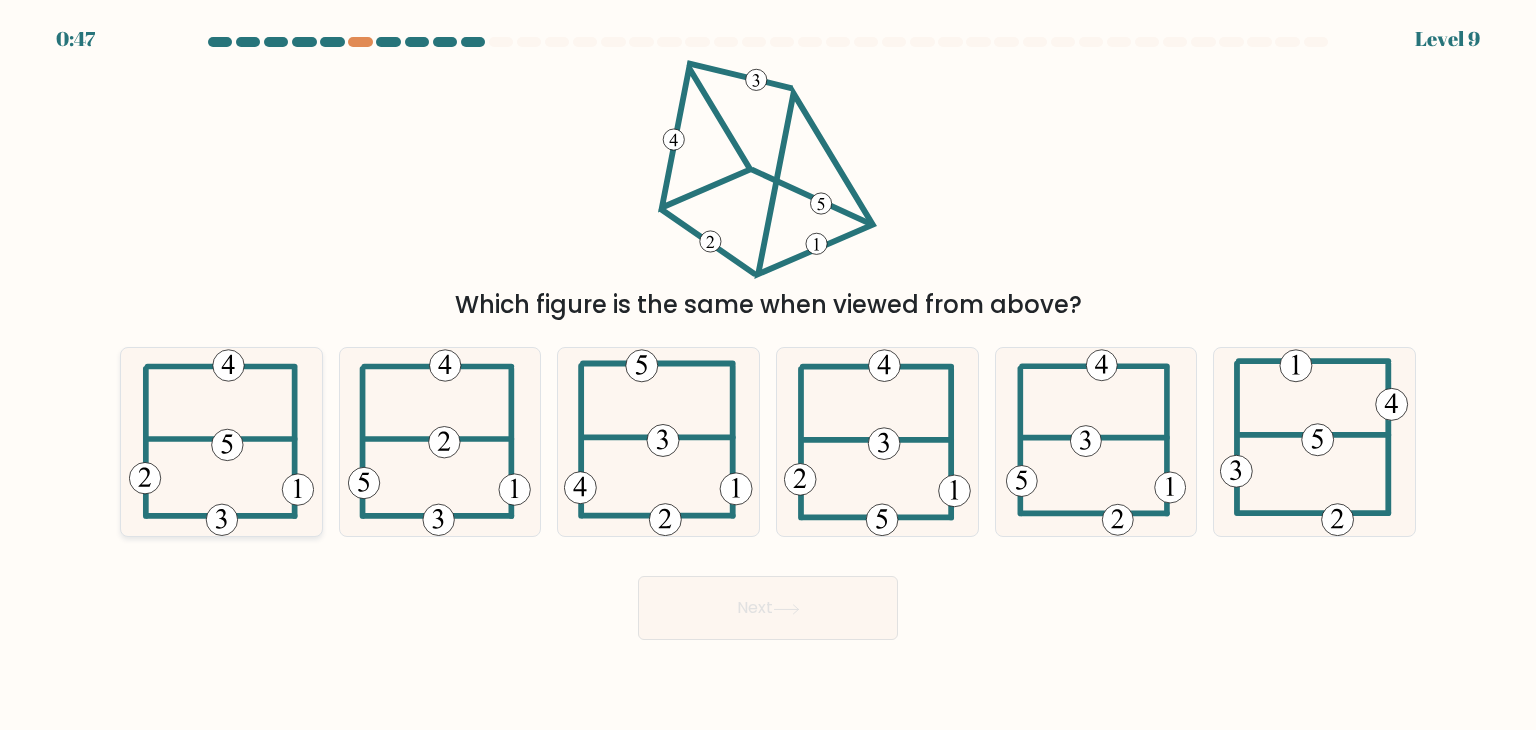click at bounding box center (222, 442) 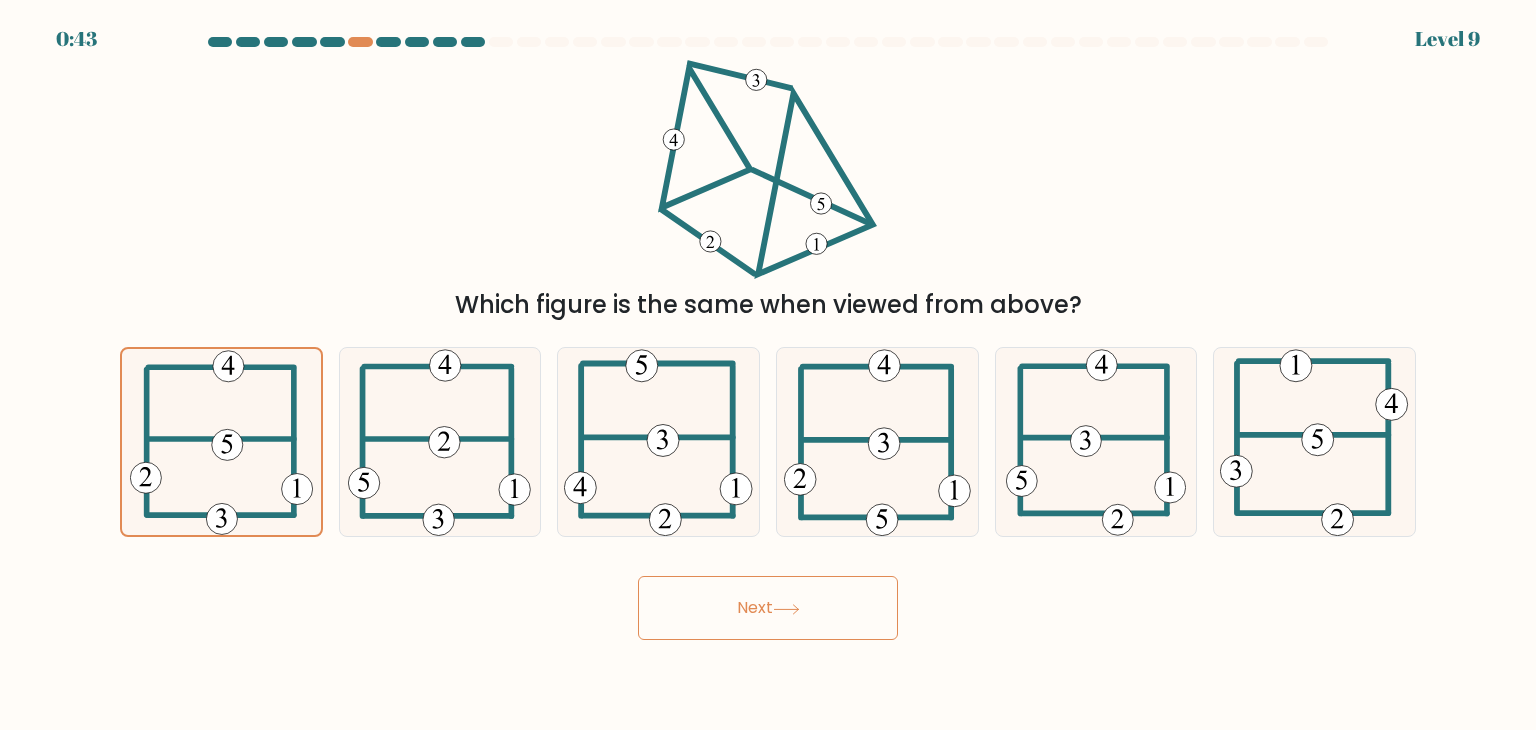 click on "Next" at bounding box center (768, 608) 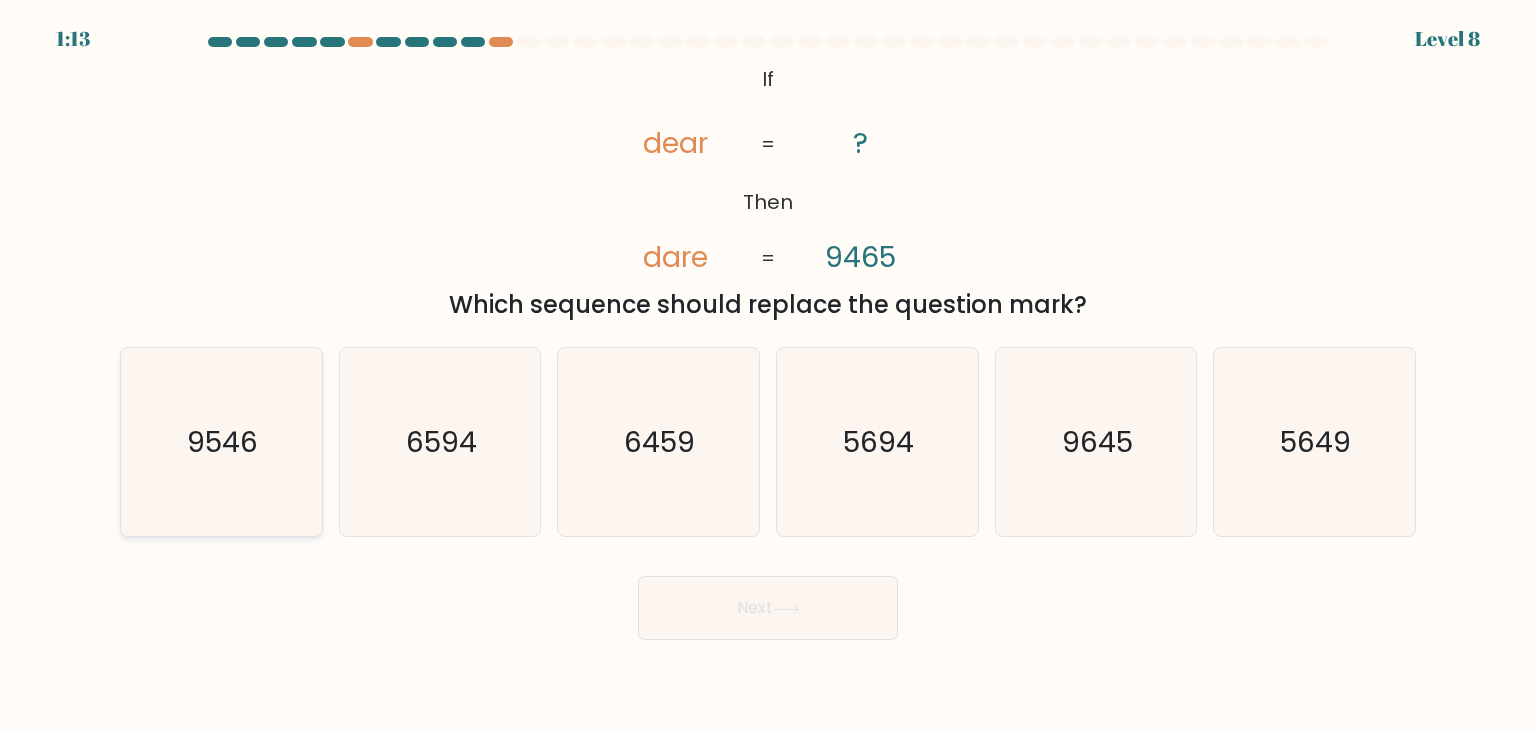 click on "9546" at bounding box center (221, 442) 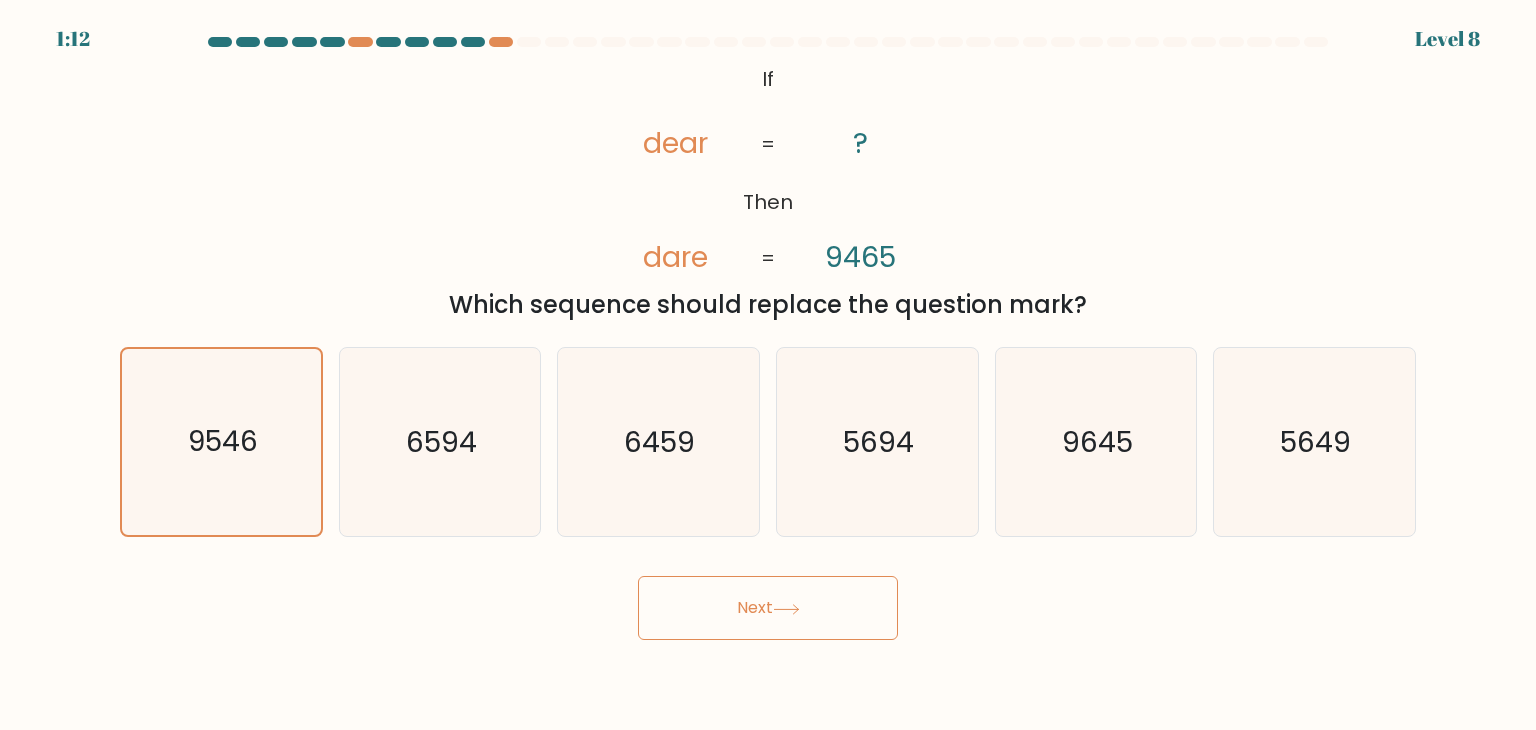 click at bounding box center (786, 609) 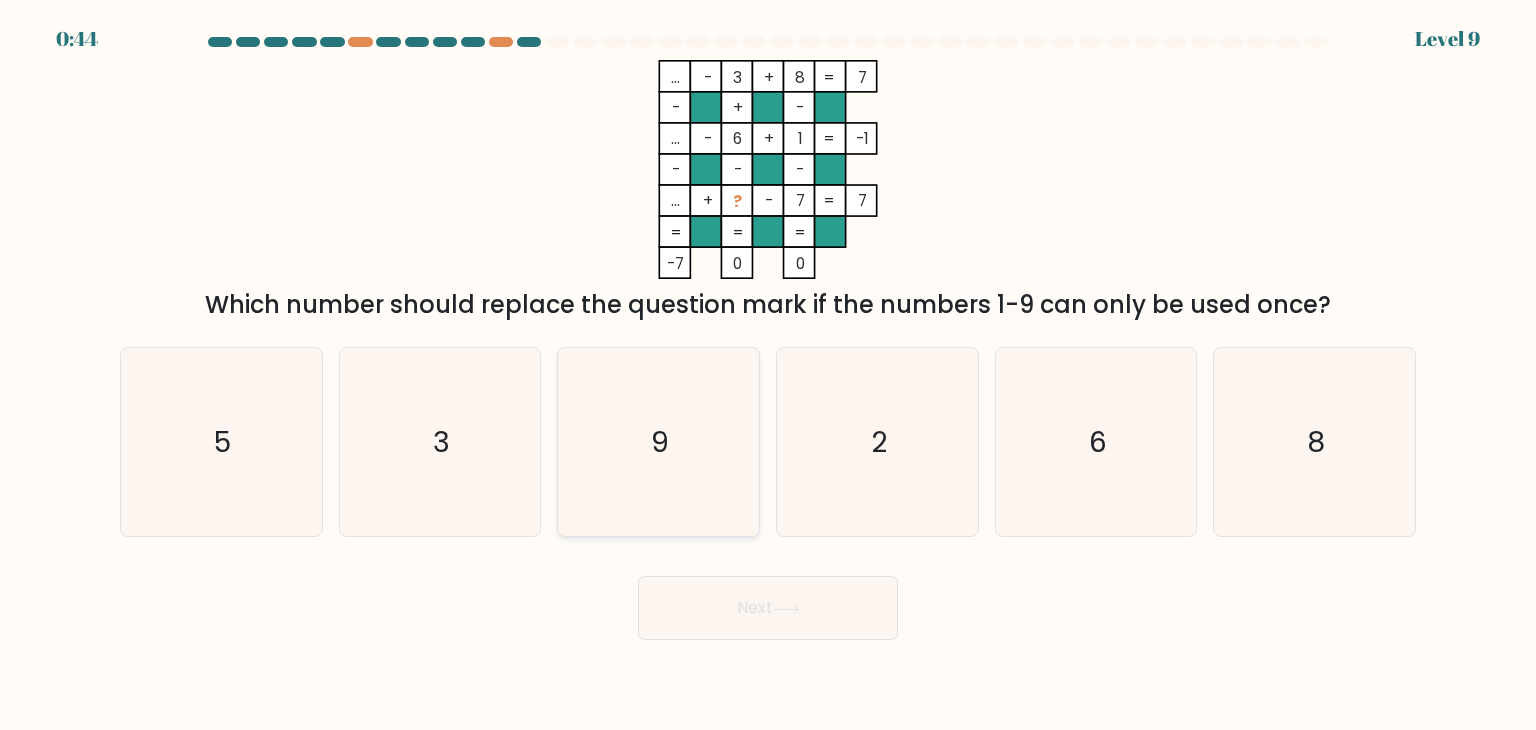click on "9" at bounding box center (661, 442) 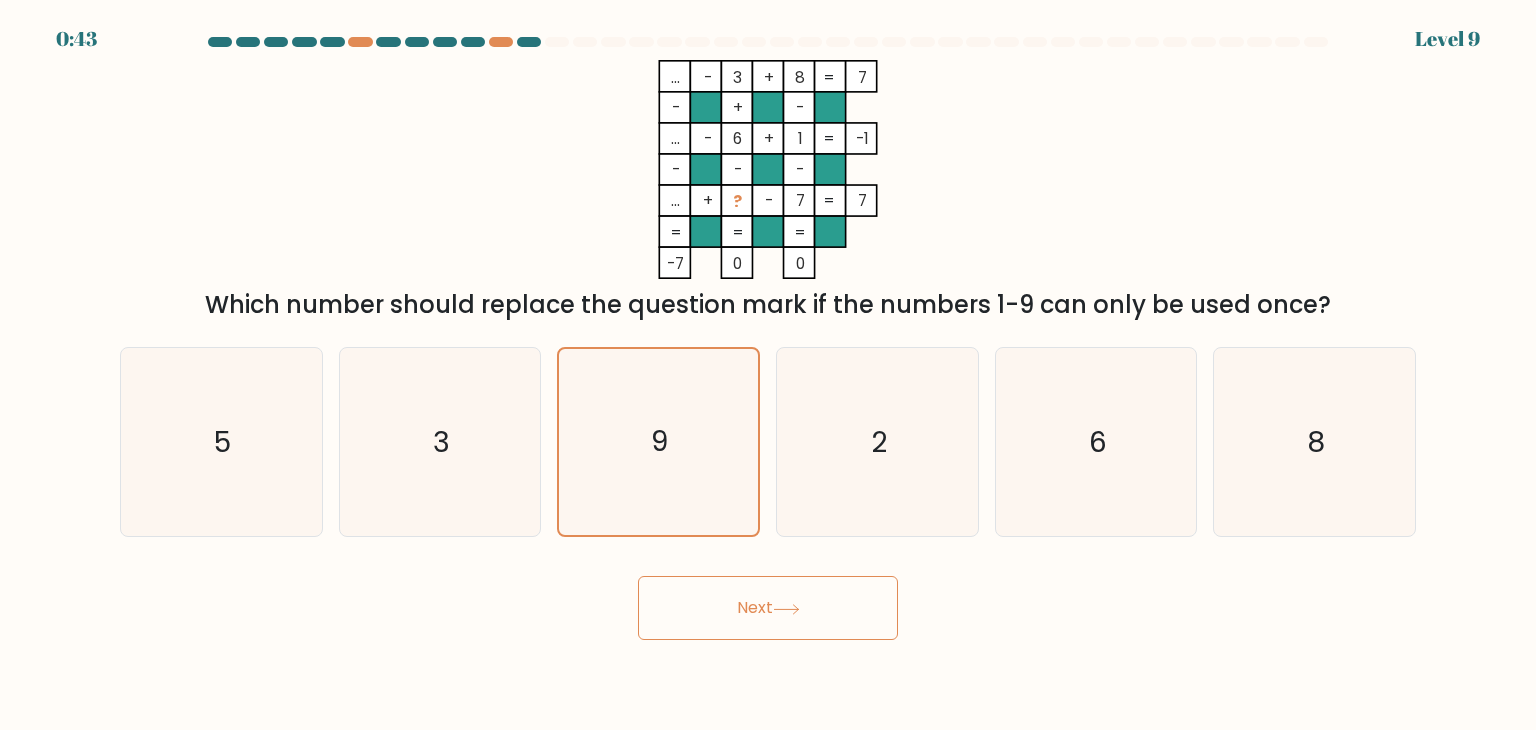 click on "Next" at bounding box center (768, 608) 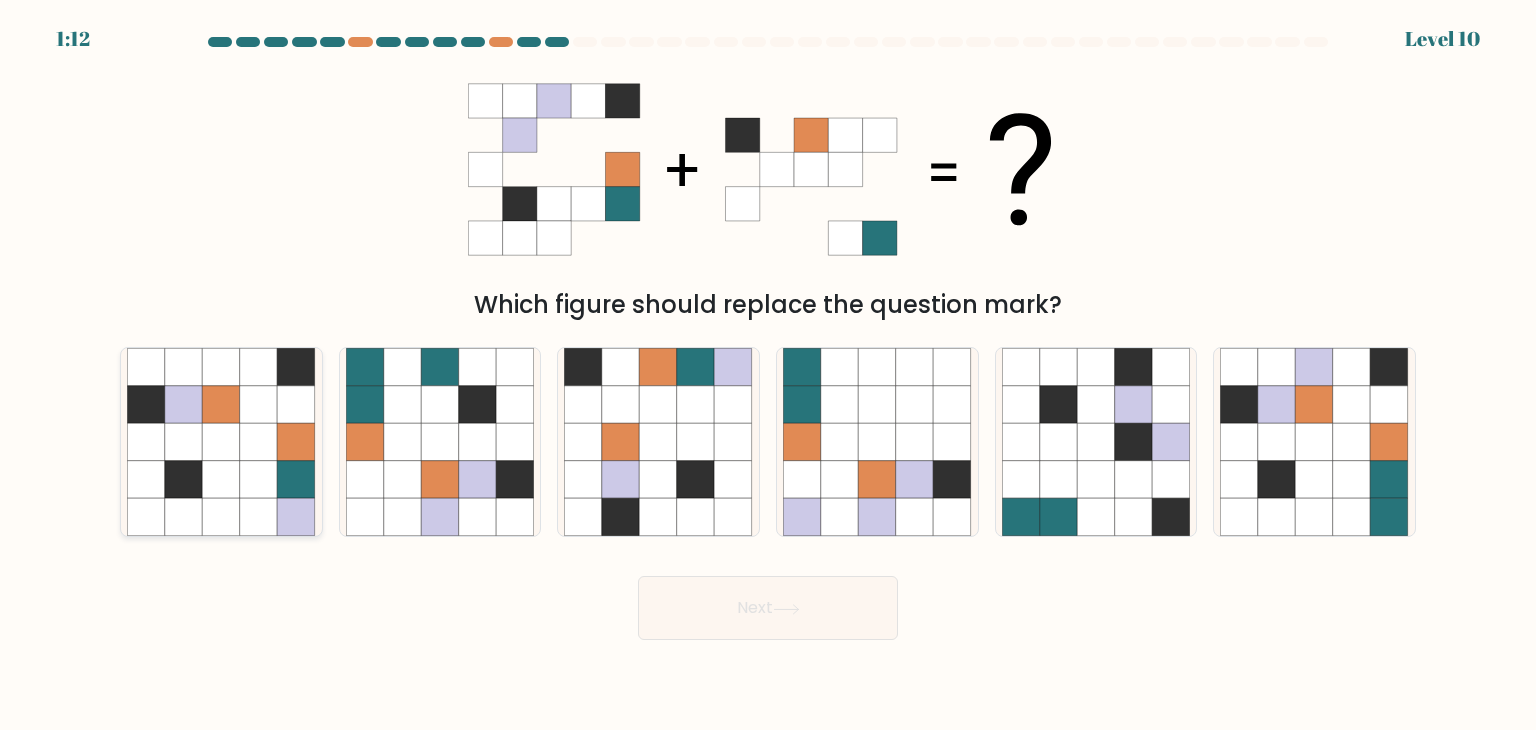 click at bounding box center (146, 405) 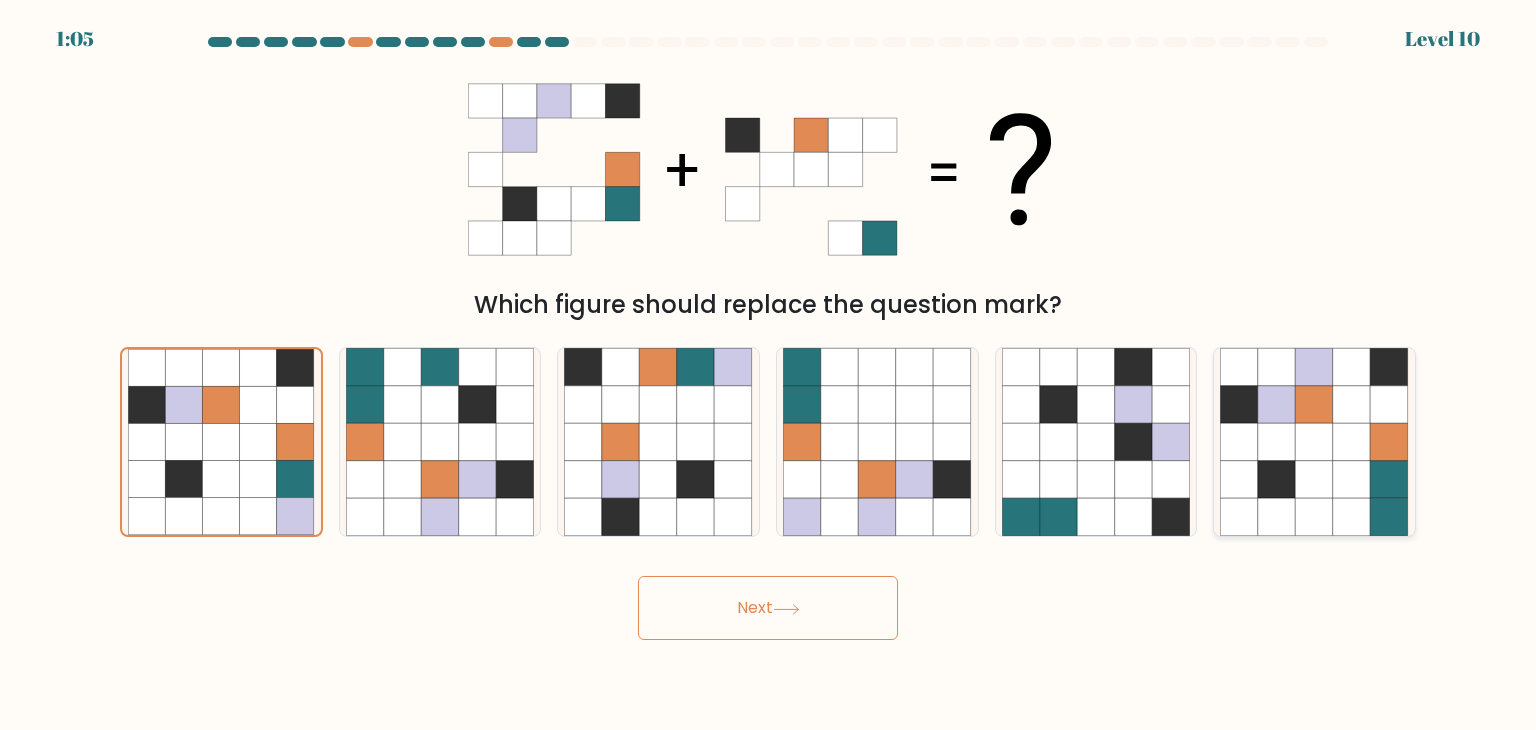 click at bounding box center [1315, 480] 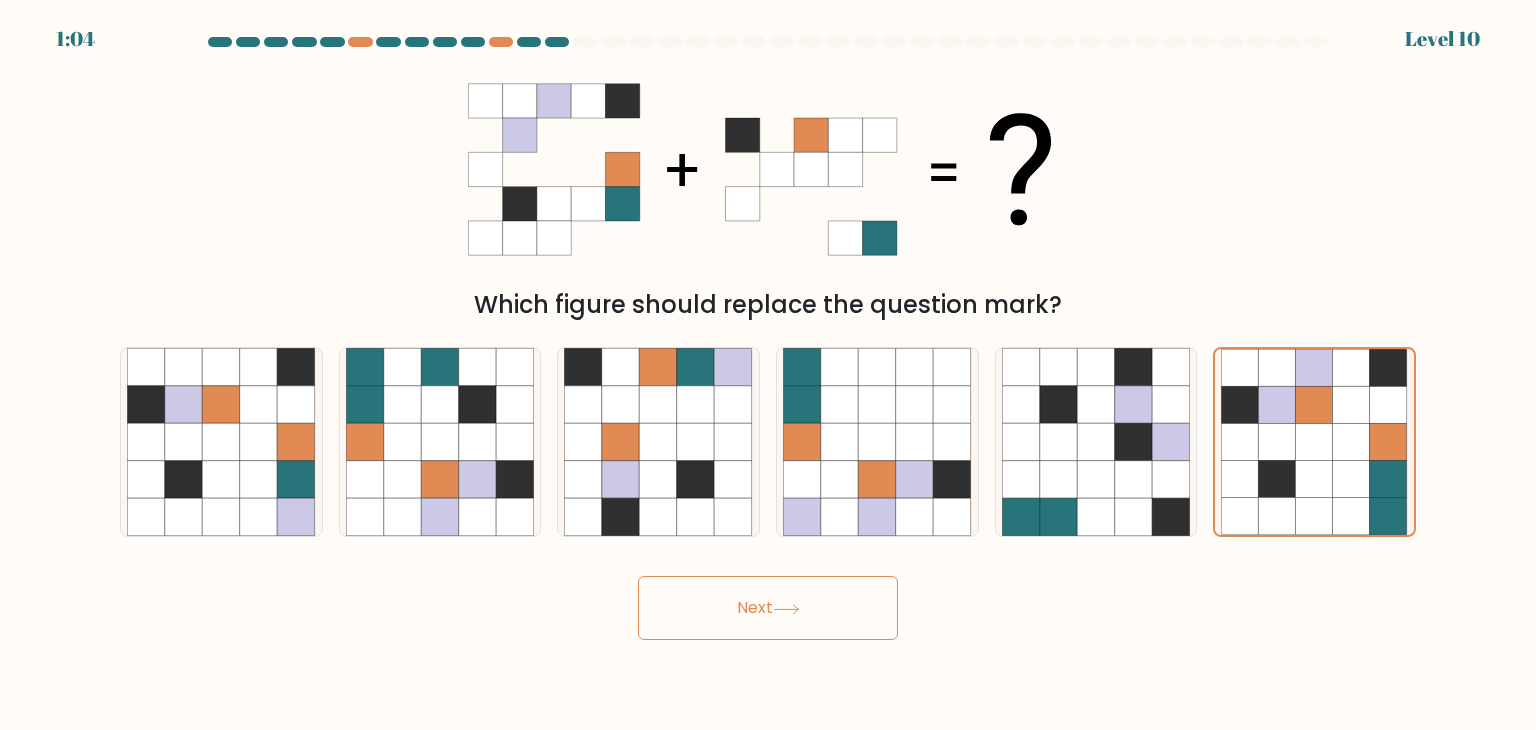 click on "Next" at bounding box center [768, 608] 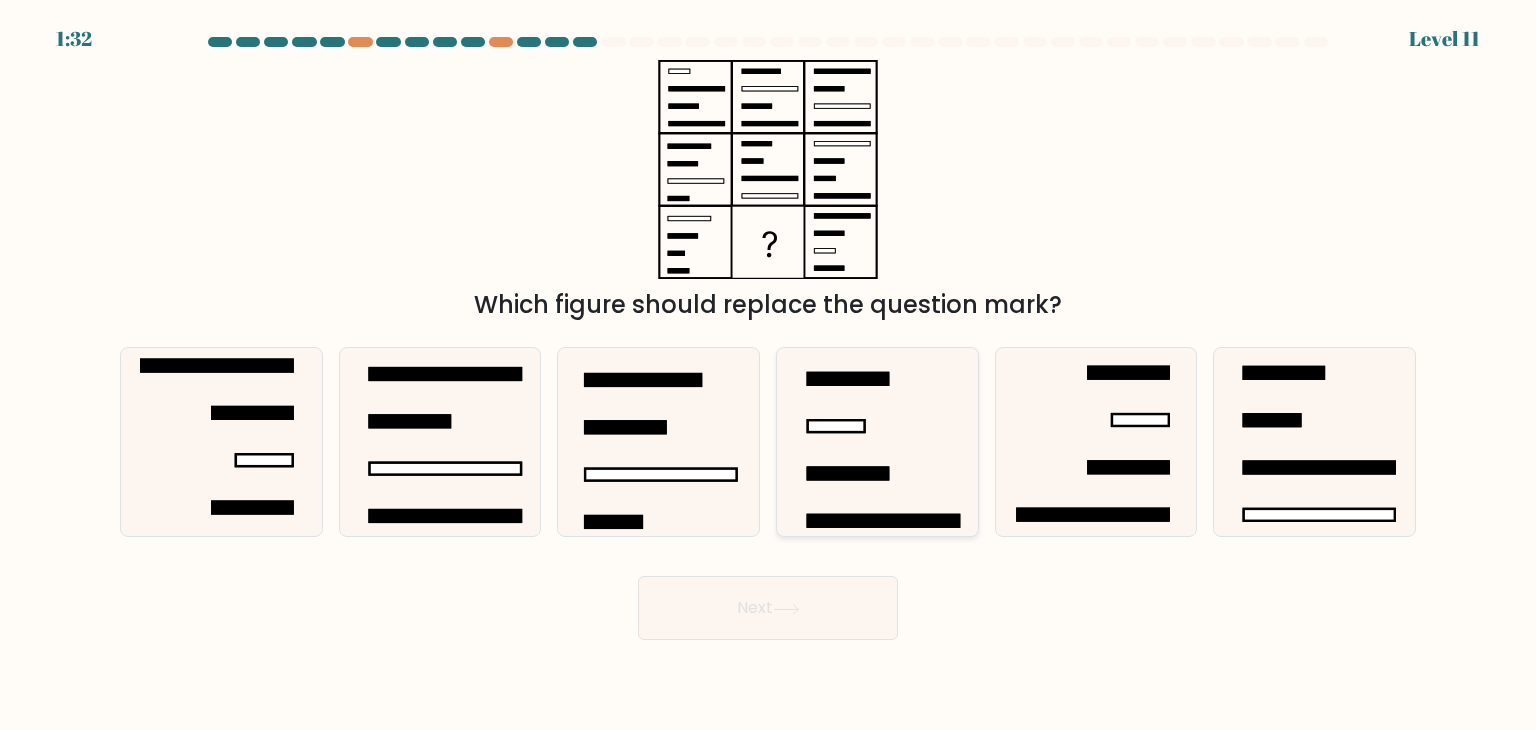 click at bounding box center [877, 442] 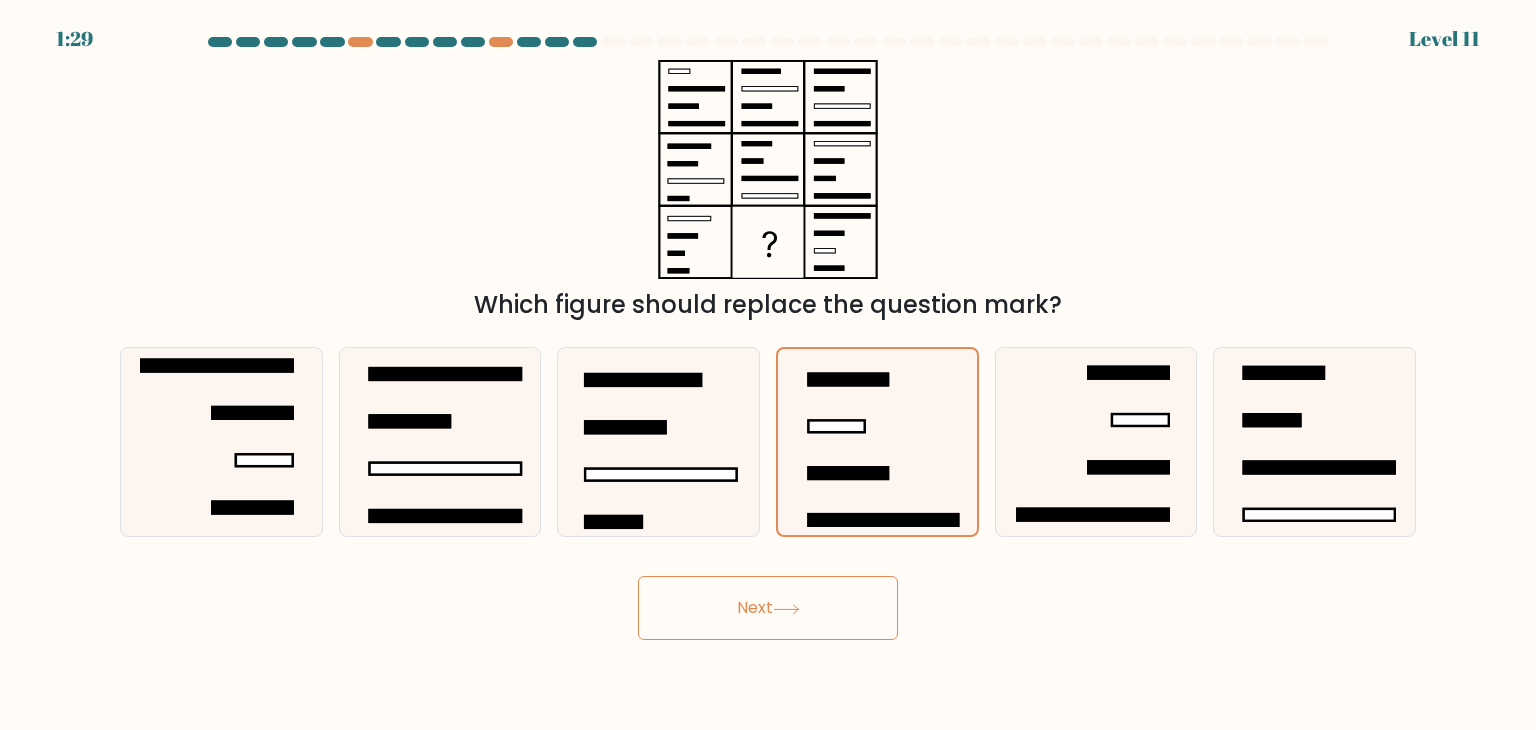 click on "Next" at bounding box center [768, 608] 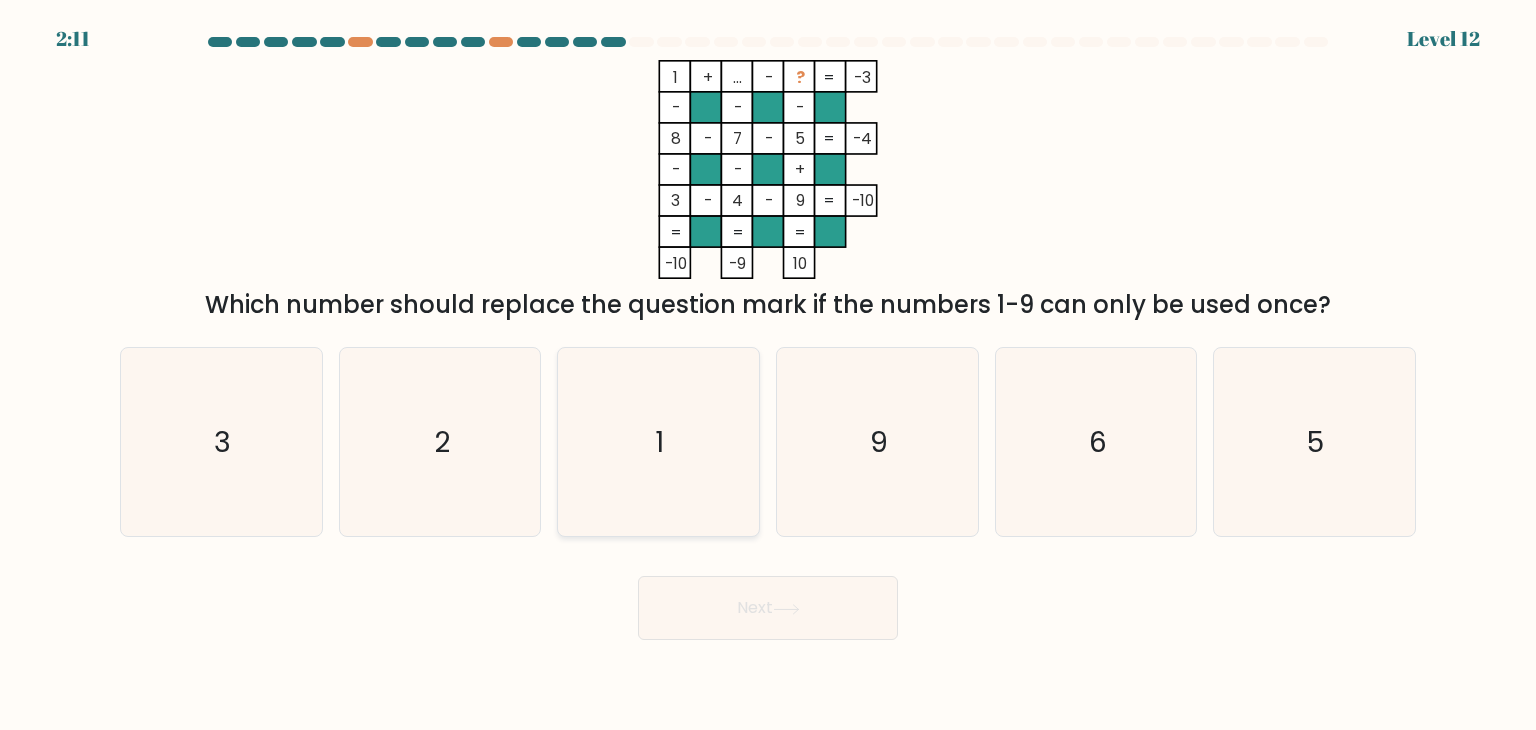 type 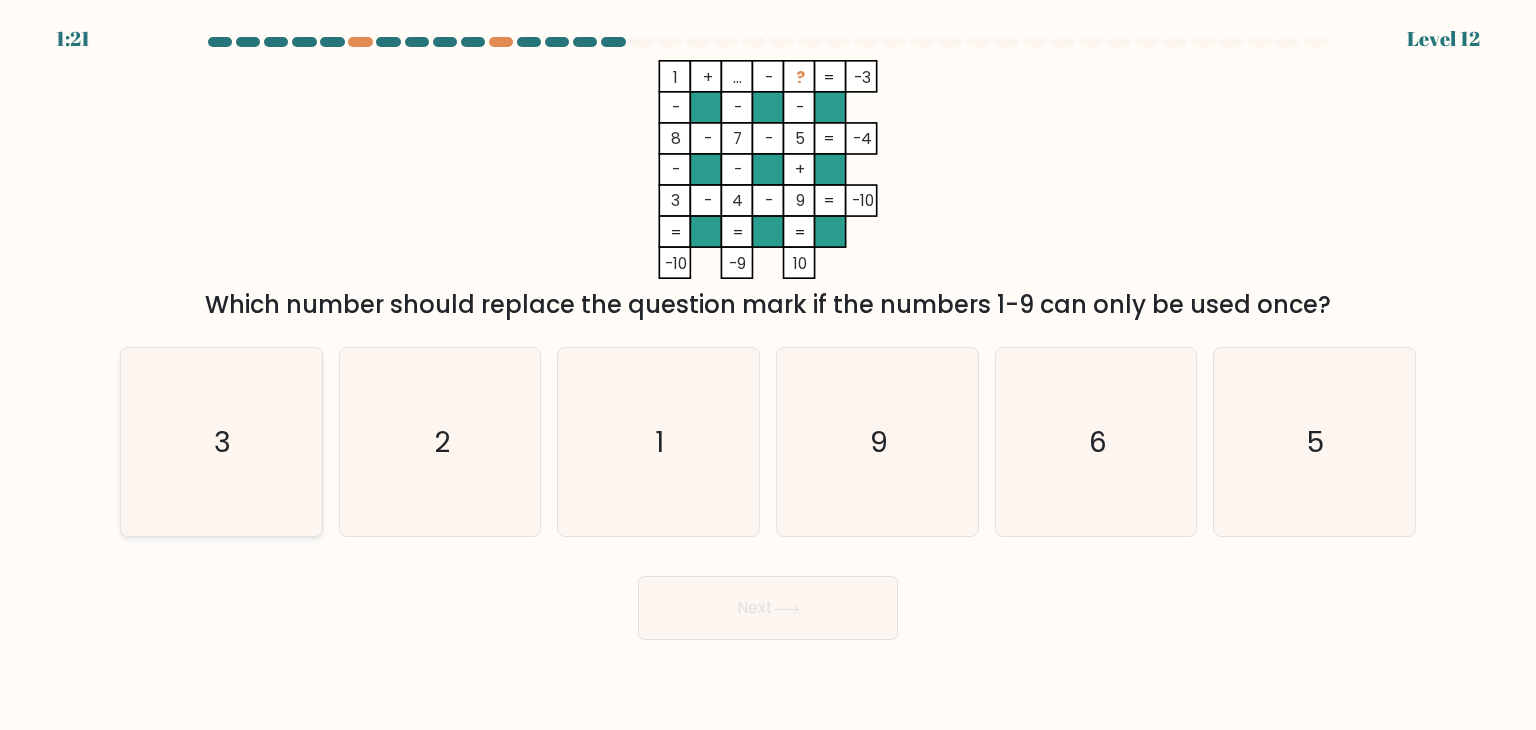 click on "3" at bounding box center [221, 442] 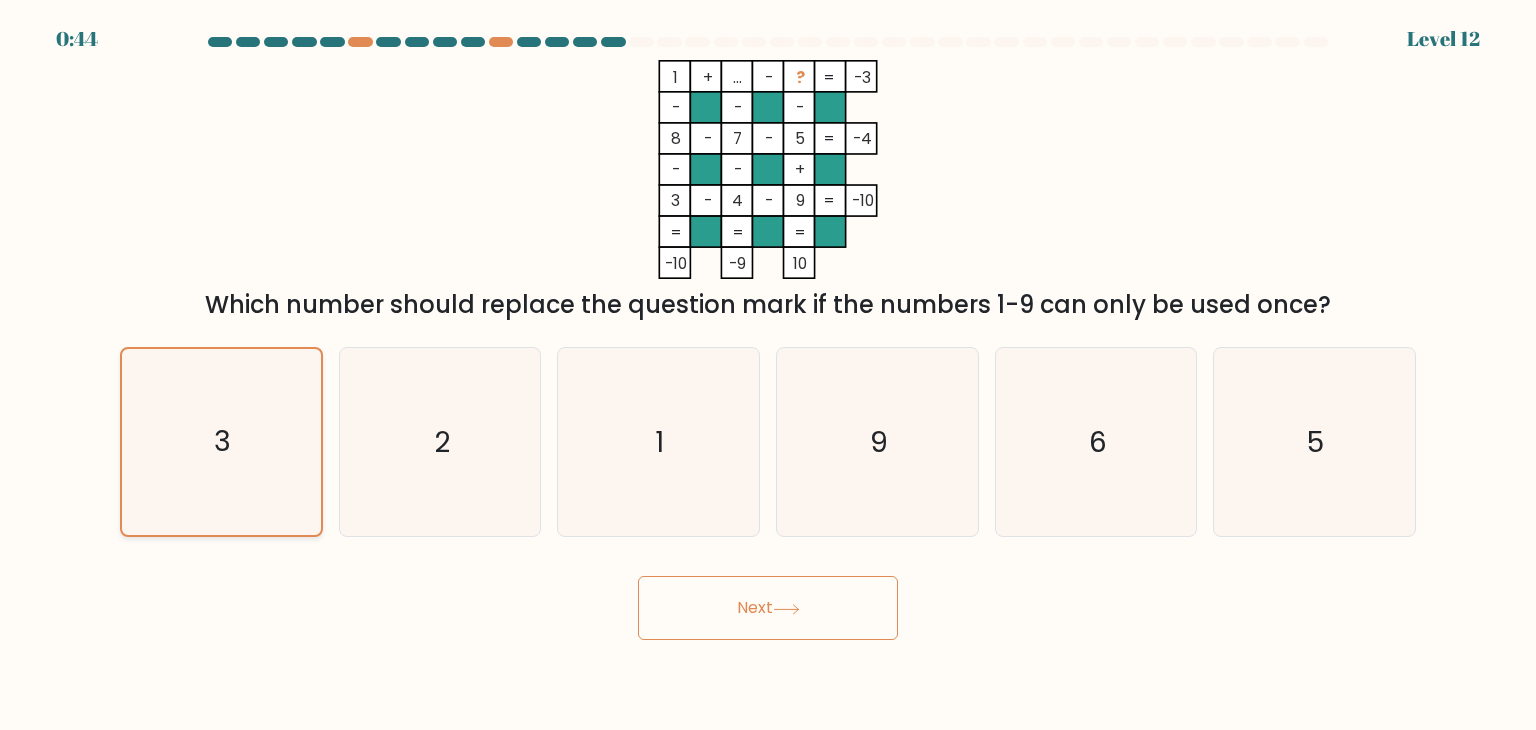 click on "3" at bounding box center [221, 442] 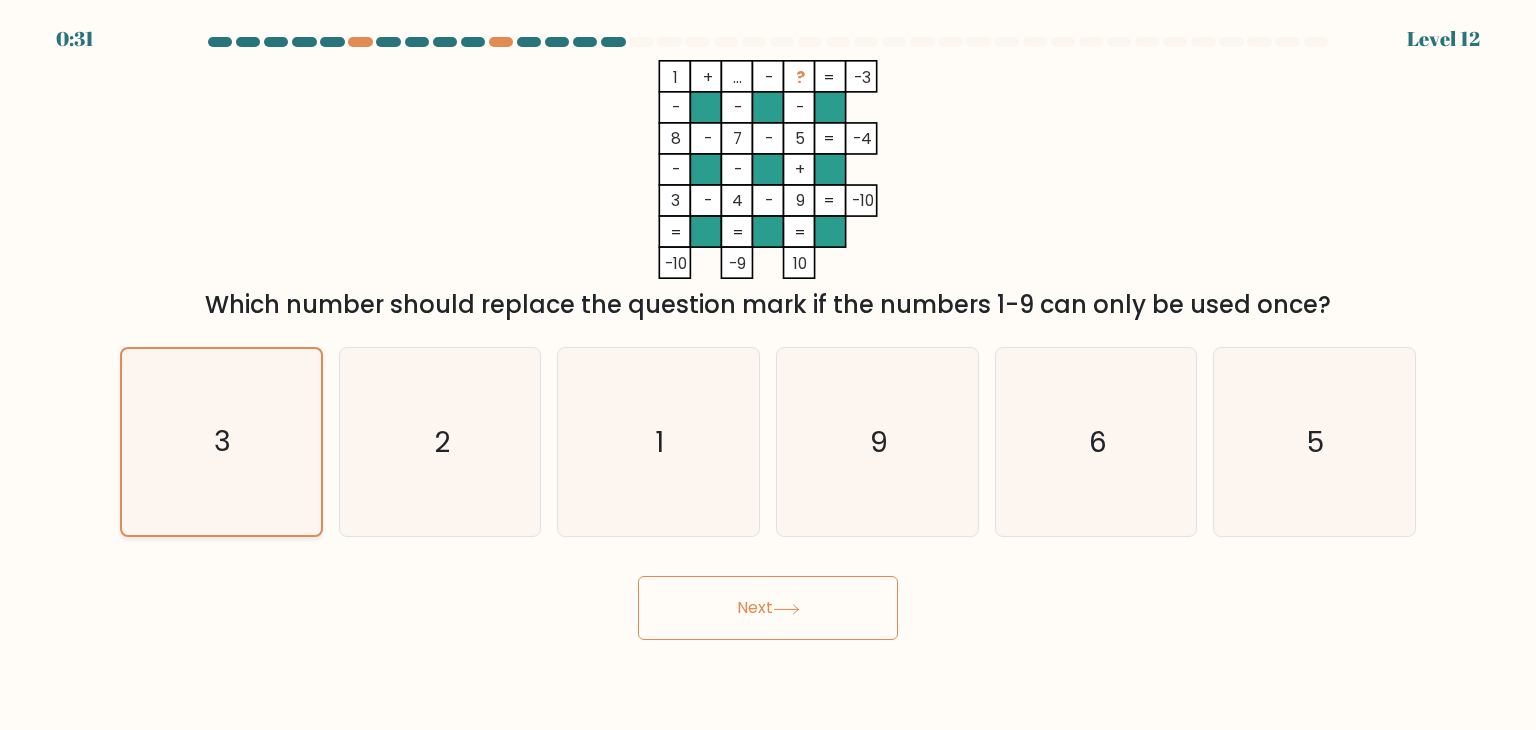 click on "3" at bounding box center [221, 442] 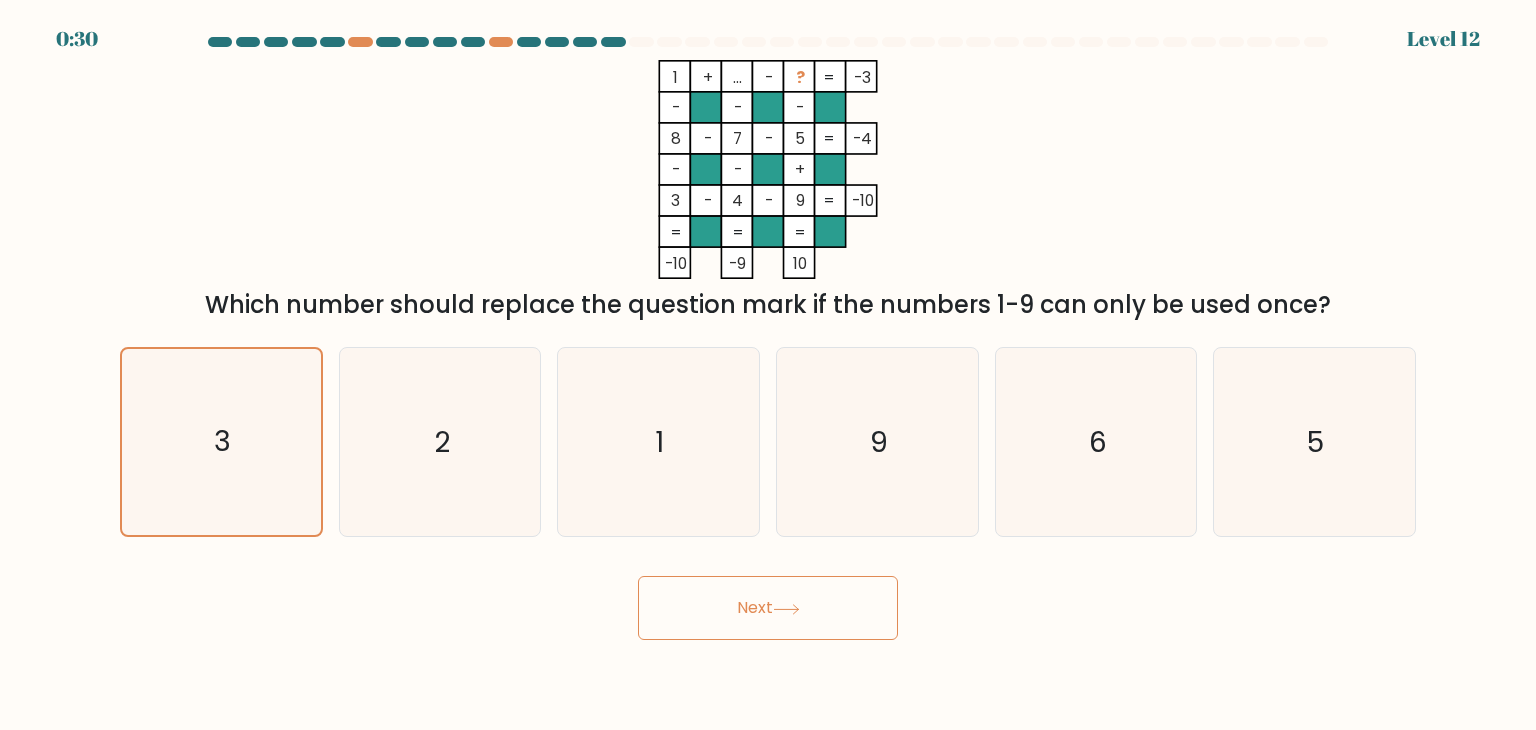click on "Next" at bounding box center (768, 608) 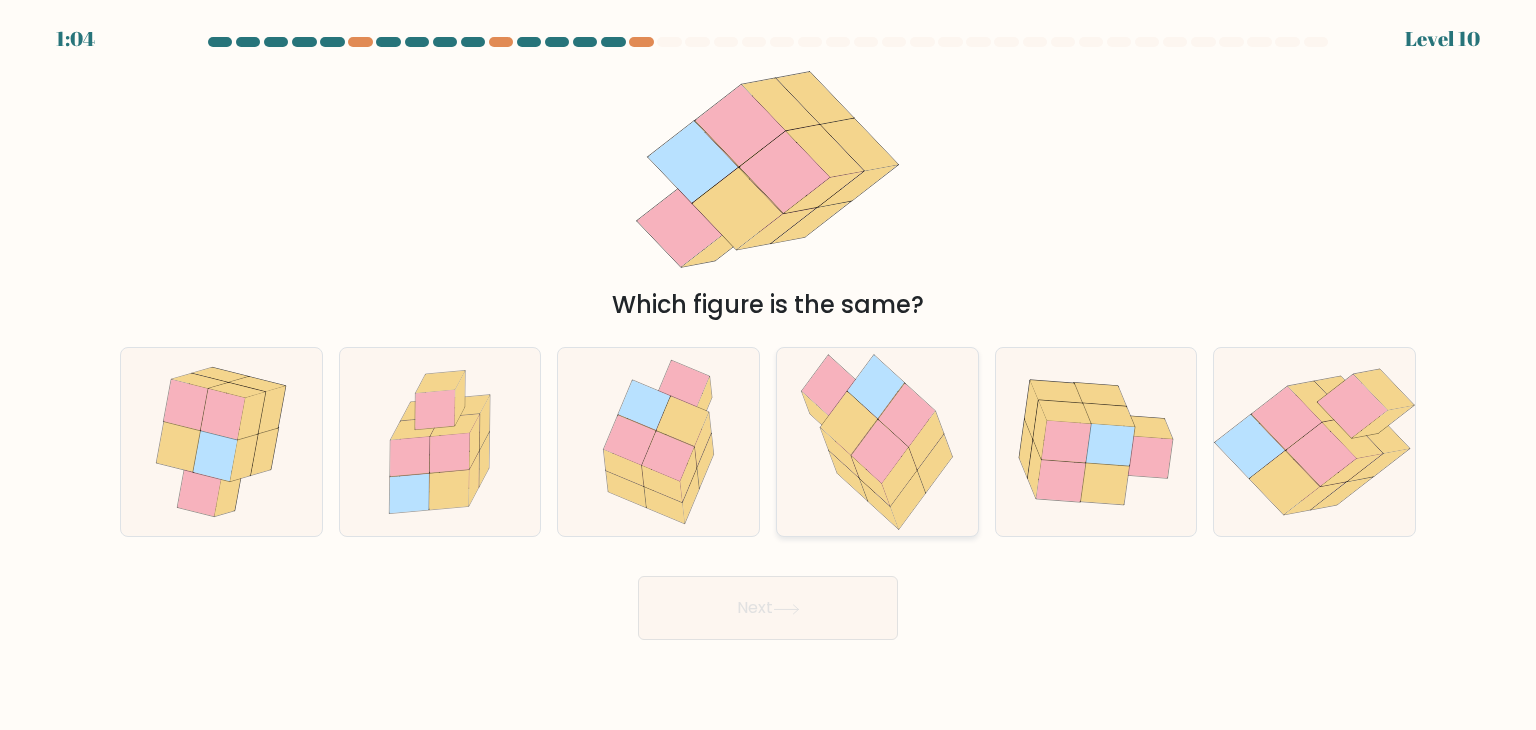 click at bounding box center [880, 452] 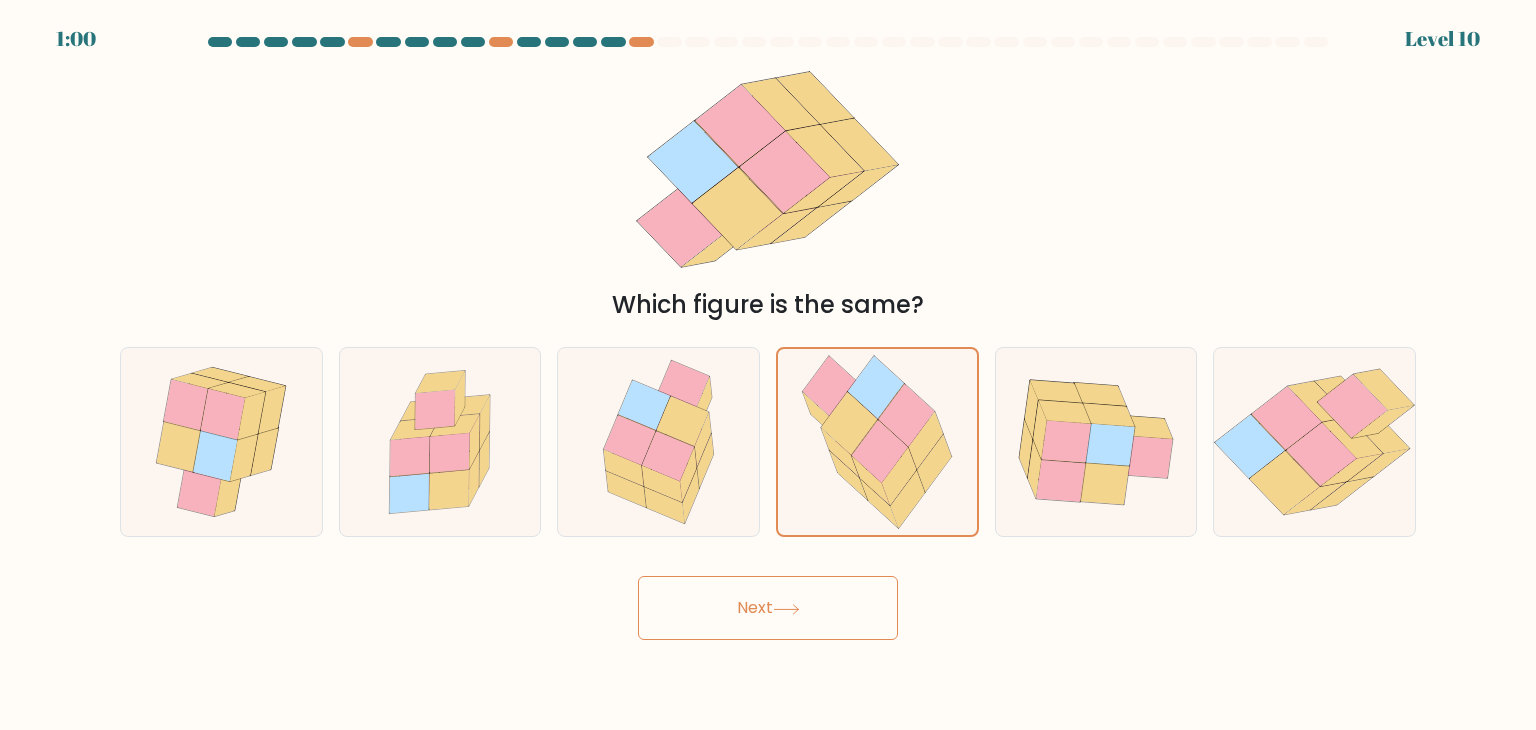 click on "Next" at bounding box center [768, 608] 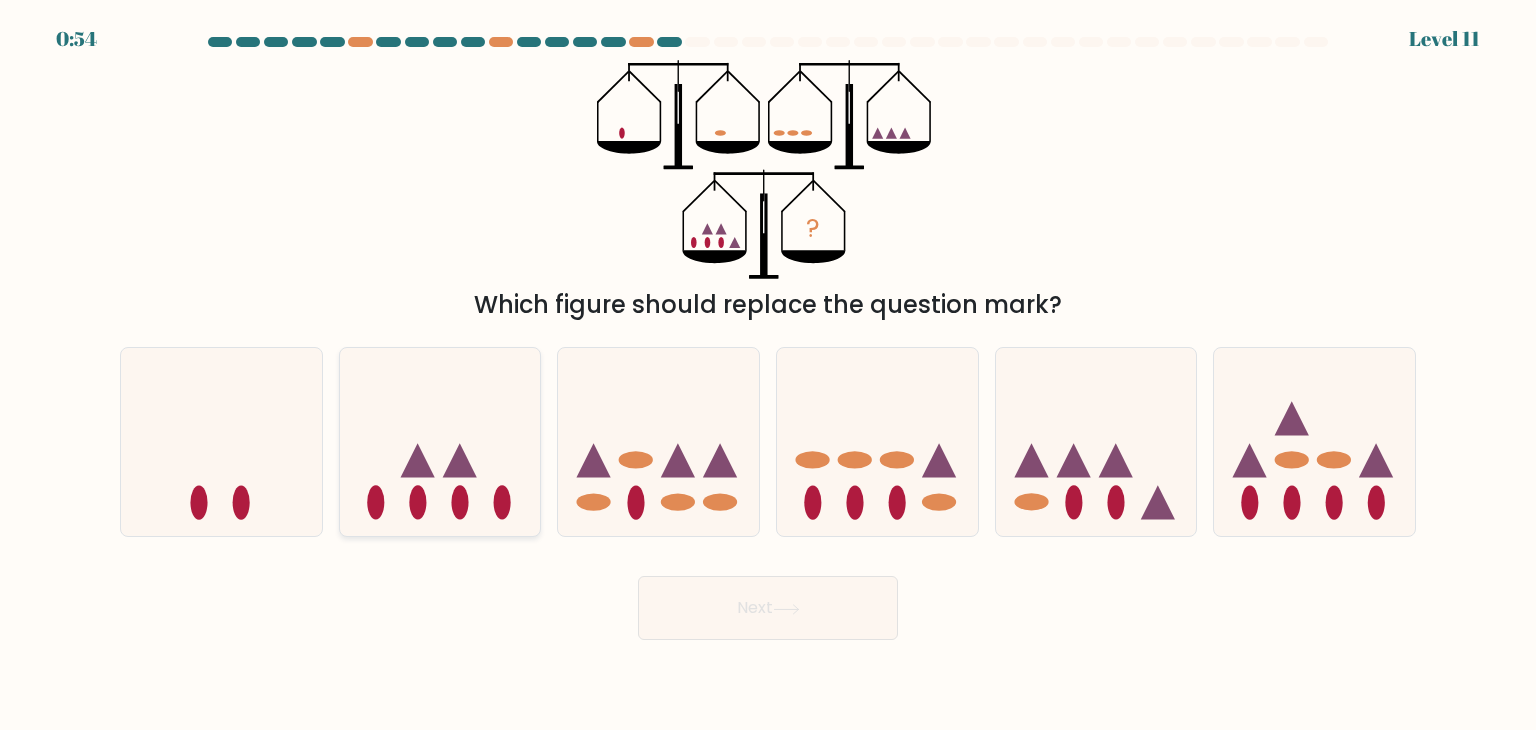click at bounding box center (440, 442) 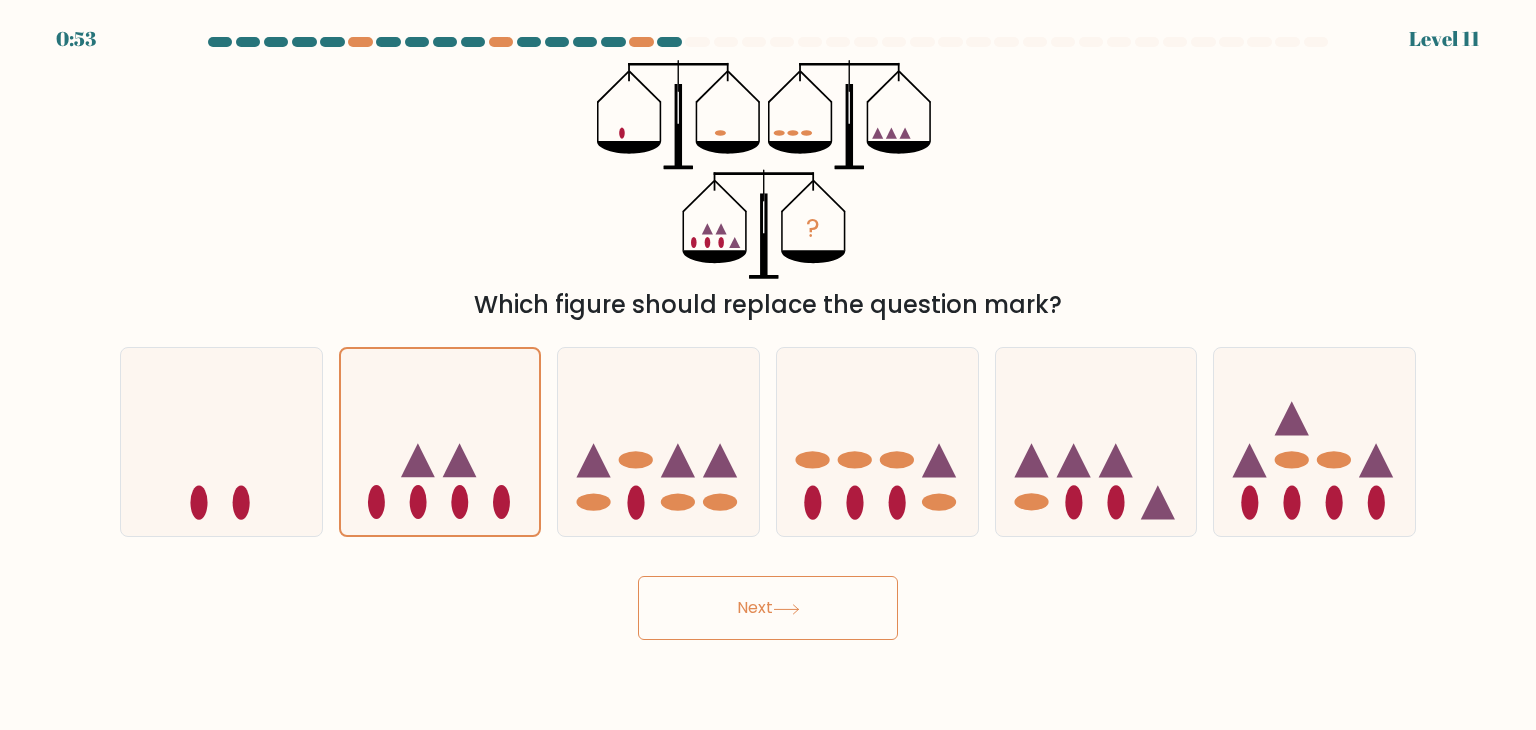 click on "Next" at bounding box center (768, 608) 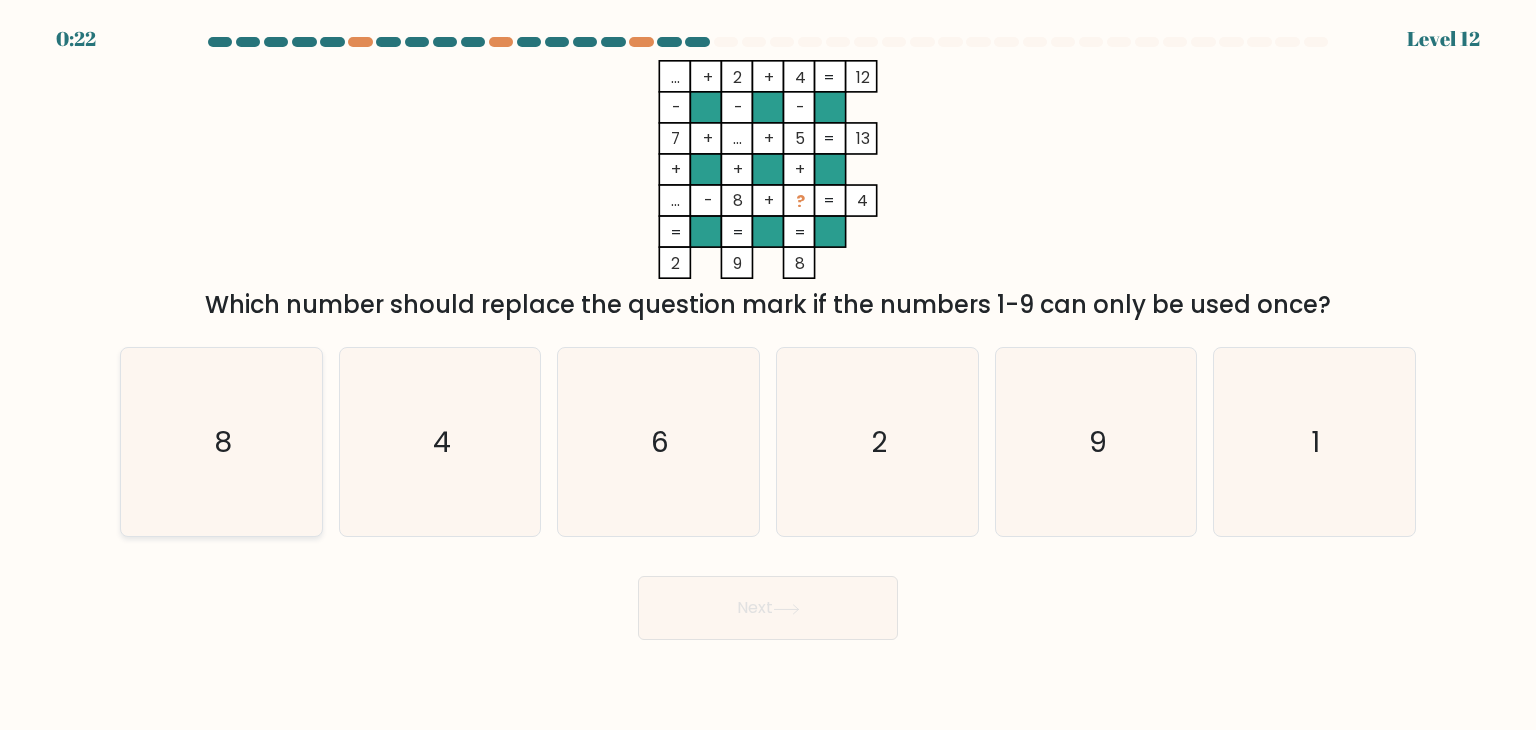 click on "8" at bounding box center (221, 442) 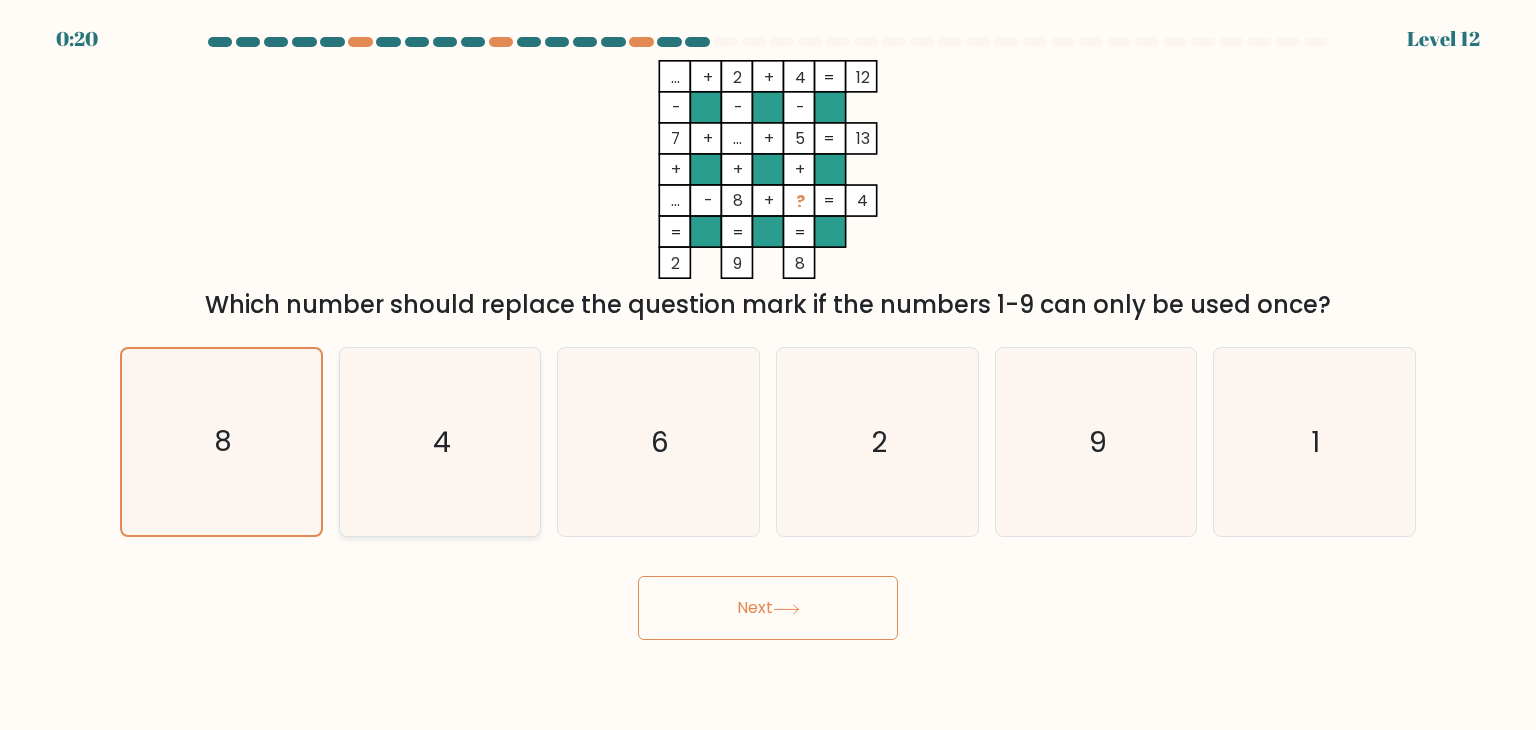 click on "4" at bounding box center (440, 442) 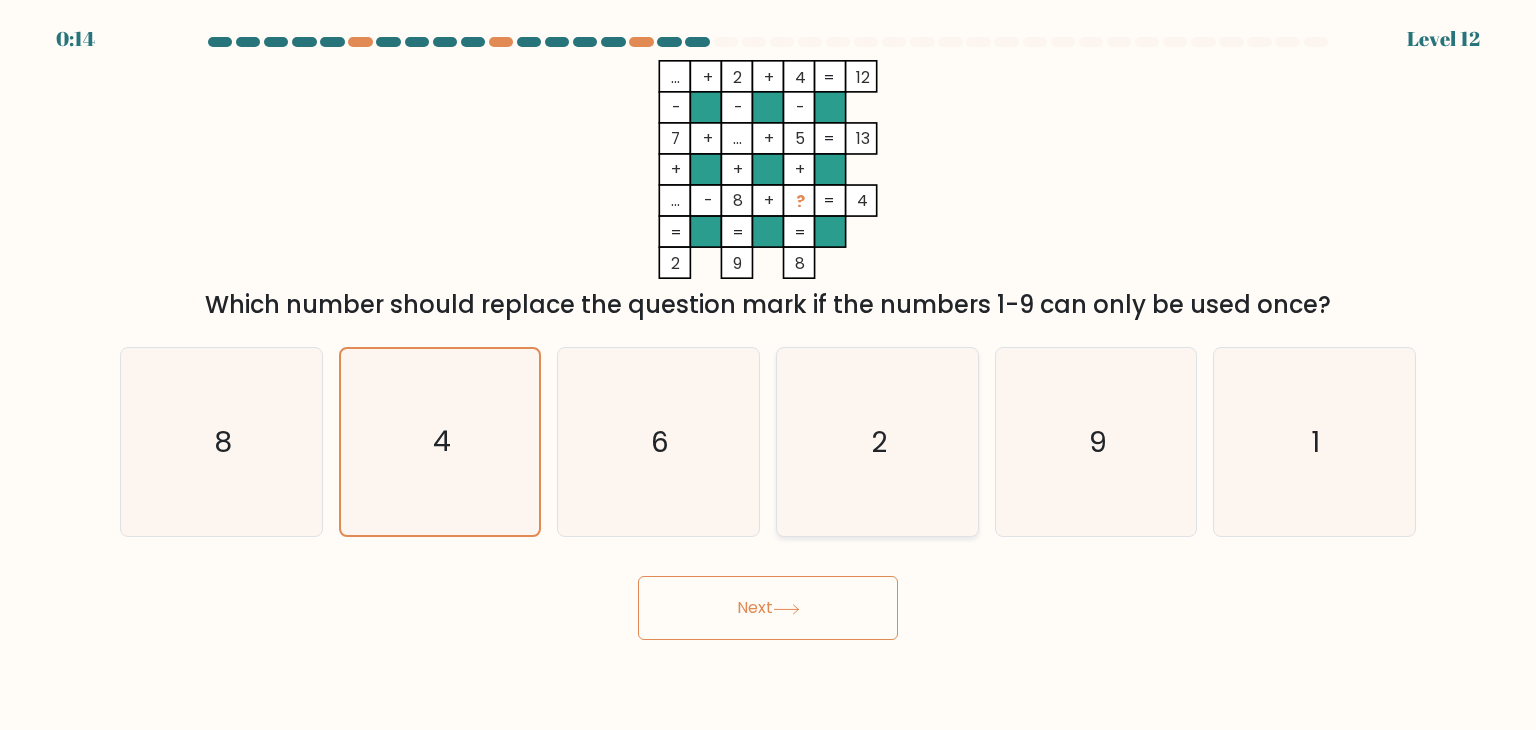 click on "2" at bounding box center [877, 442] 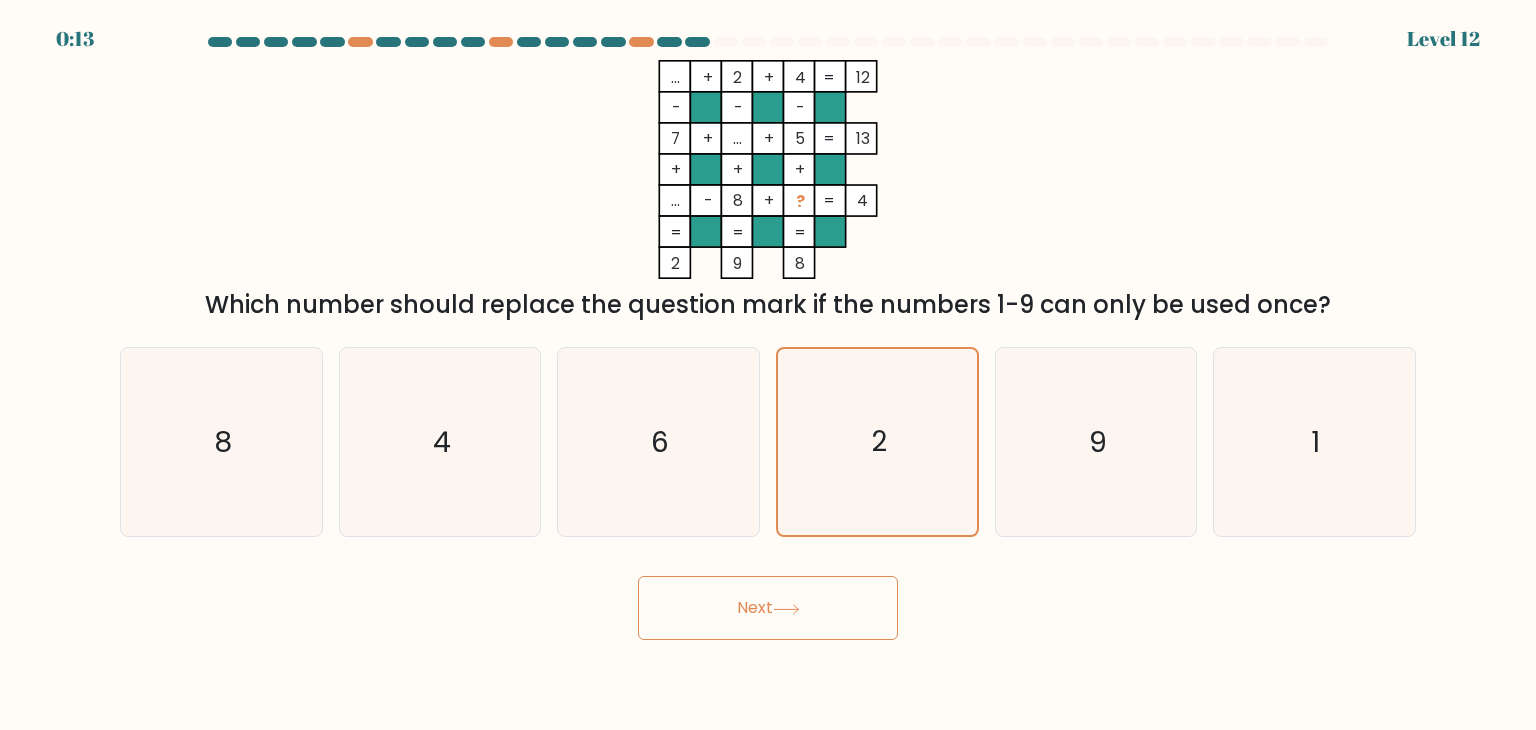 click on "Next" at bounding box center [768, 608] 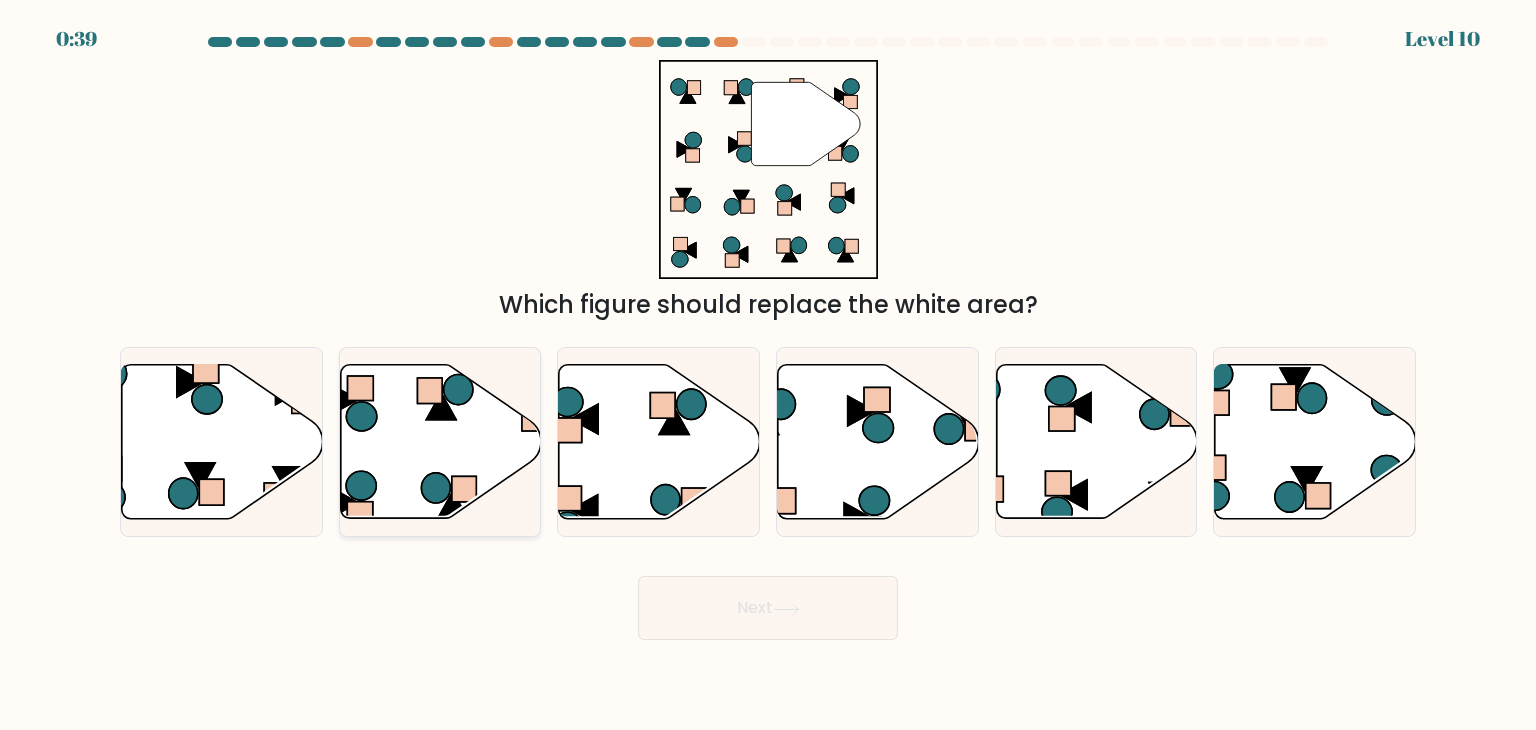 click at bounding box center (440, 442) 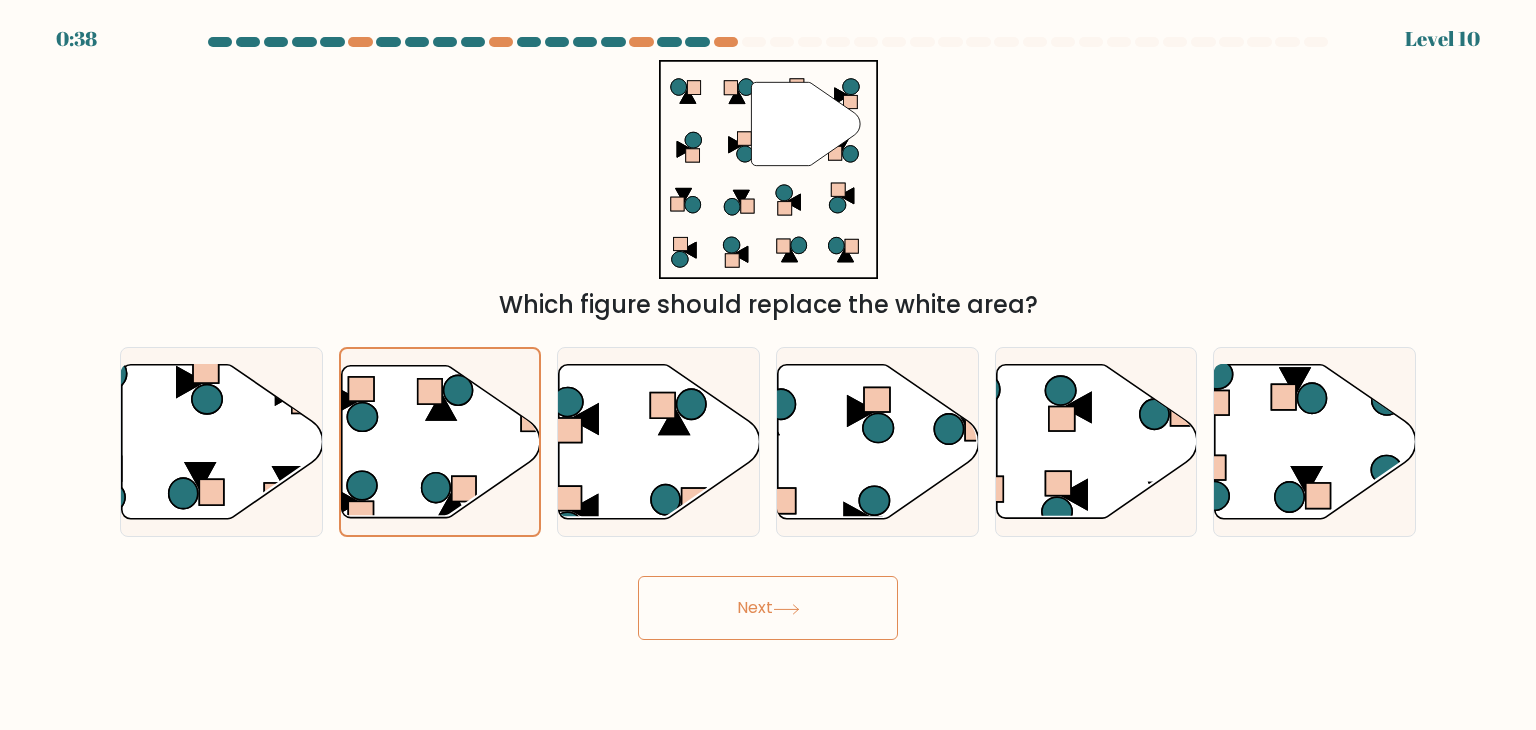 click on "Next" at bounding box center (768, 608) 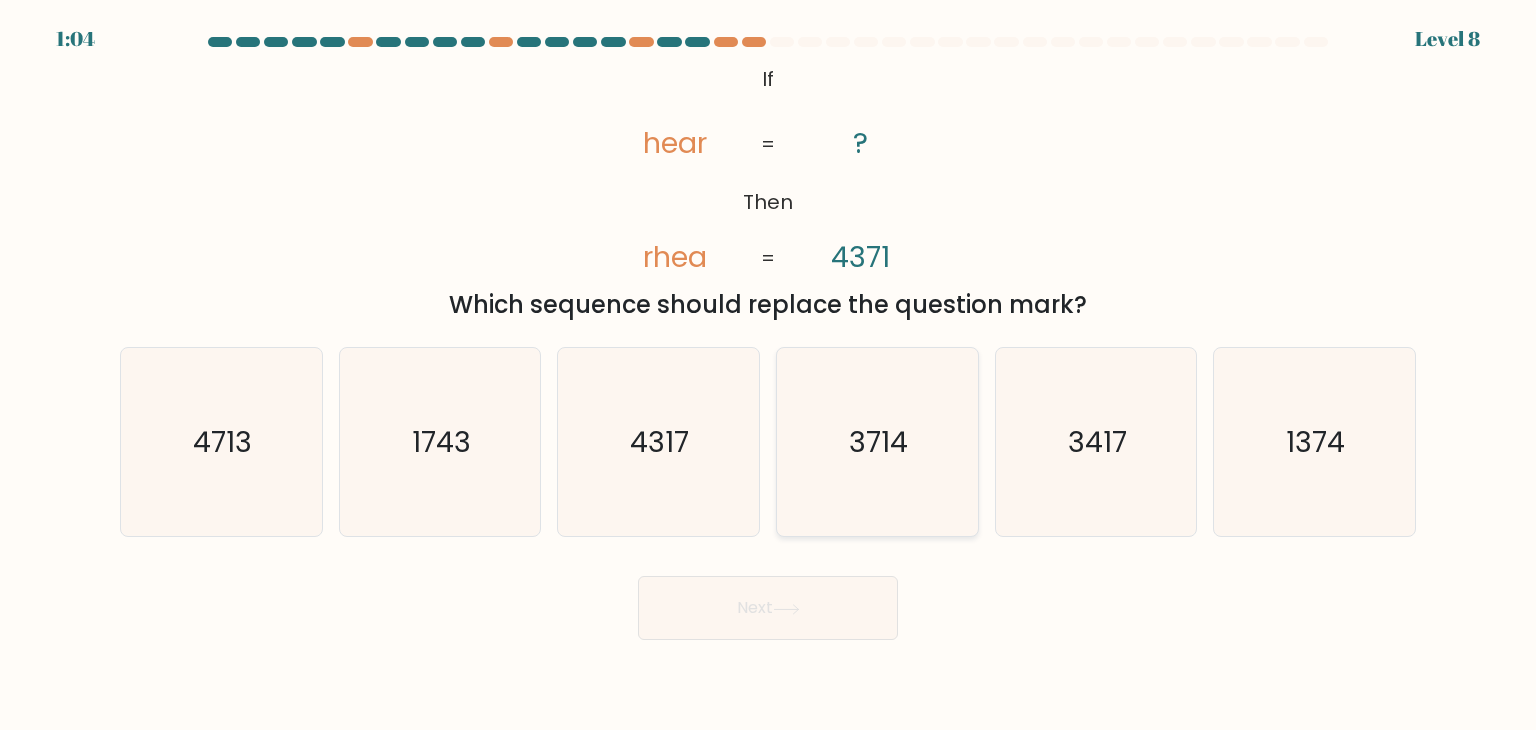 click on "3714" at bounding box center (879, 442) 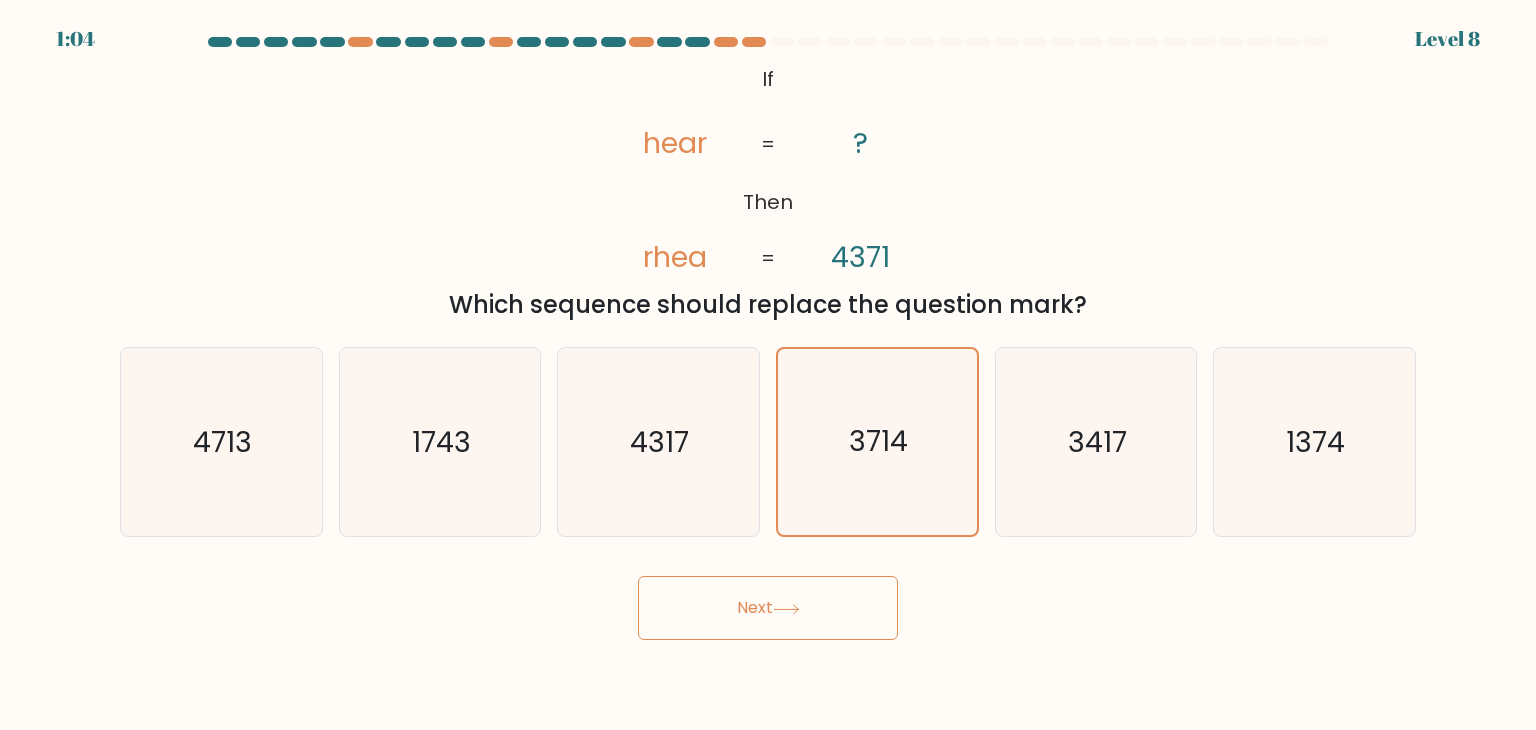 click on "5:72
Lorem 7
Ip" at bounding box center [768, 365] 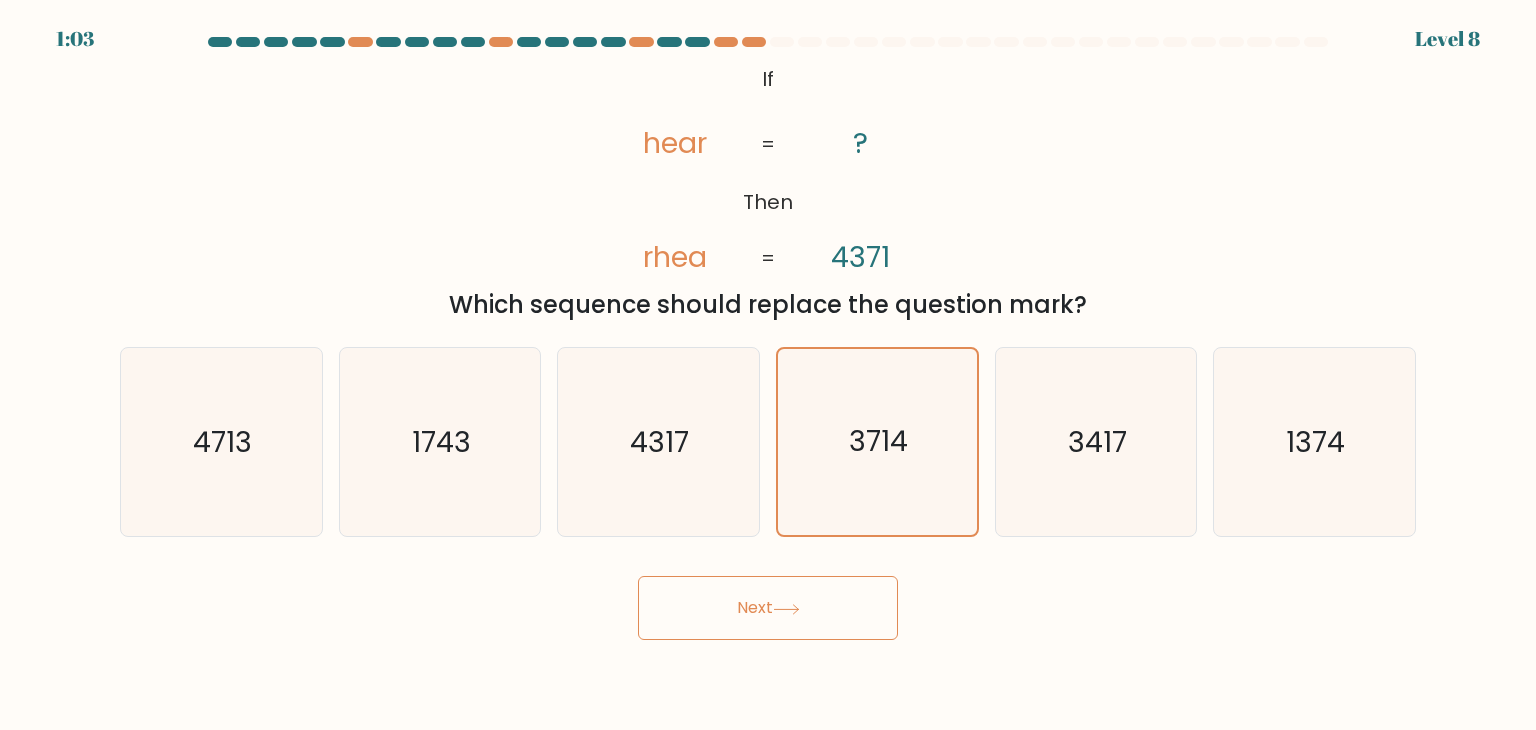 click on "Next" at bounding box center (768, 608) 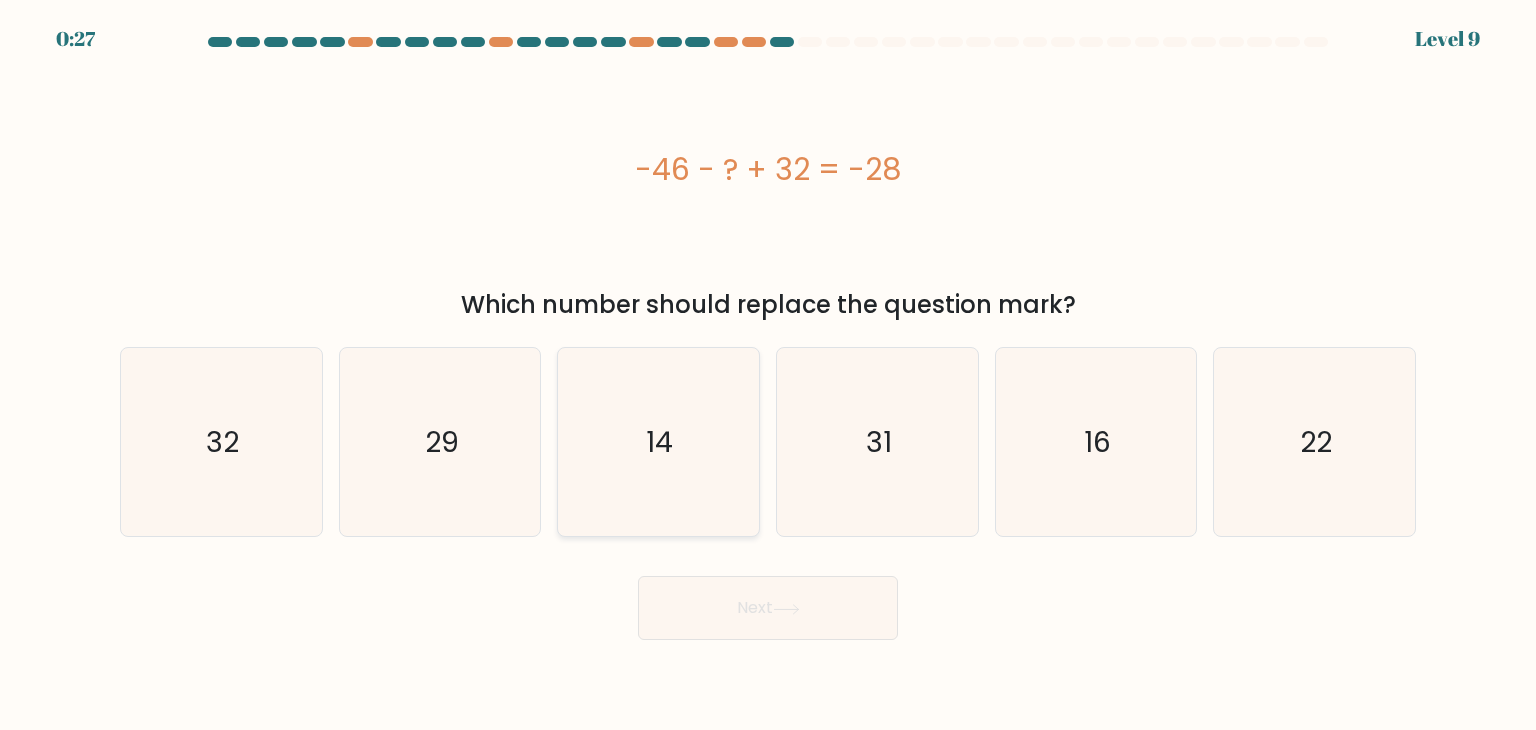 drag, startPoint x: 603, startPoint y: 416, endPoint x: 658, endPoint y: 462, distance: 71.70077 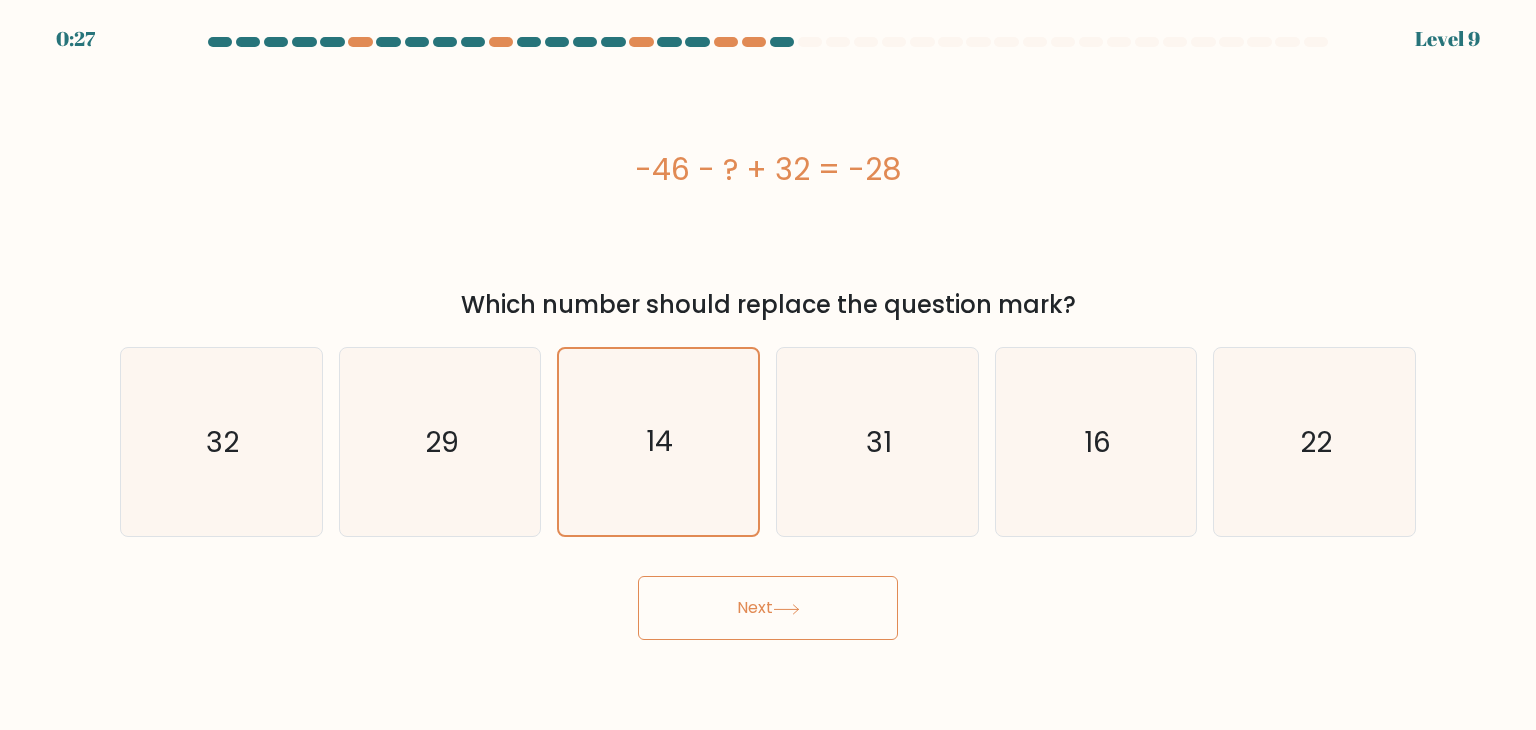 click on "Next" at bounding box center (768, 608) 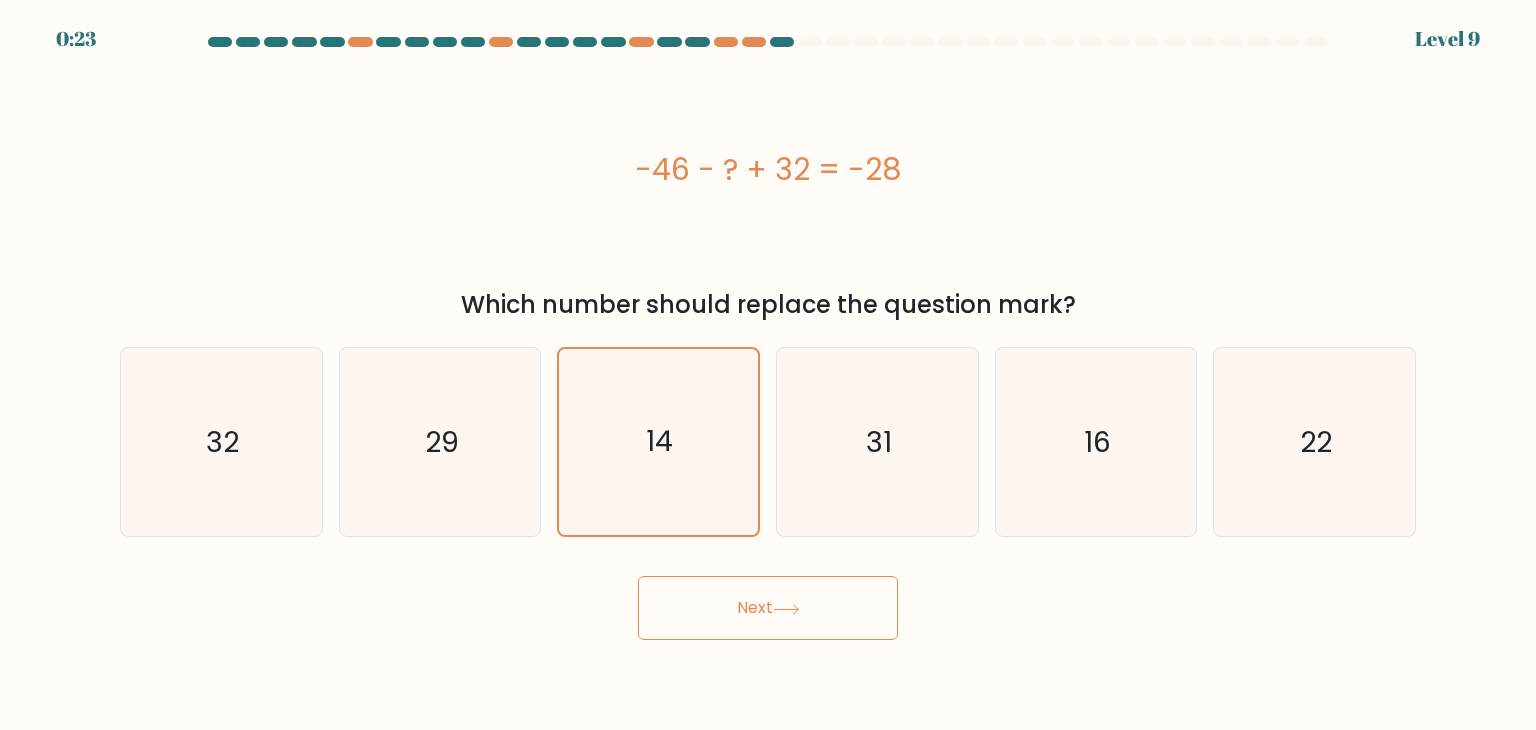 click at bounding box center (786, 609) 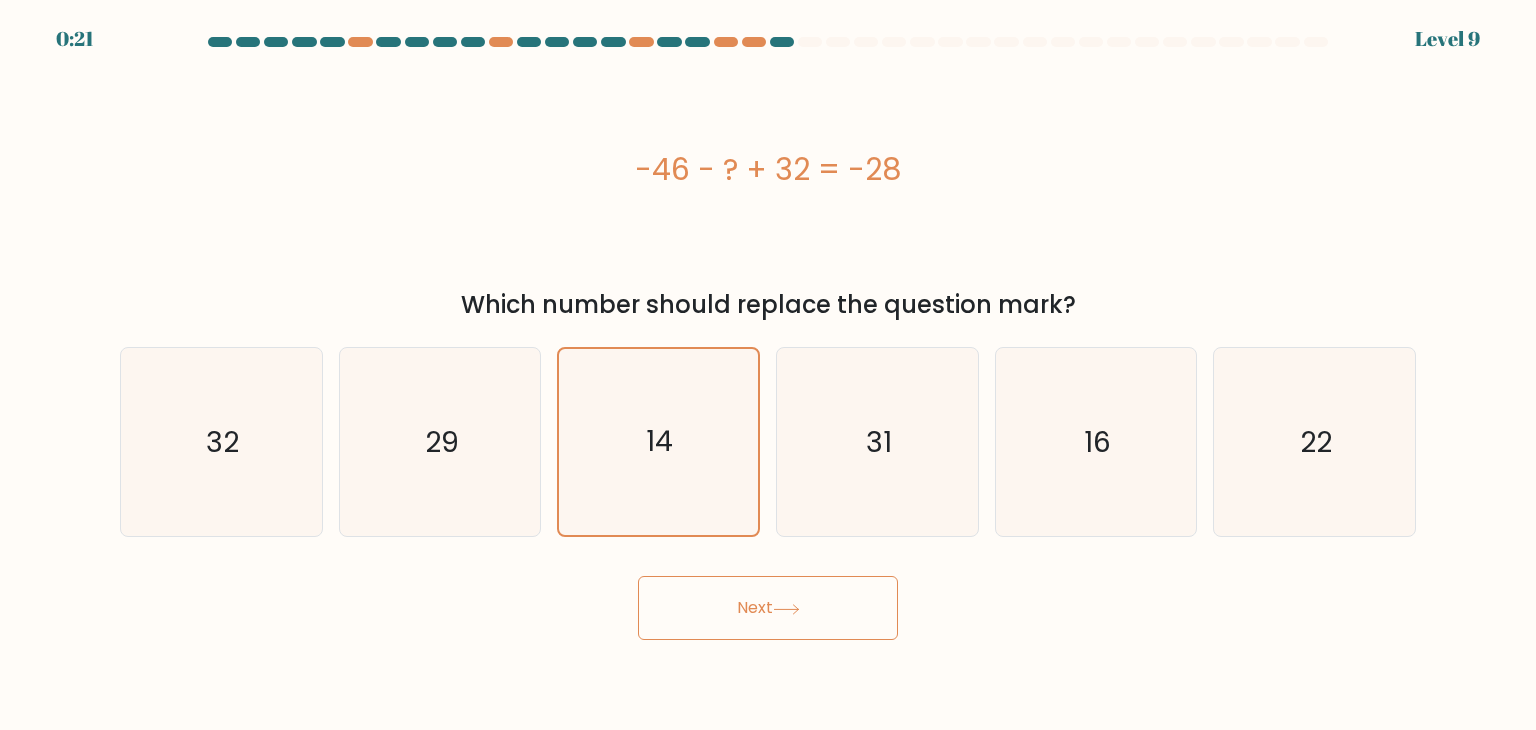 click on "Next" at bounding box center (768, 608) 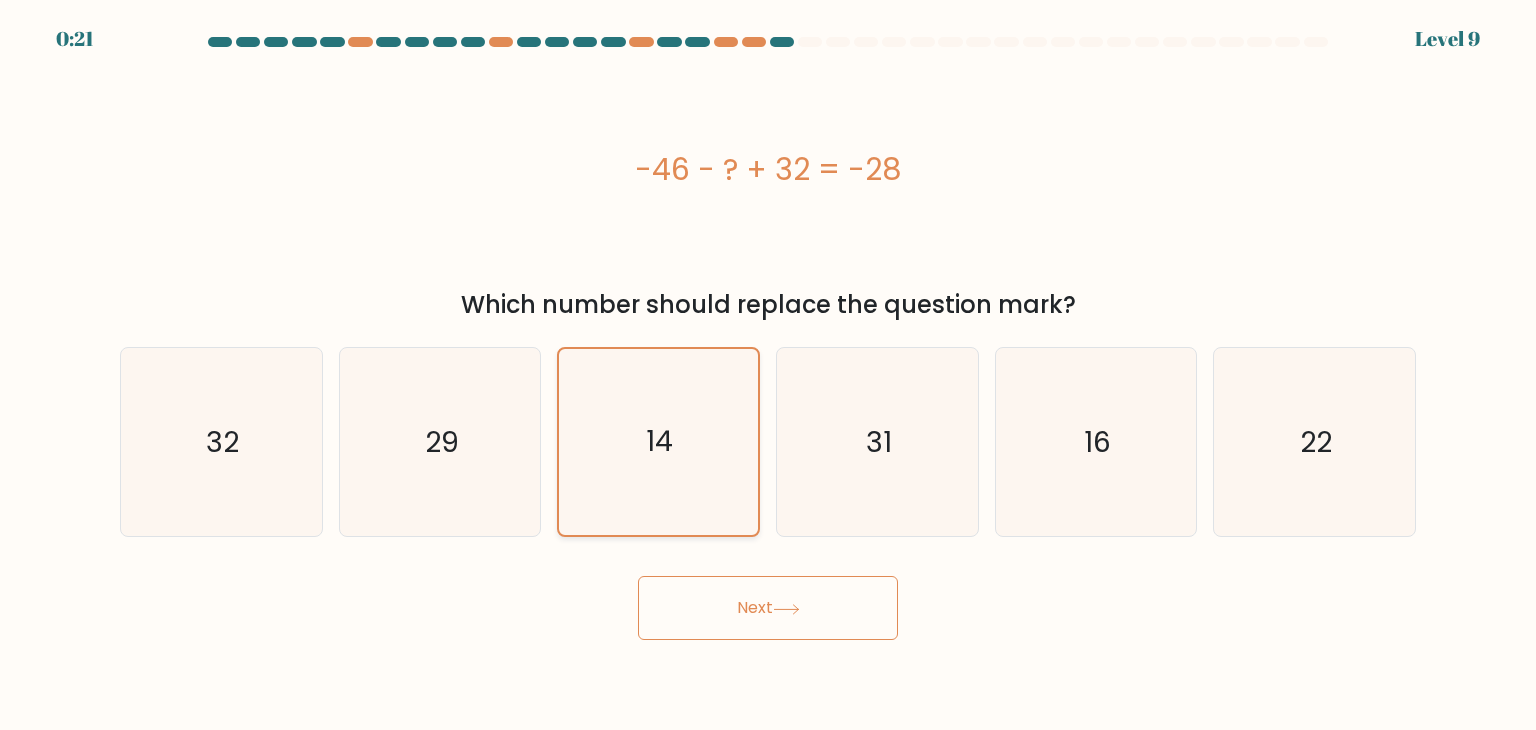 click on "14" at bounding box center [658, 442] 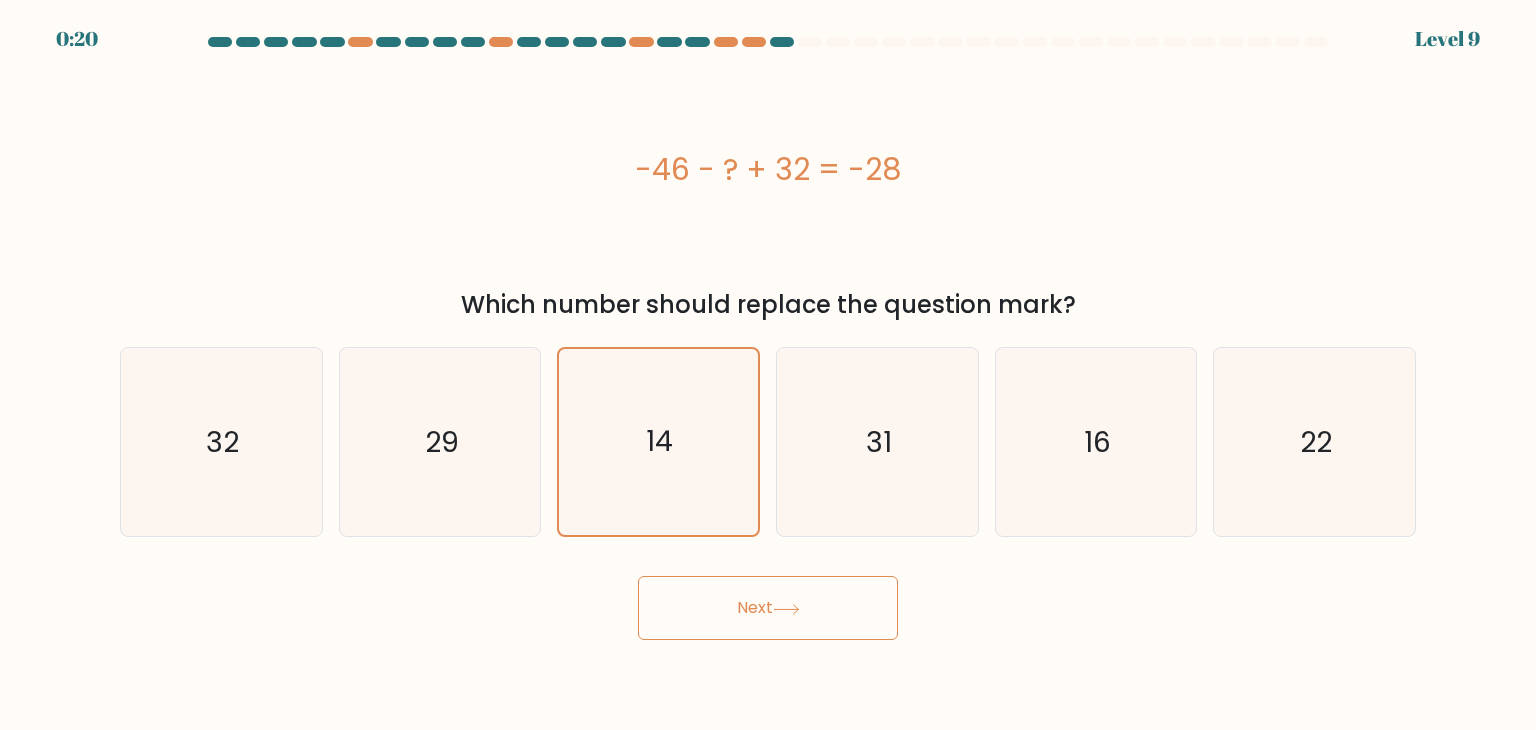 click on "Next" at bounding box center [768, 608] 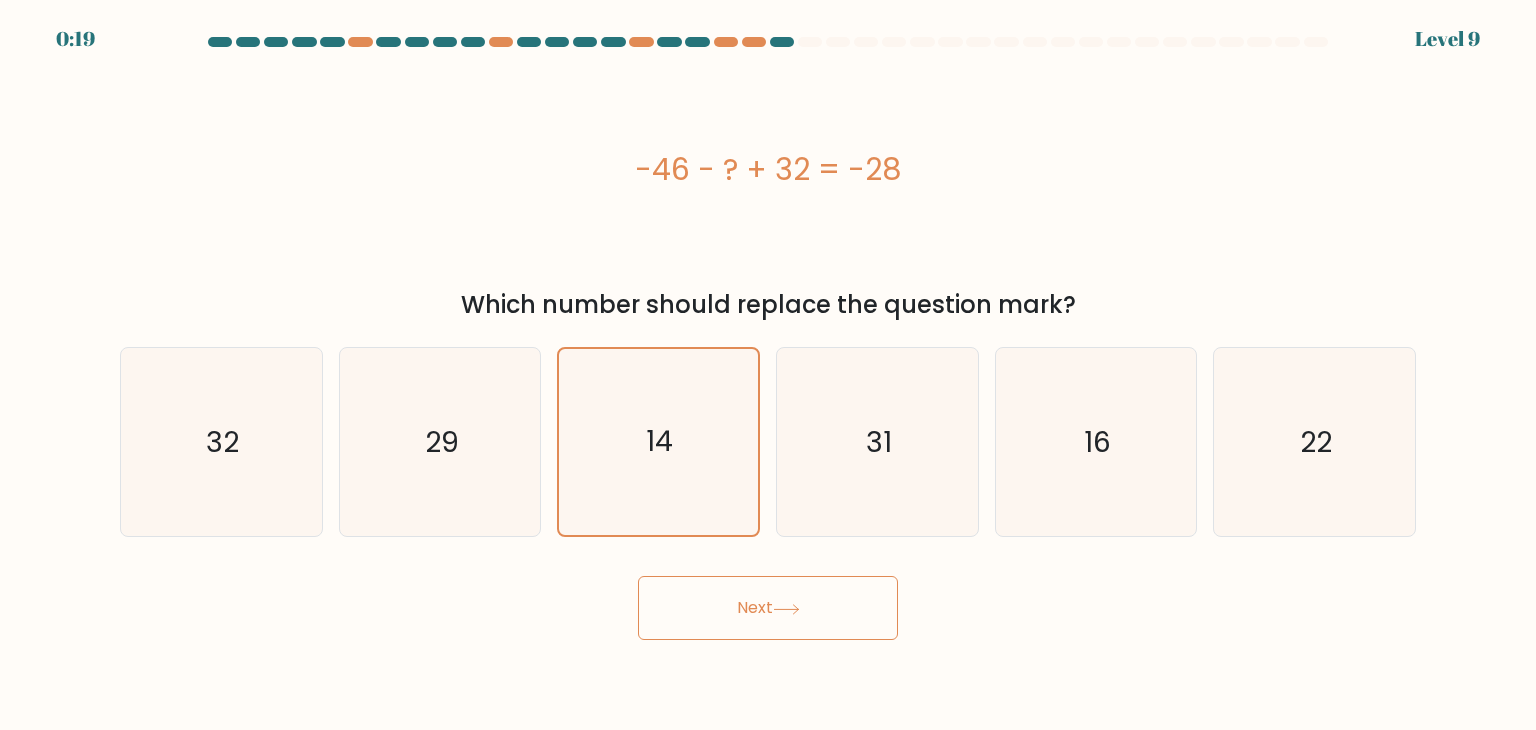 click on "Next" at bounding box center (768, 608) 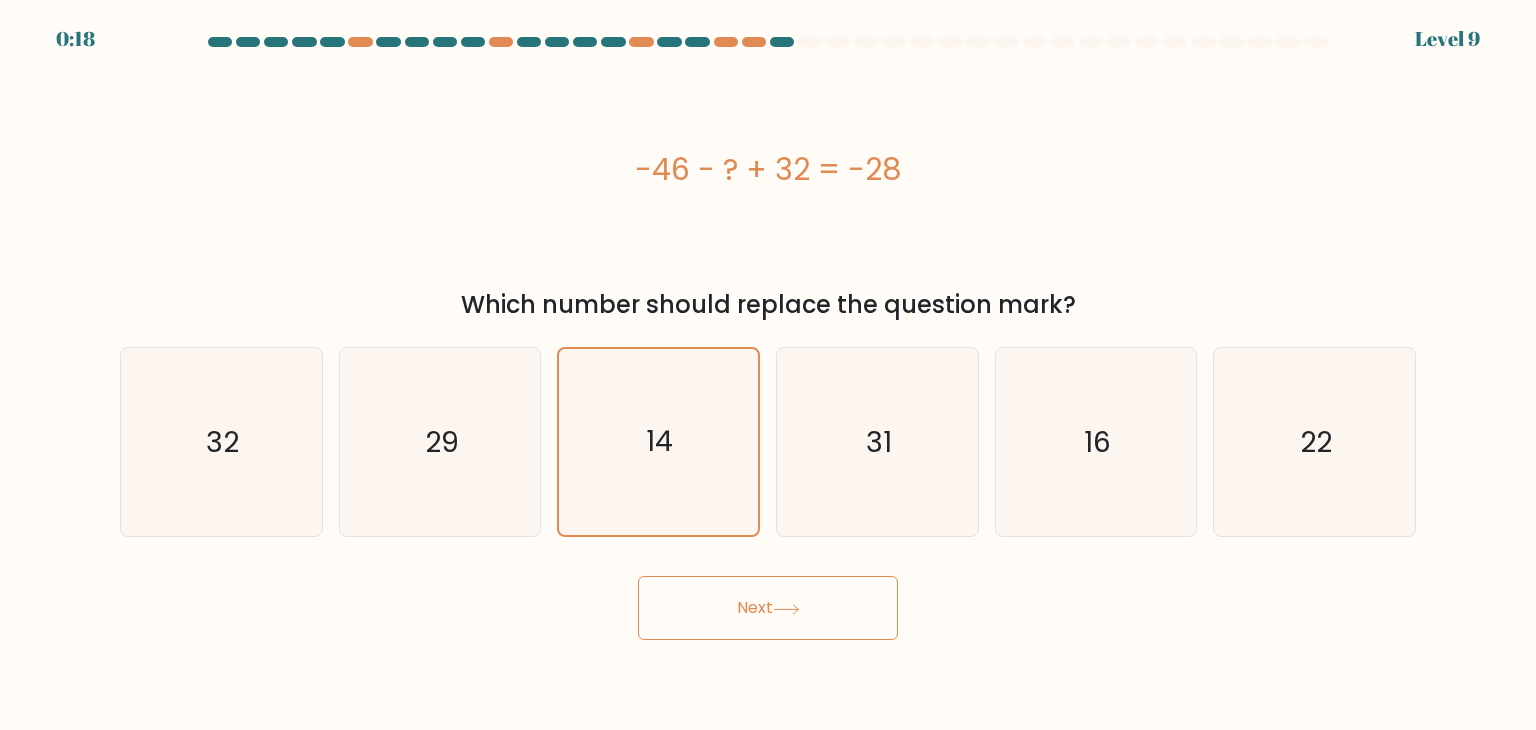 drag, startPoint x: 731, startPoint y: 574, endPoint x: 746, endPoint y: 550, distance: 28.301943 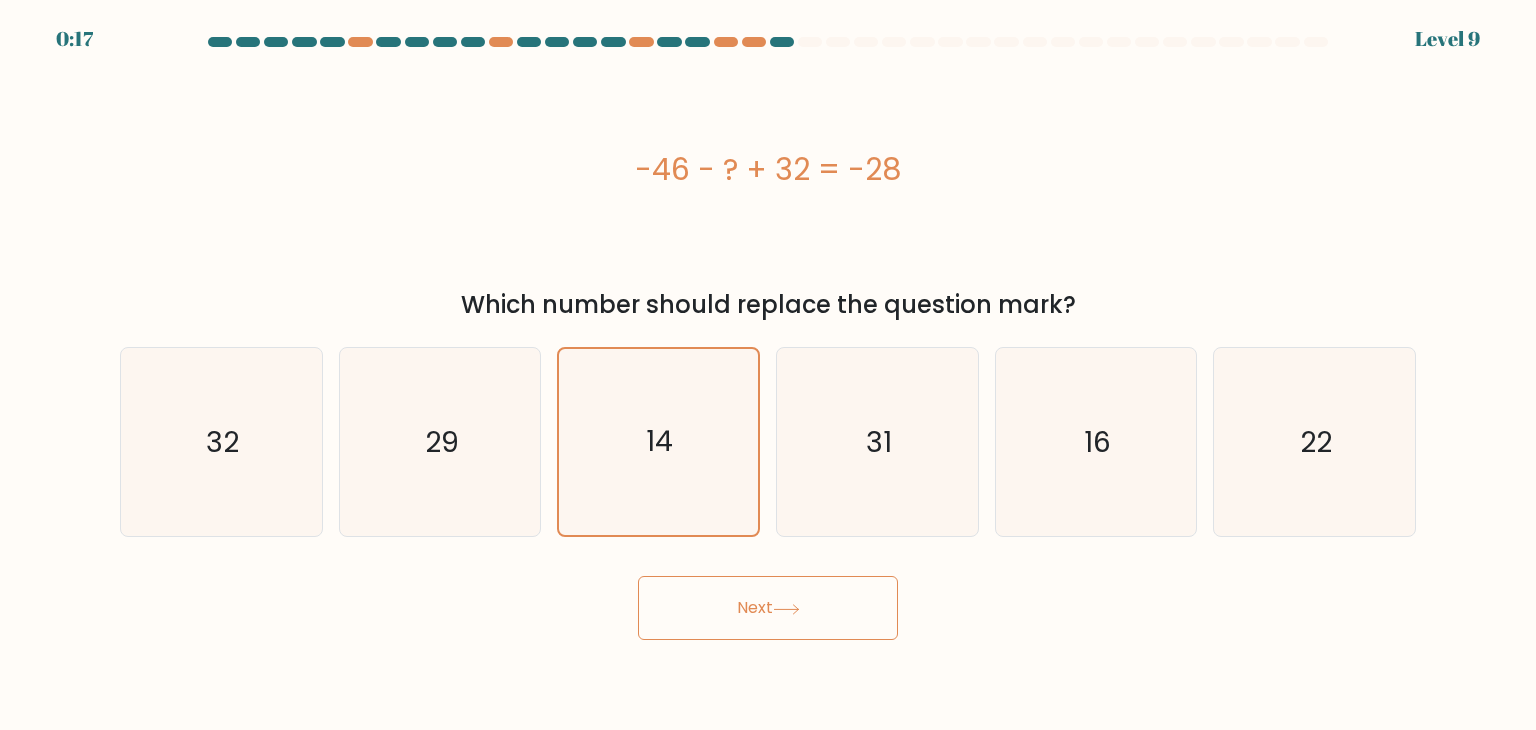 click on "Next" at bounding box center (768, 608) 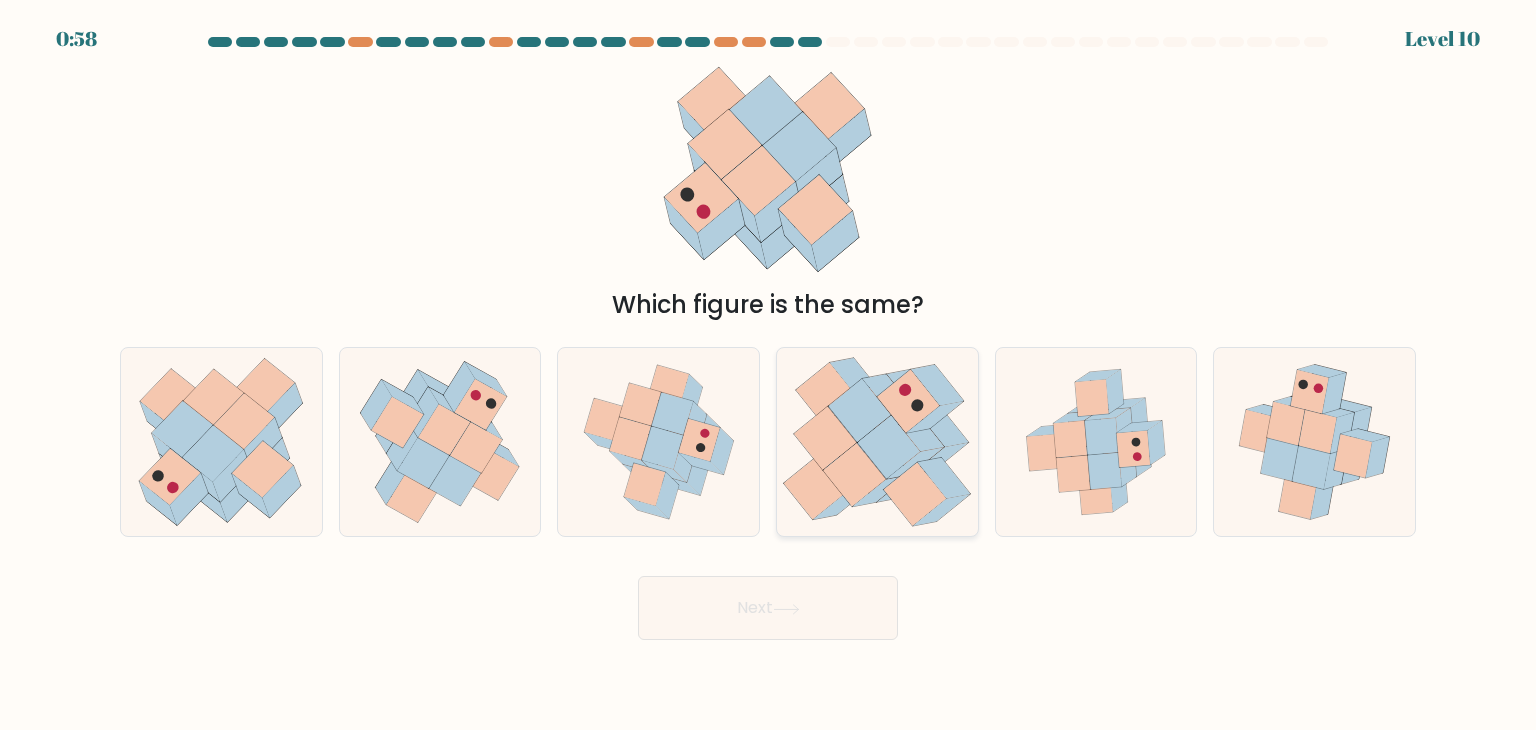 click at bounding box center [889, 447] 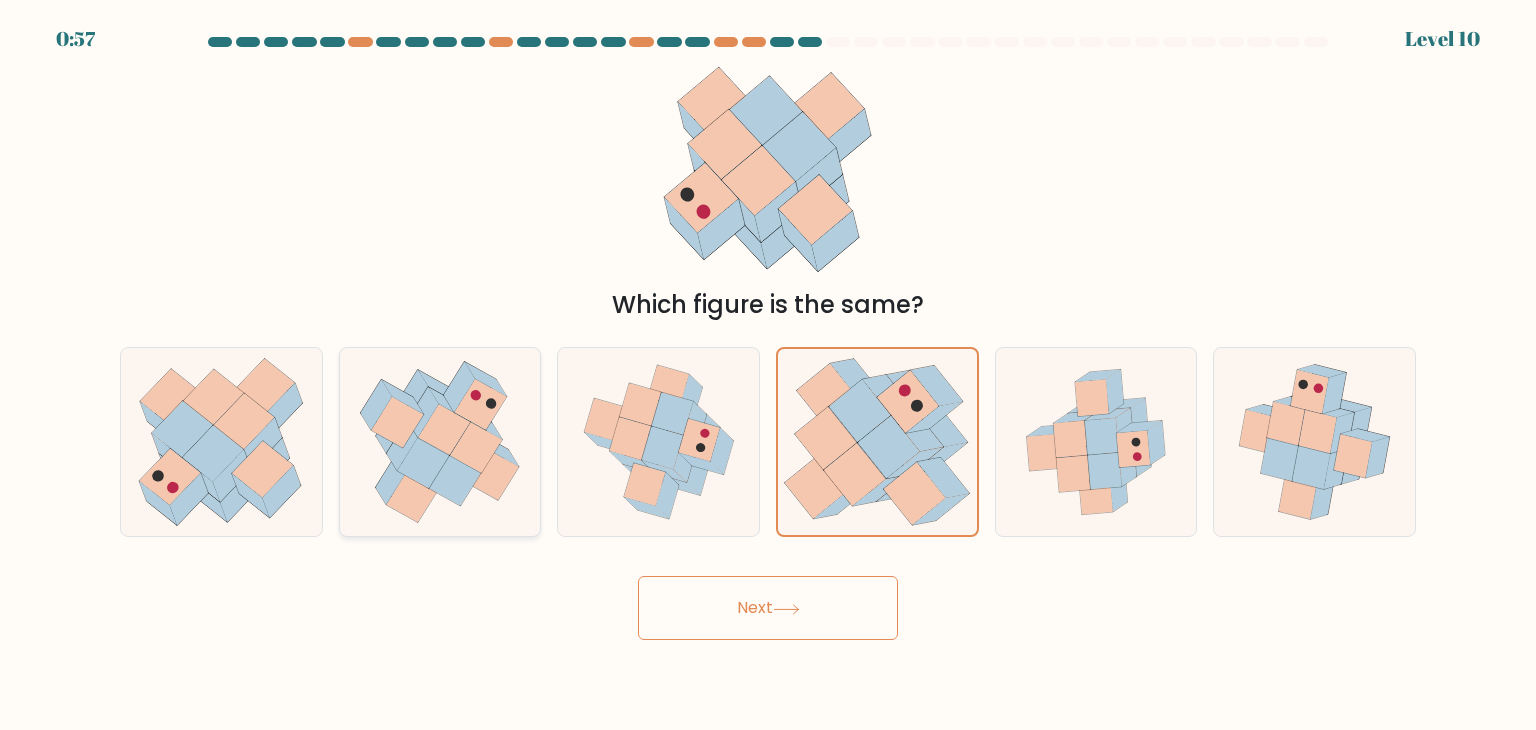 click at bounding box center [444, 429] 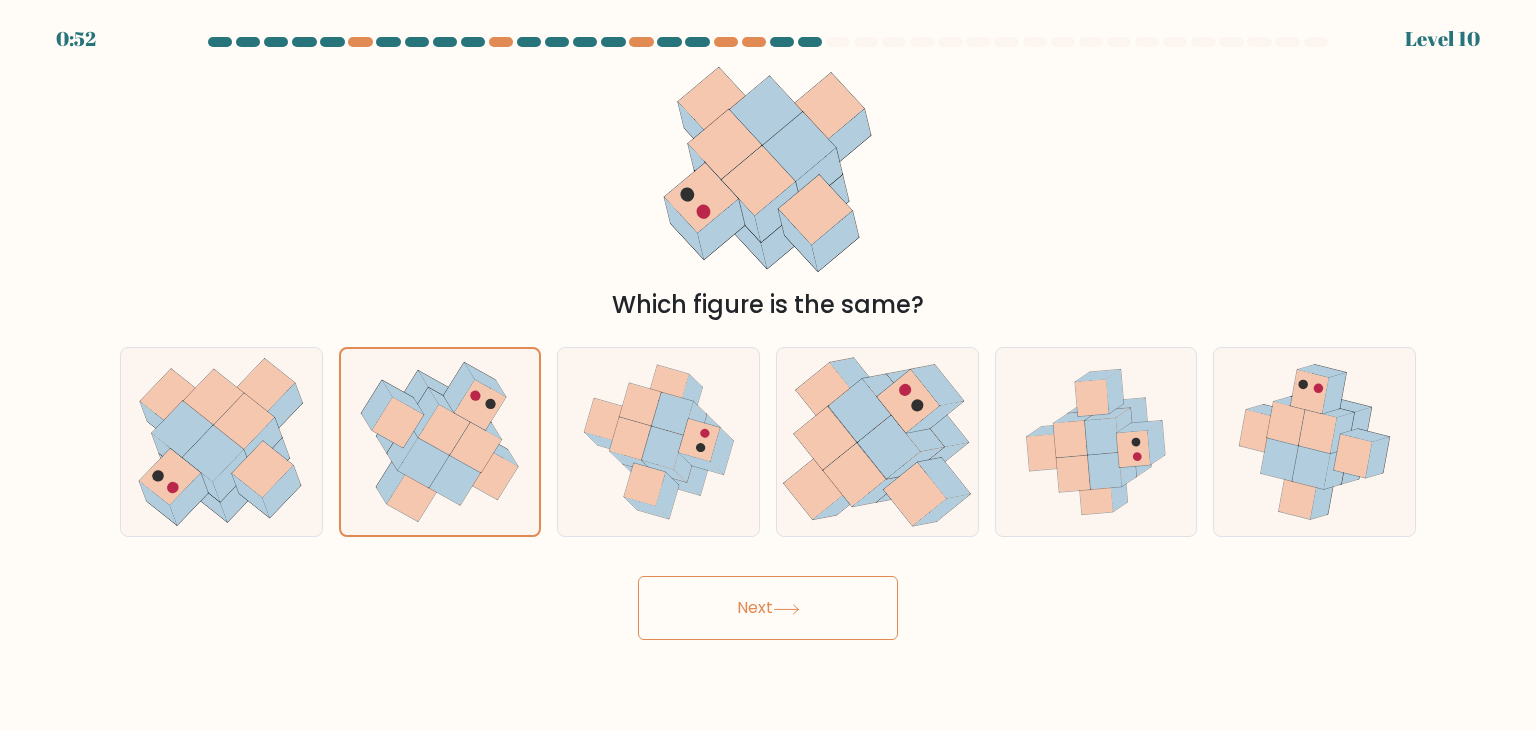 click on "Next" at bounding box center (768, 608) 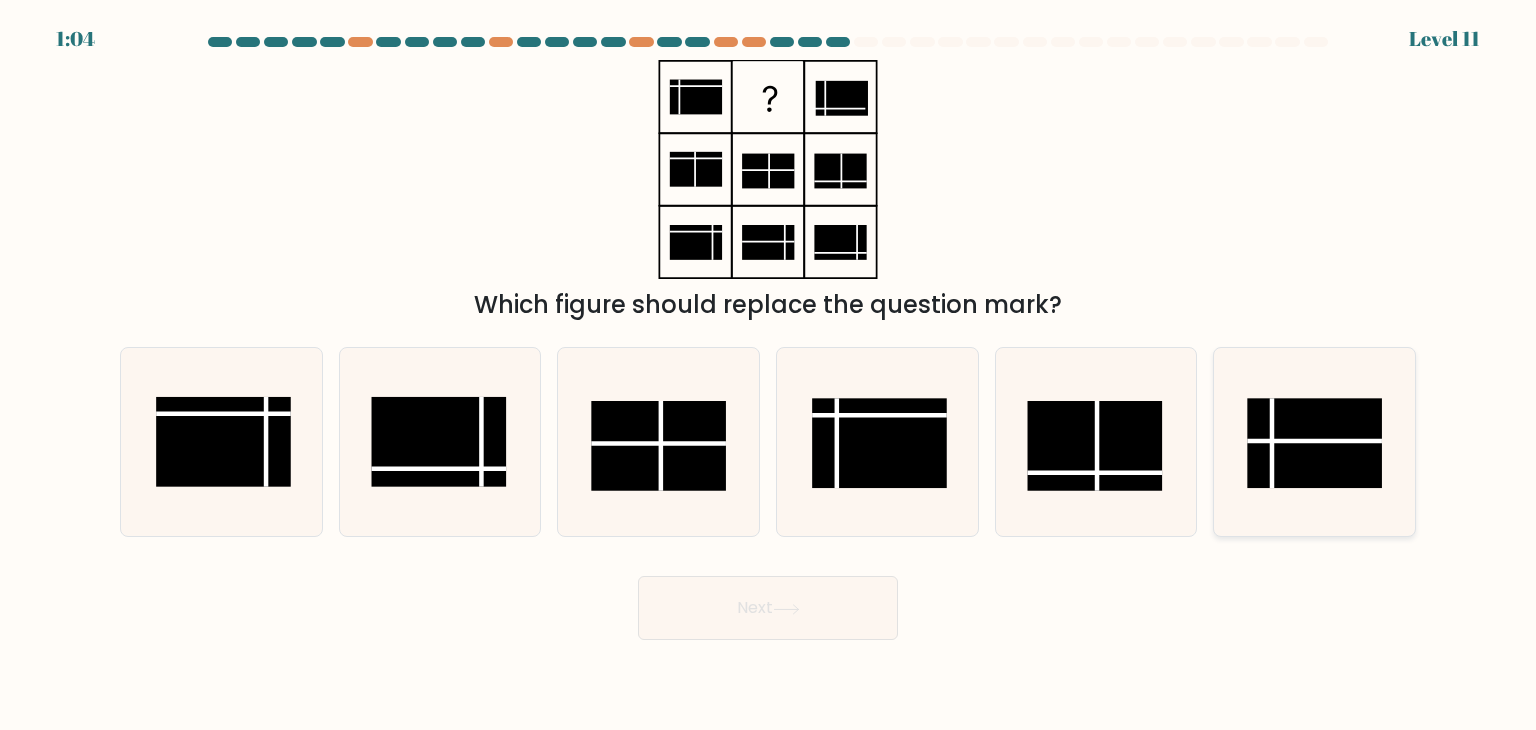 click at bounding box center (1315, 443) 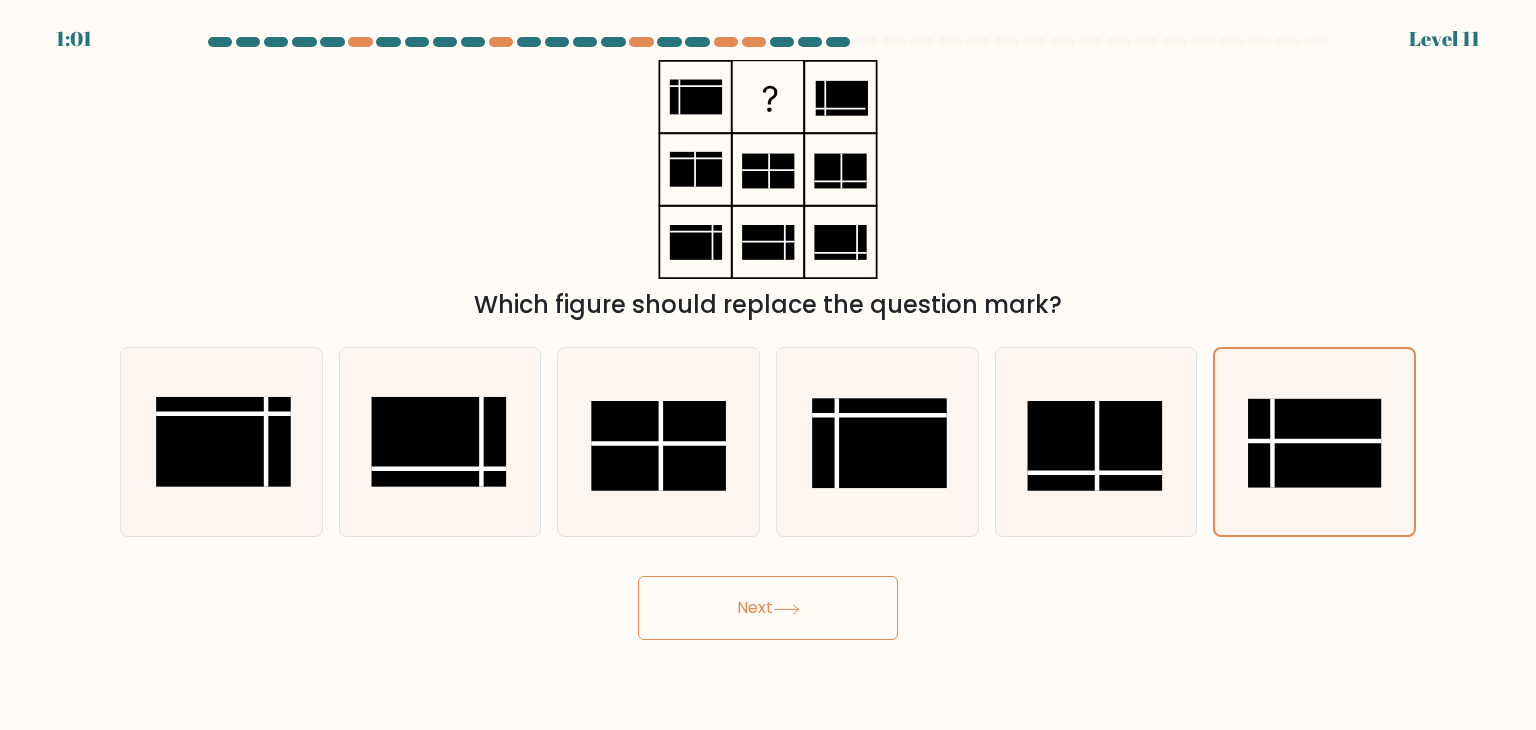 click at bounding box center (786, 609) 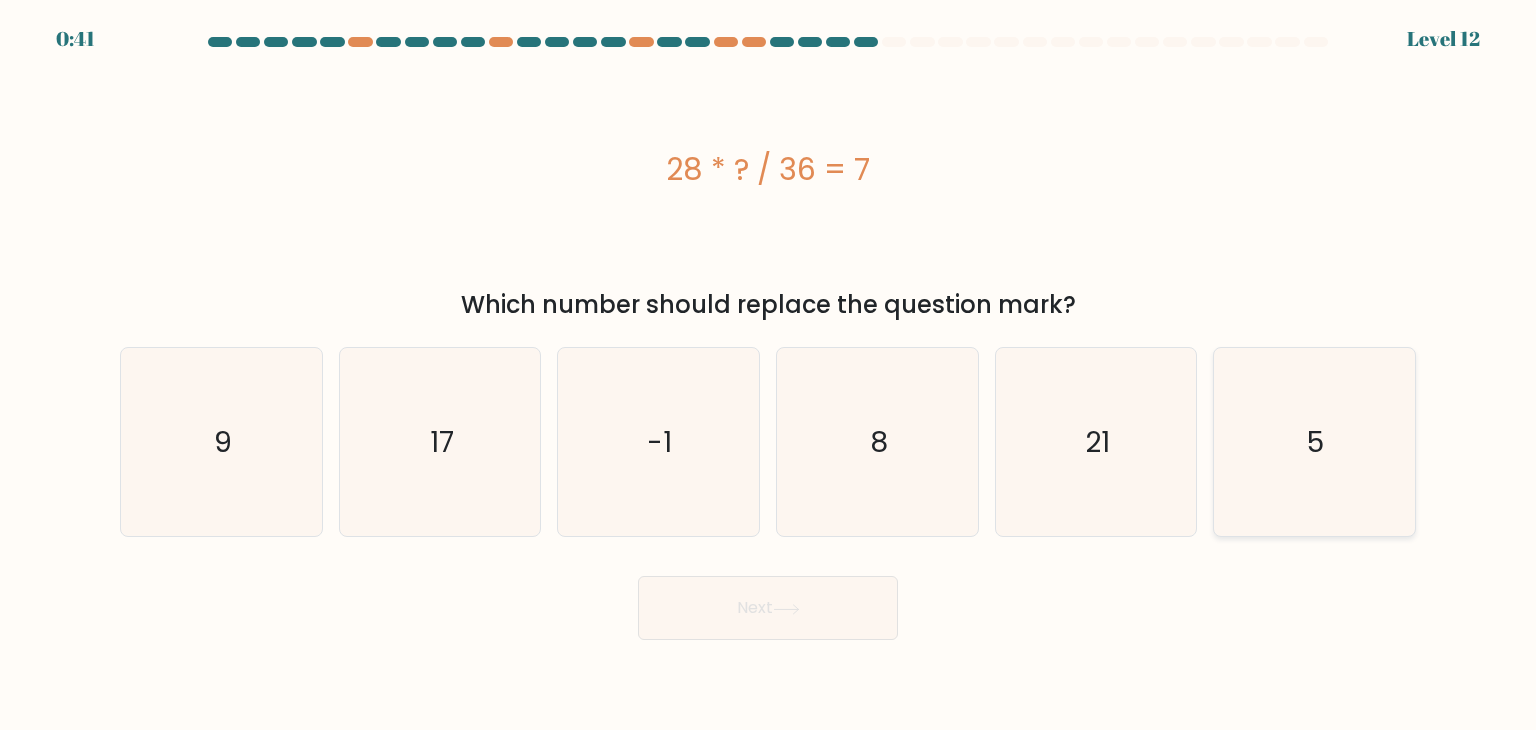 click on "5" at bounding box center (1314, 442) 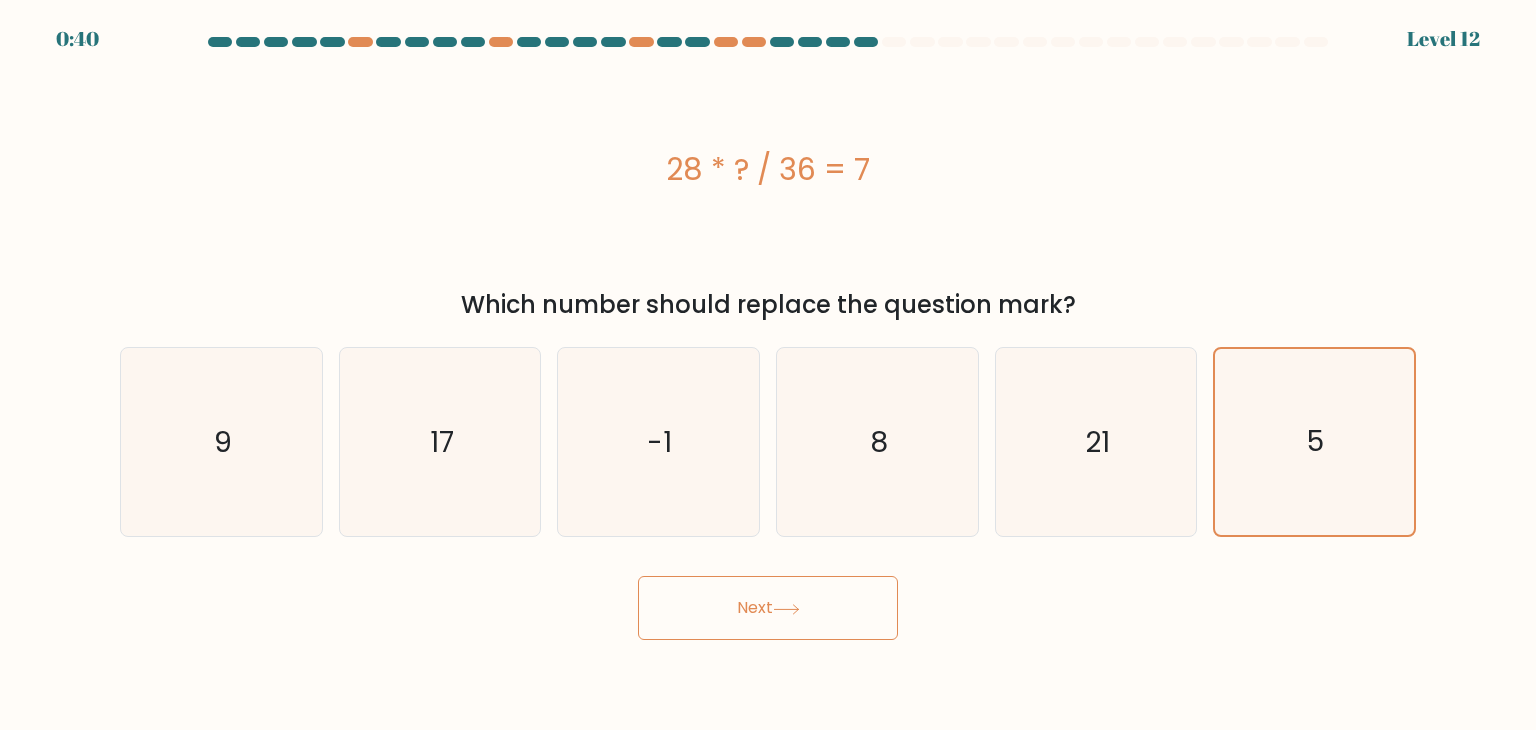 click on "Next" at bounding box center (768, 608) 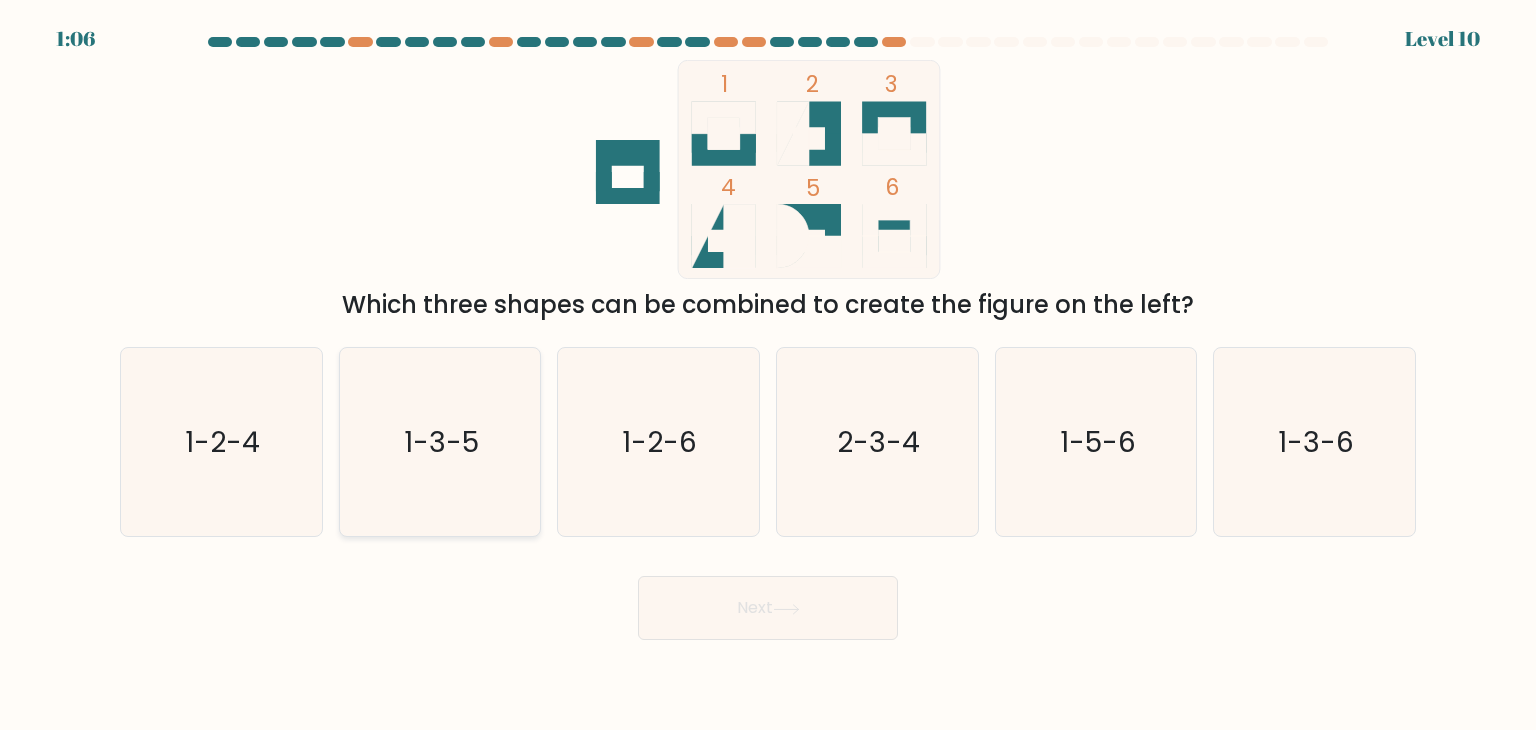 click on "1-3-5" at bounding box center [441, 442] 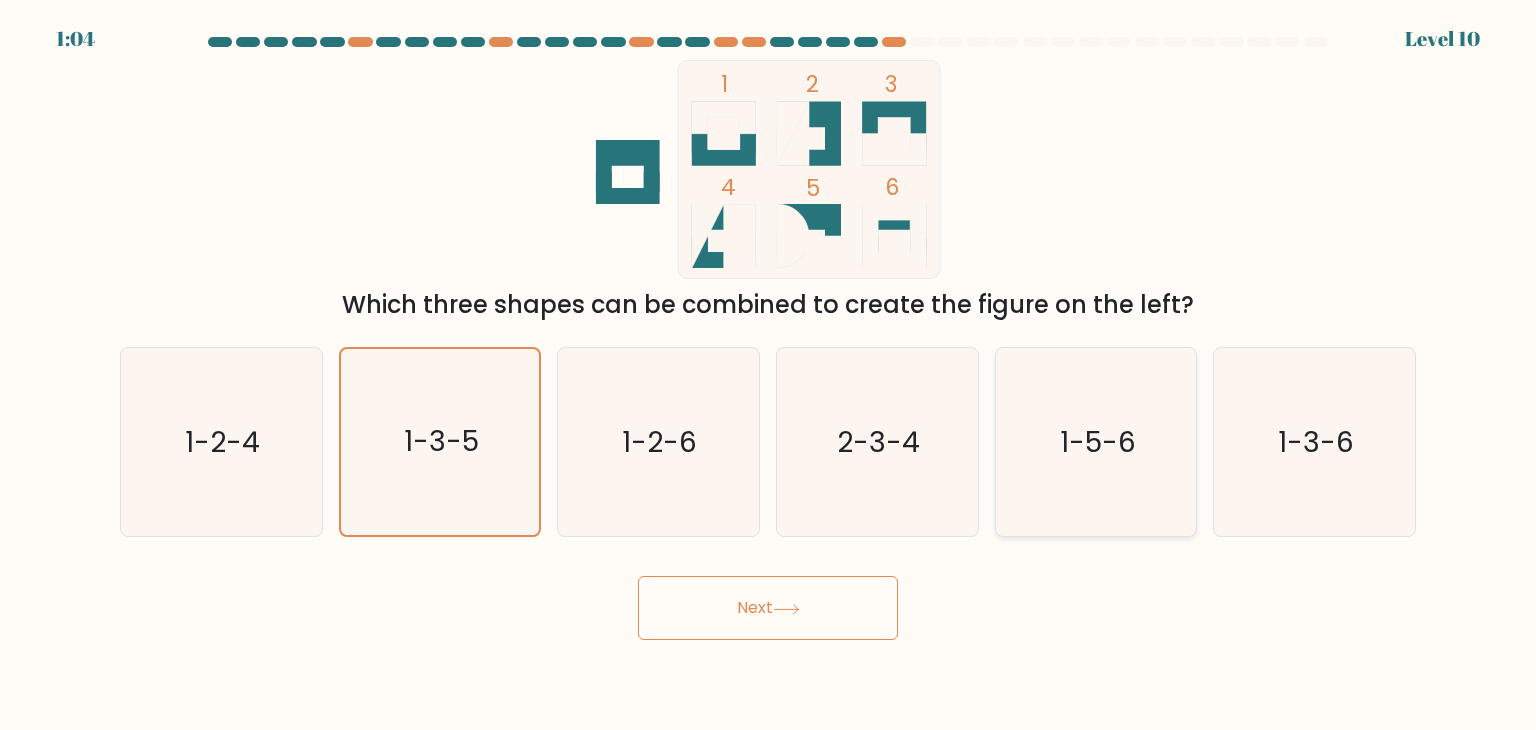 click on "1-5-6" at bounding box center (1098, 442) 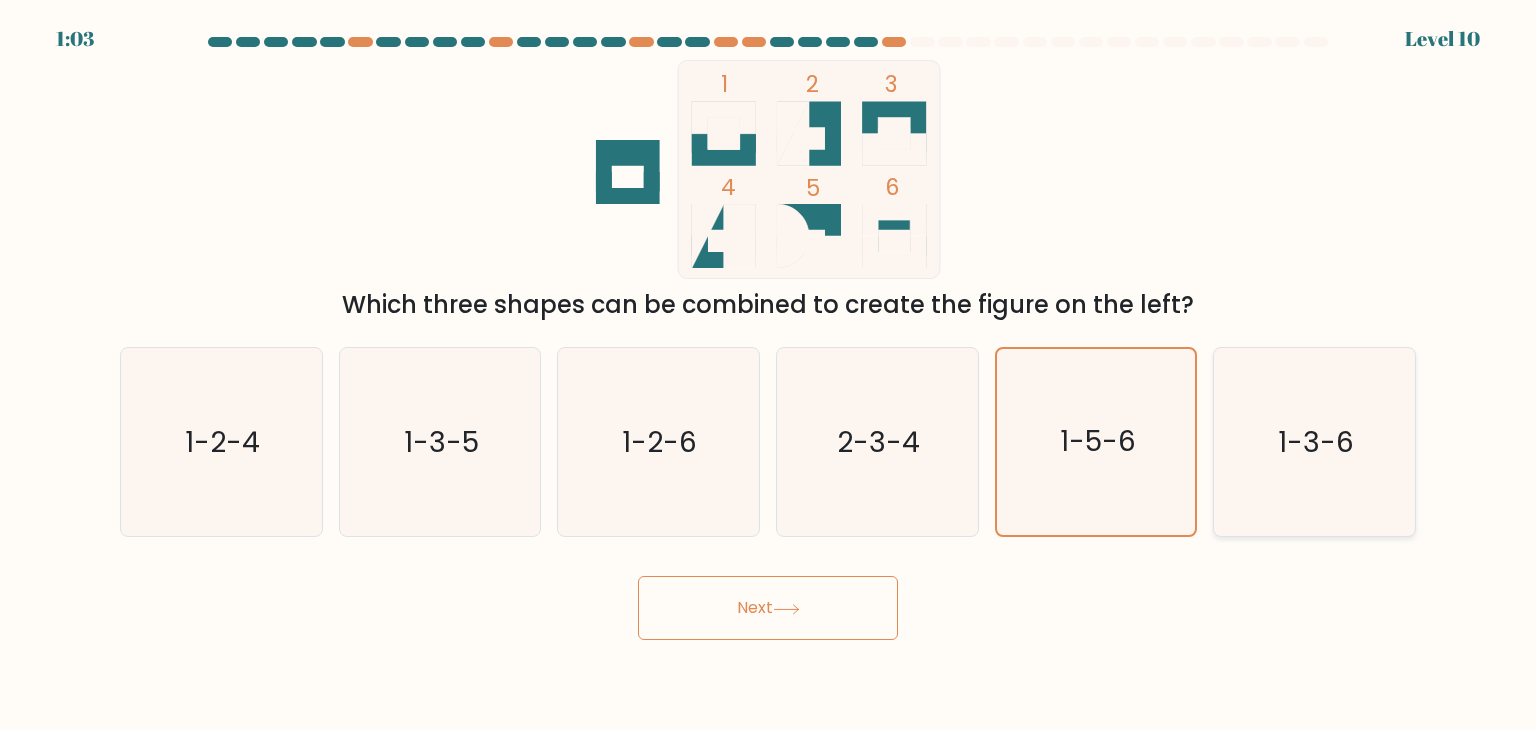 click on "1-3-6" at bounding box center [1314, 442] 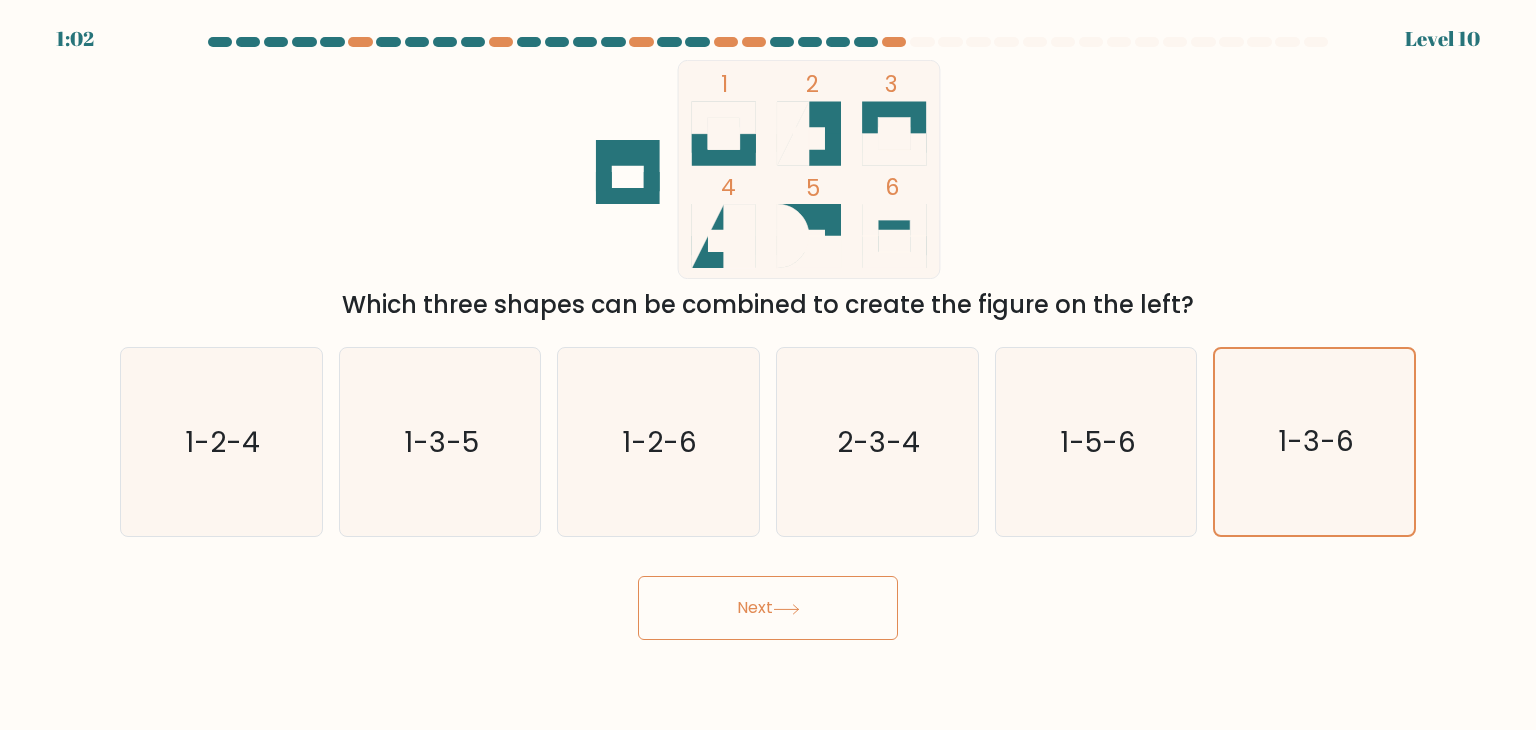 click on "Next" at bounding box center [768, 608] 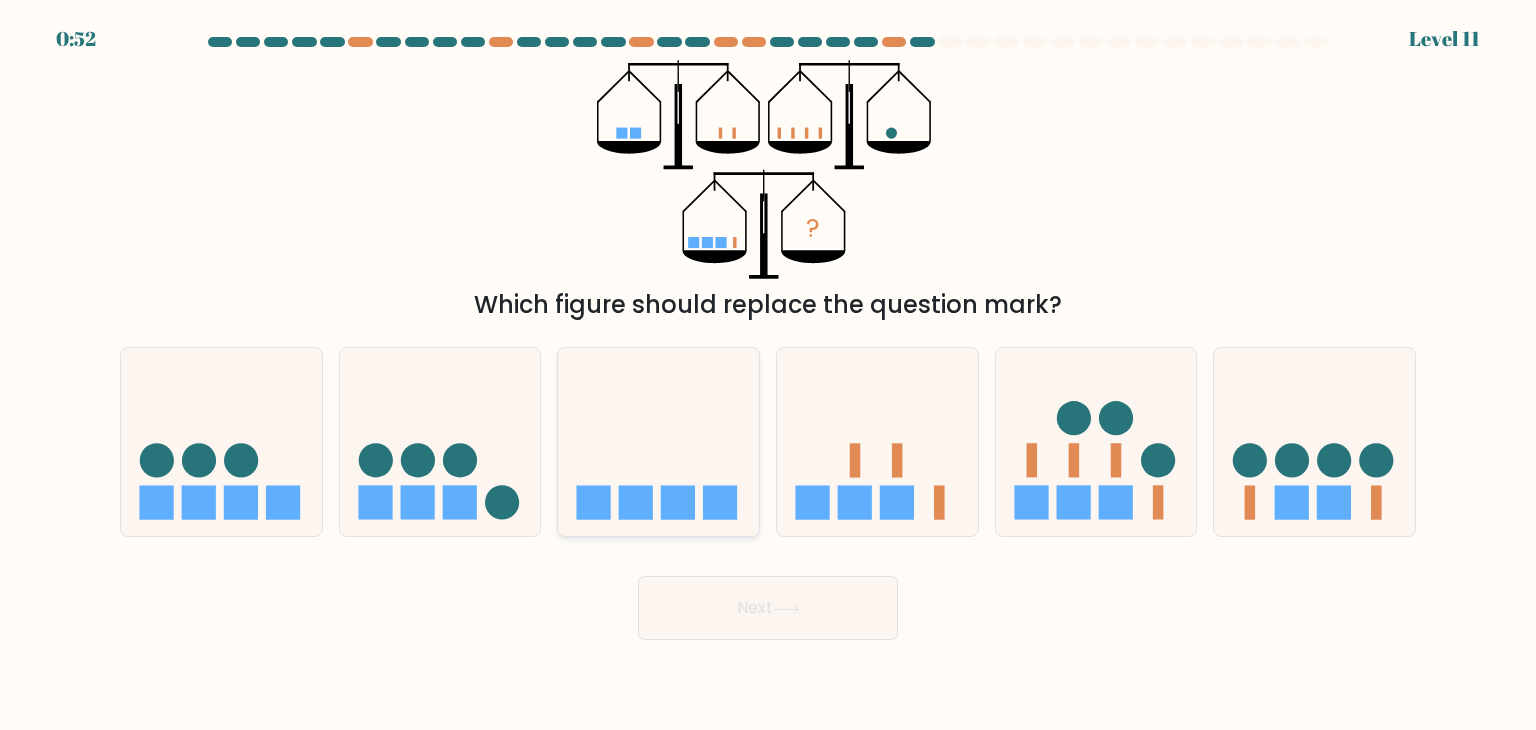 click at bounding box center [636, 503] 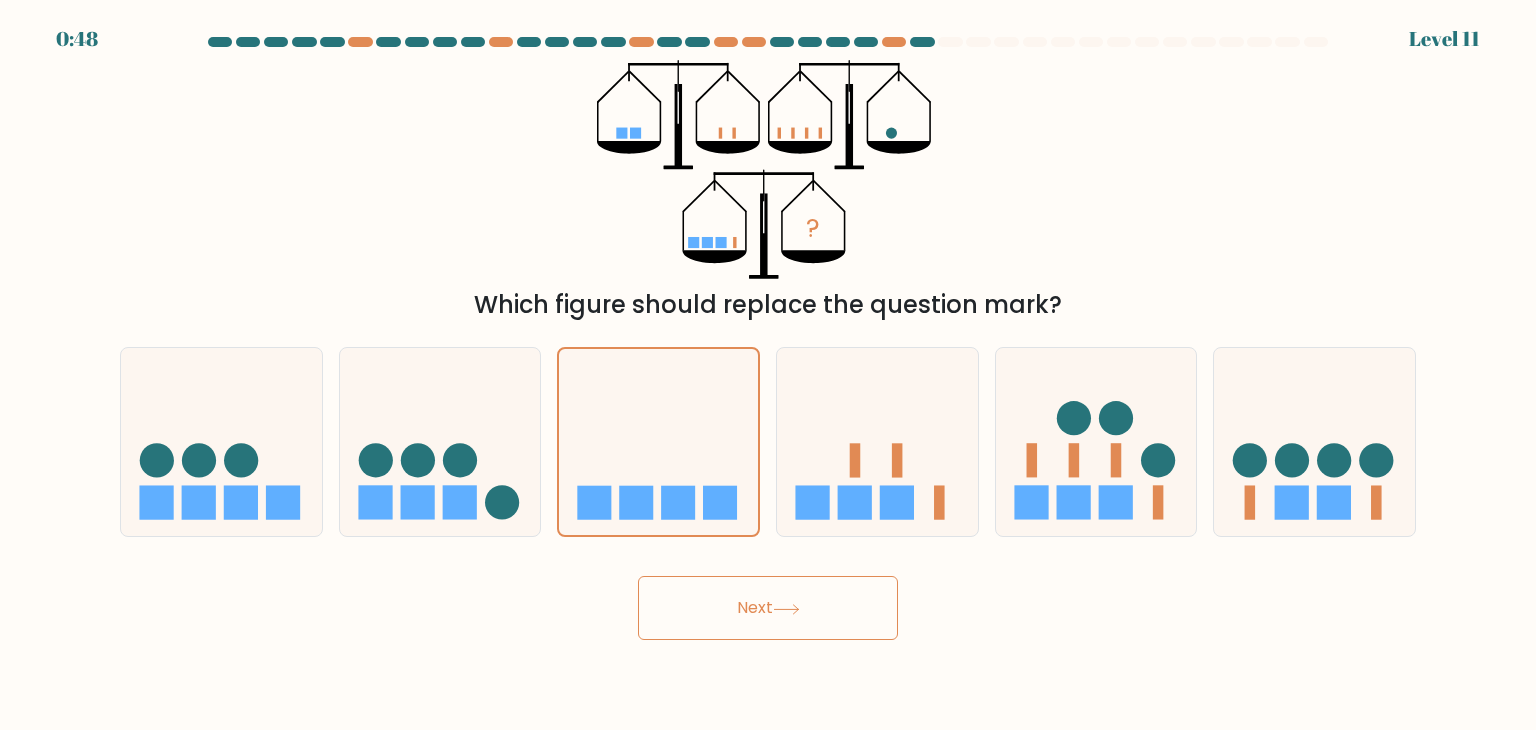 click on "Next" at bounding box center [768, 608] 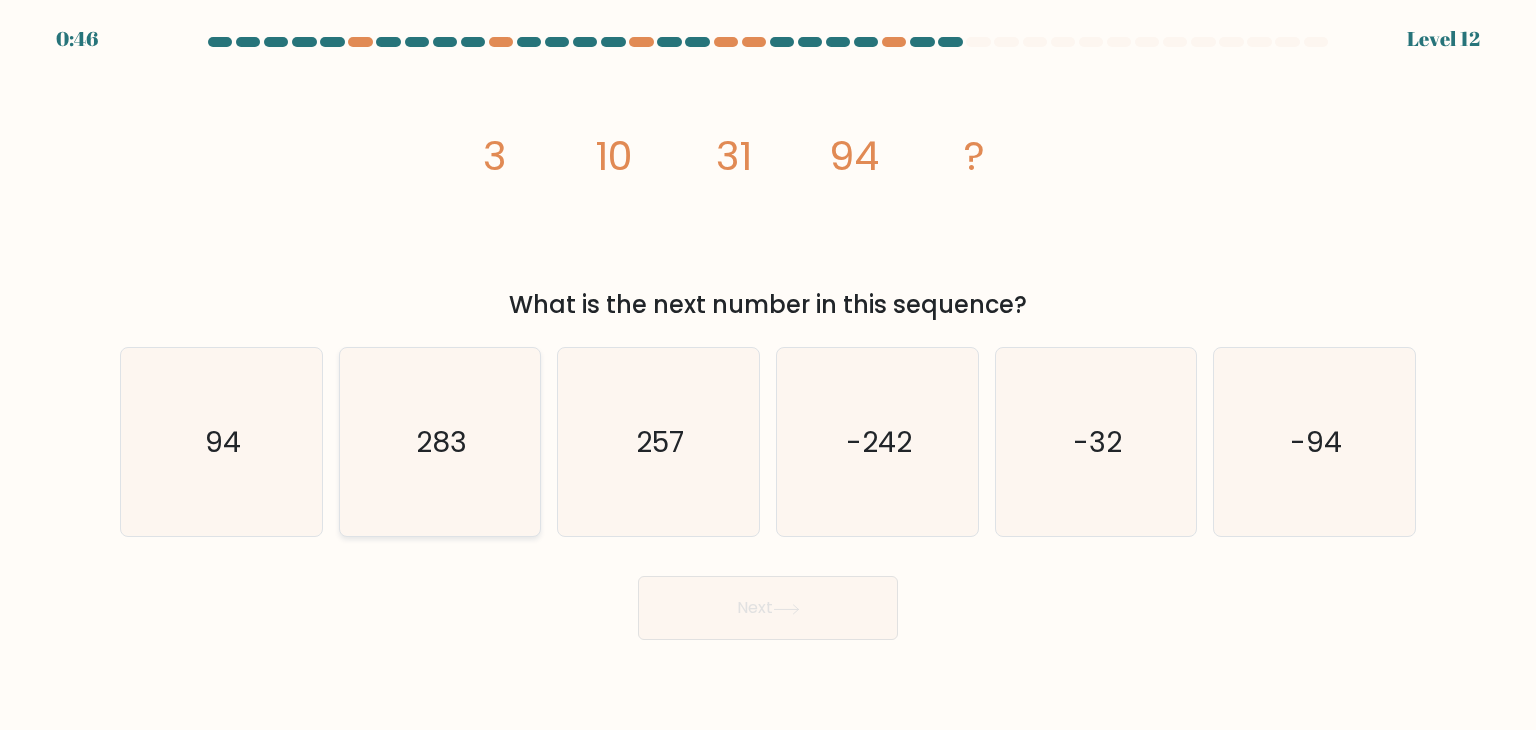 click on "283" at bounding box center (440, 442) 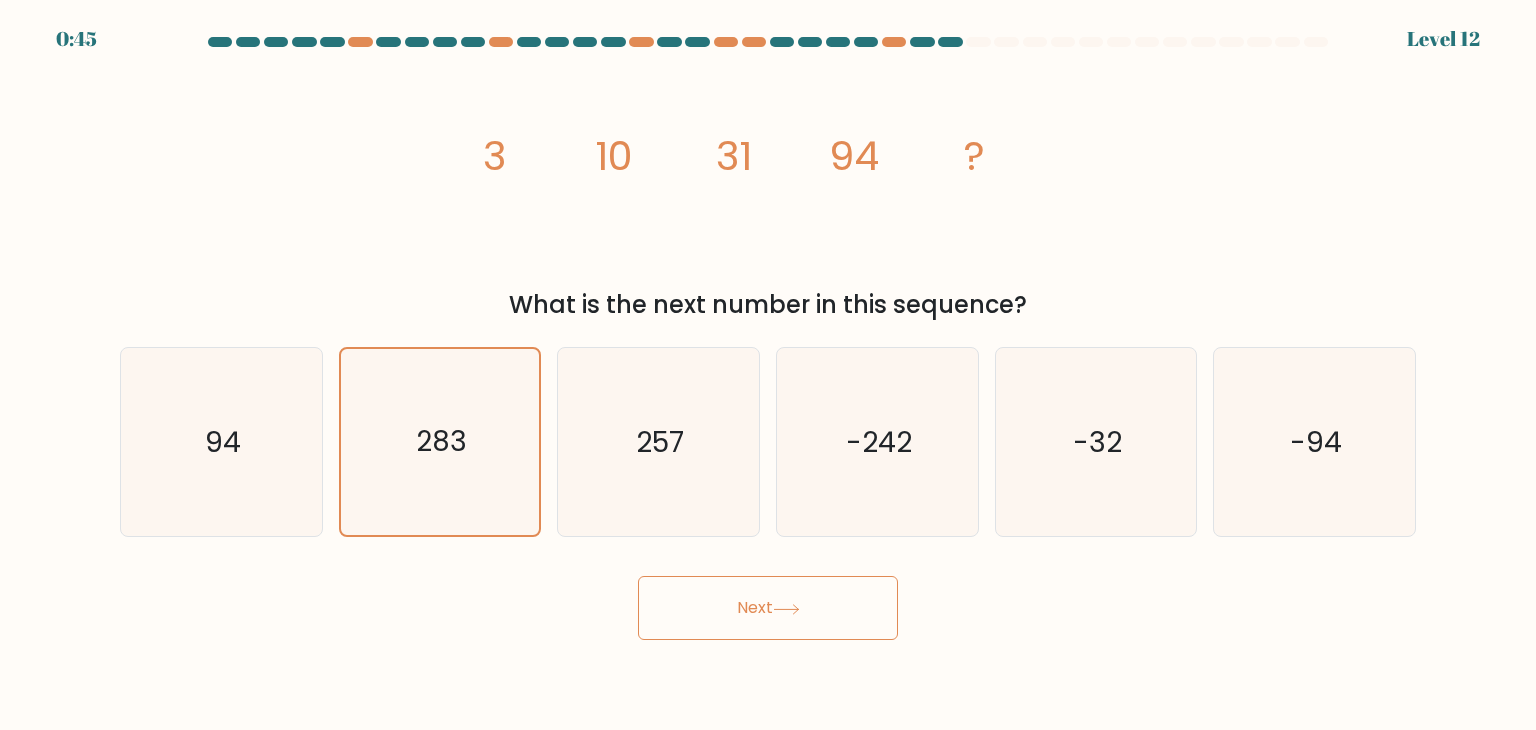 click on "Next" at bounding box center (768, 608) 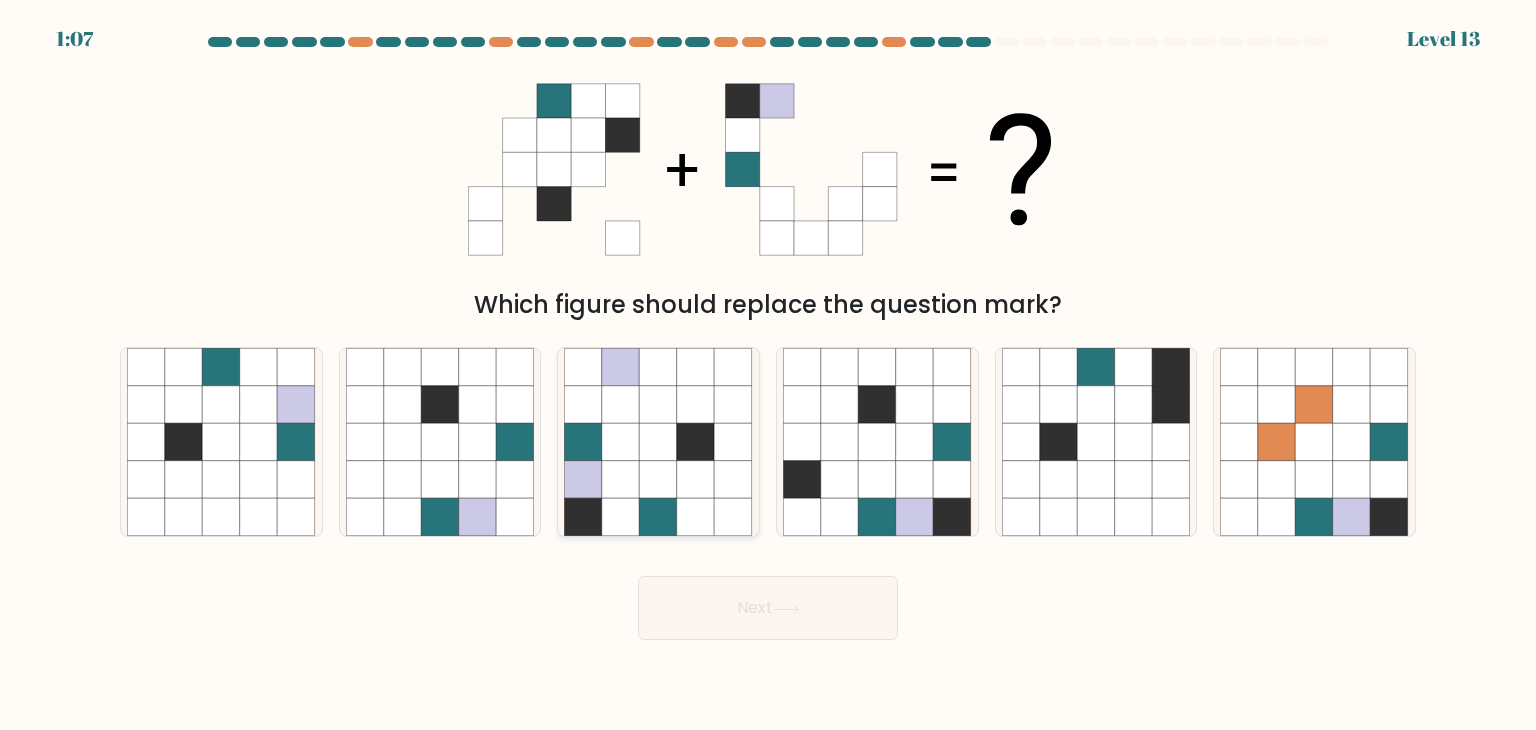 click at bounding box center [696, 480] 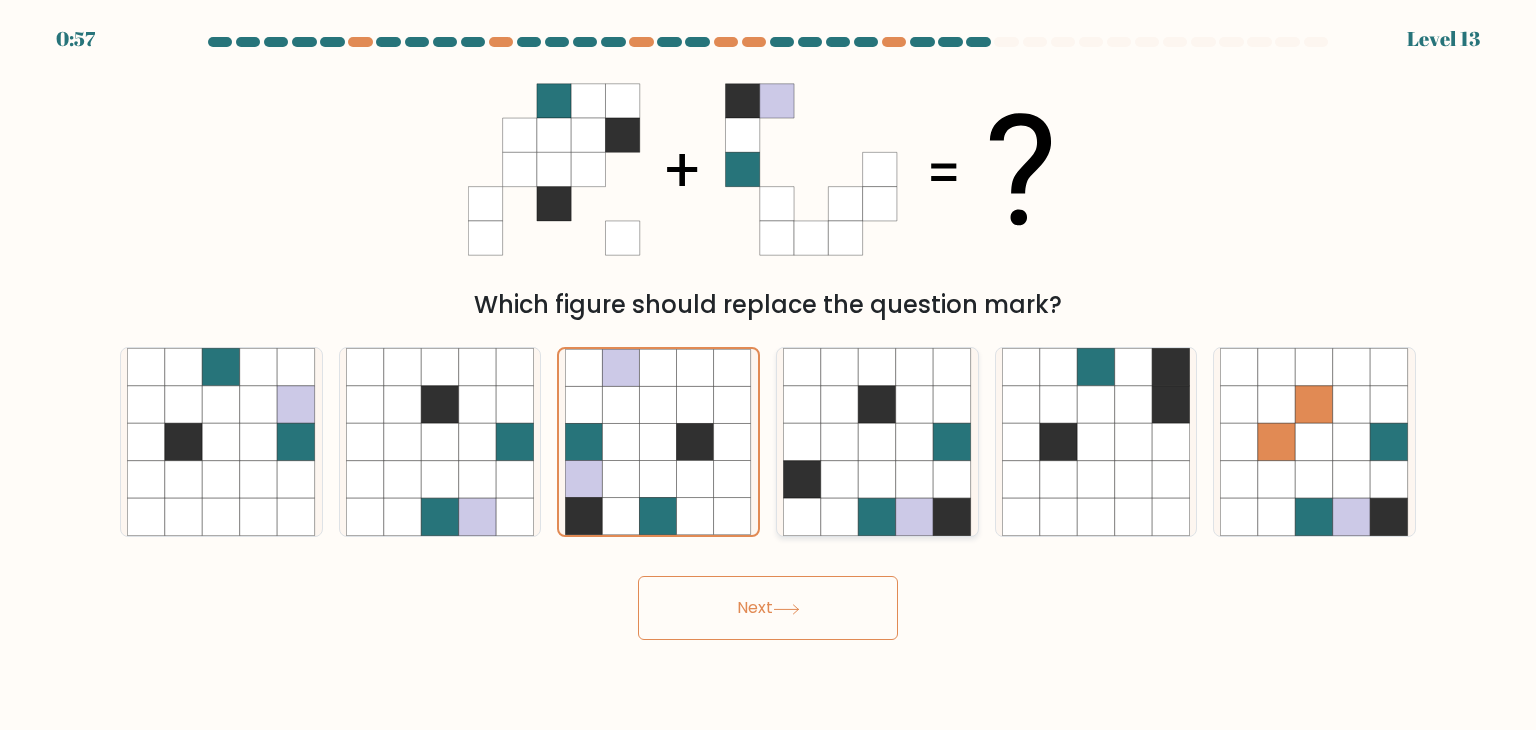 click at bounding box center [878, 442] 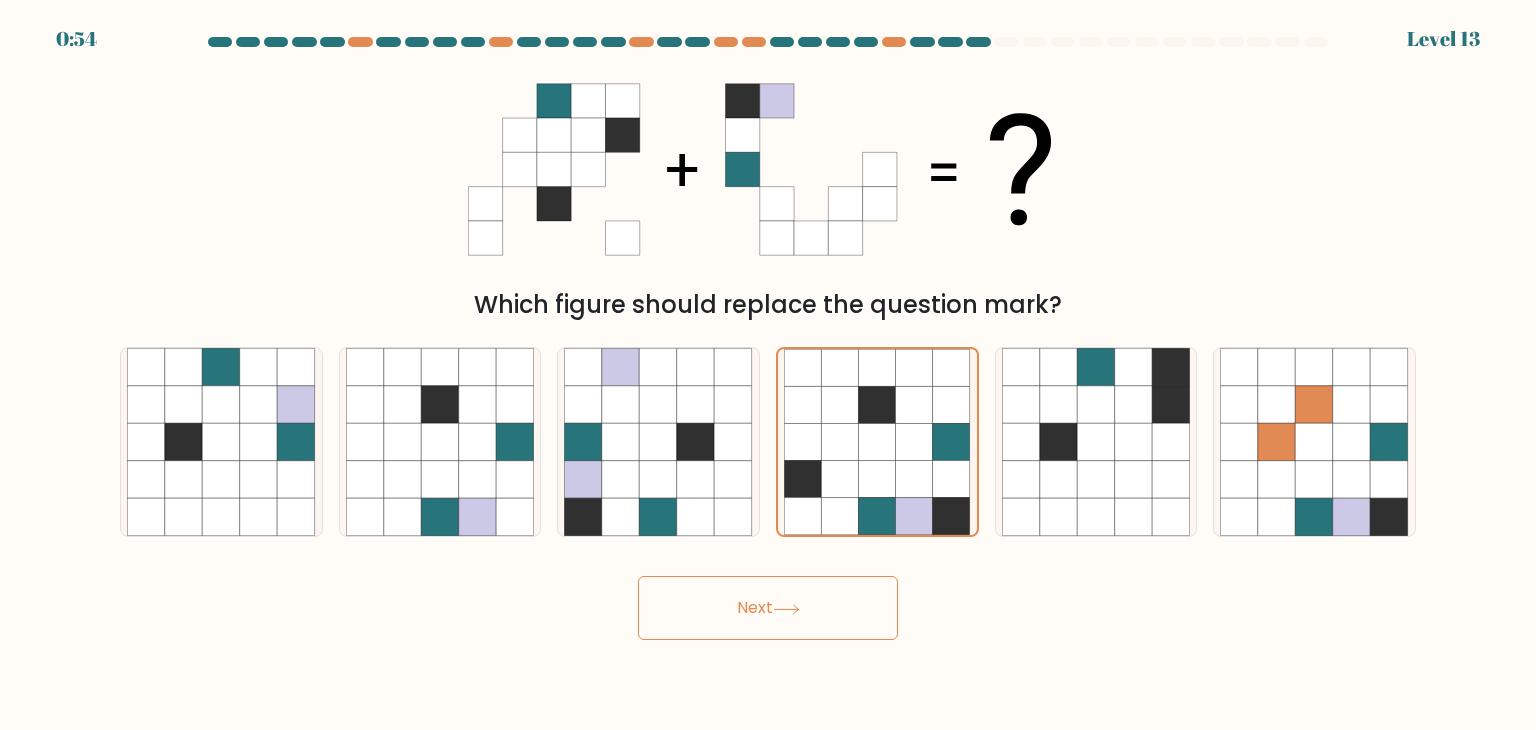 click on "Next" at bounding box center [768, 608] 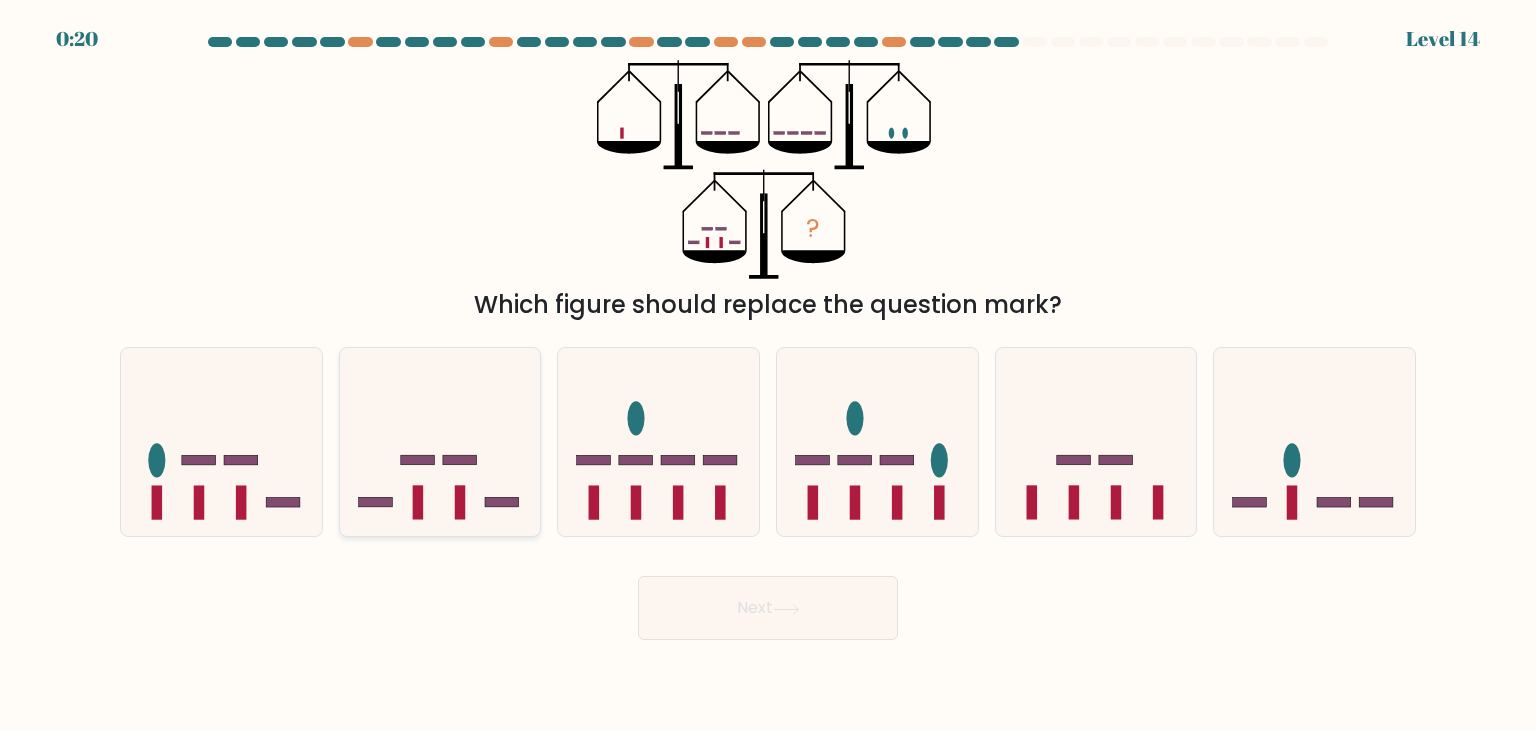 click at bounding box center (440, 442) 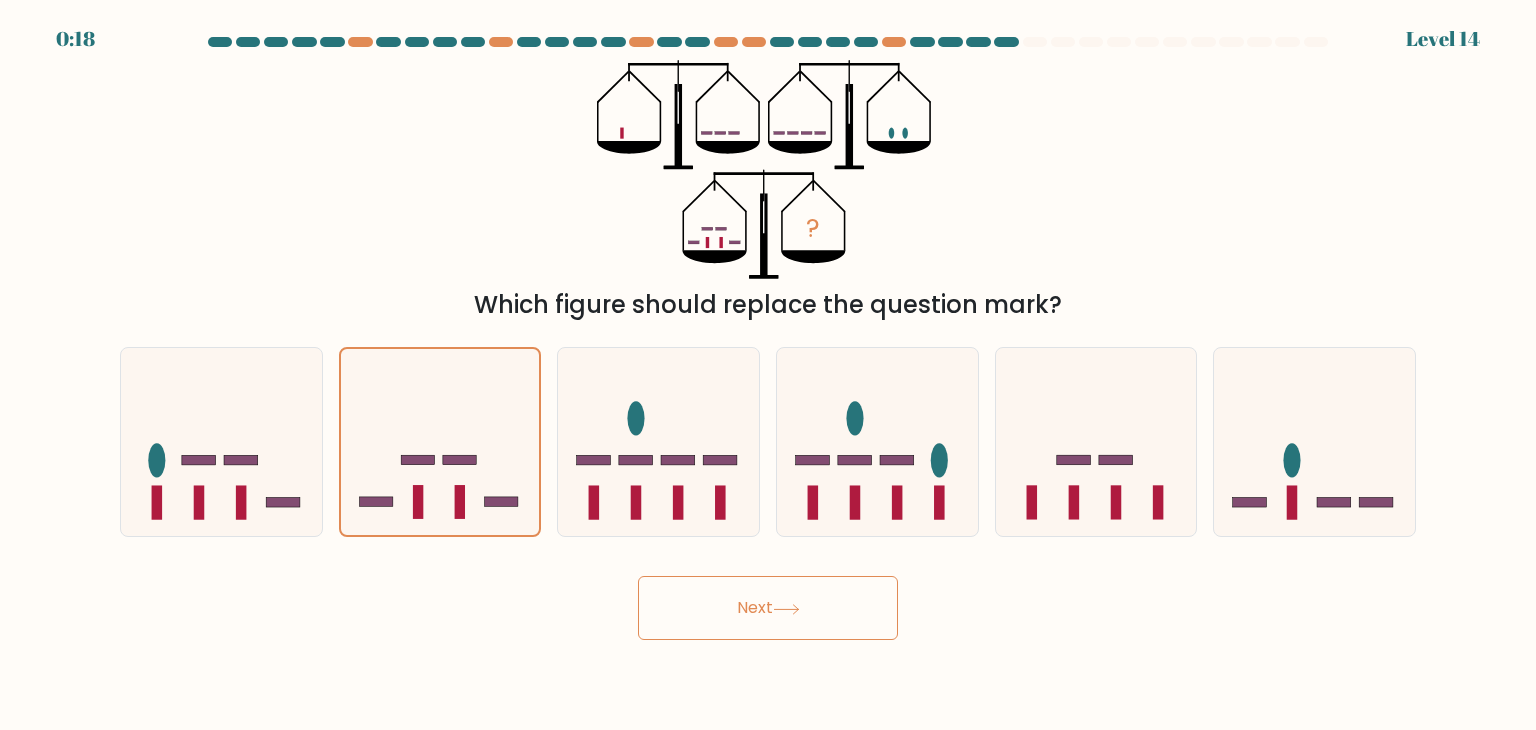 click at bounding box center (786, 609) 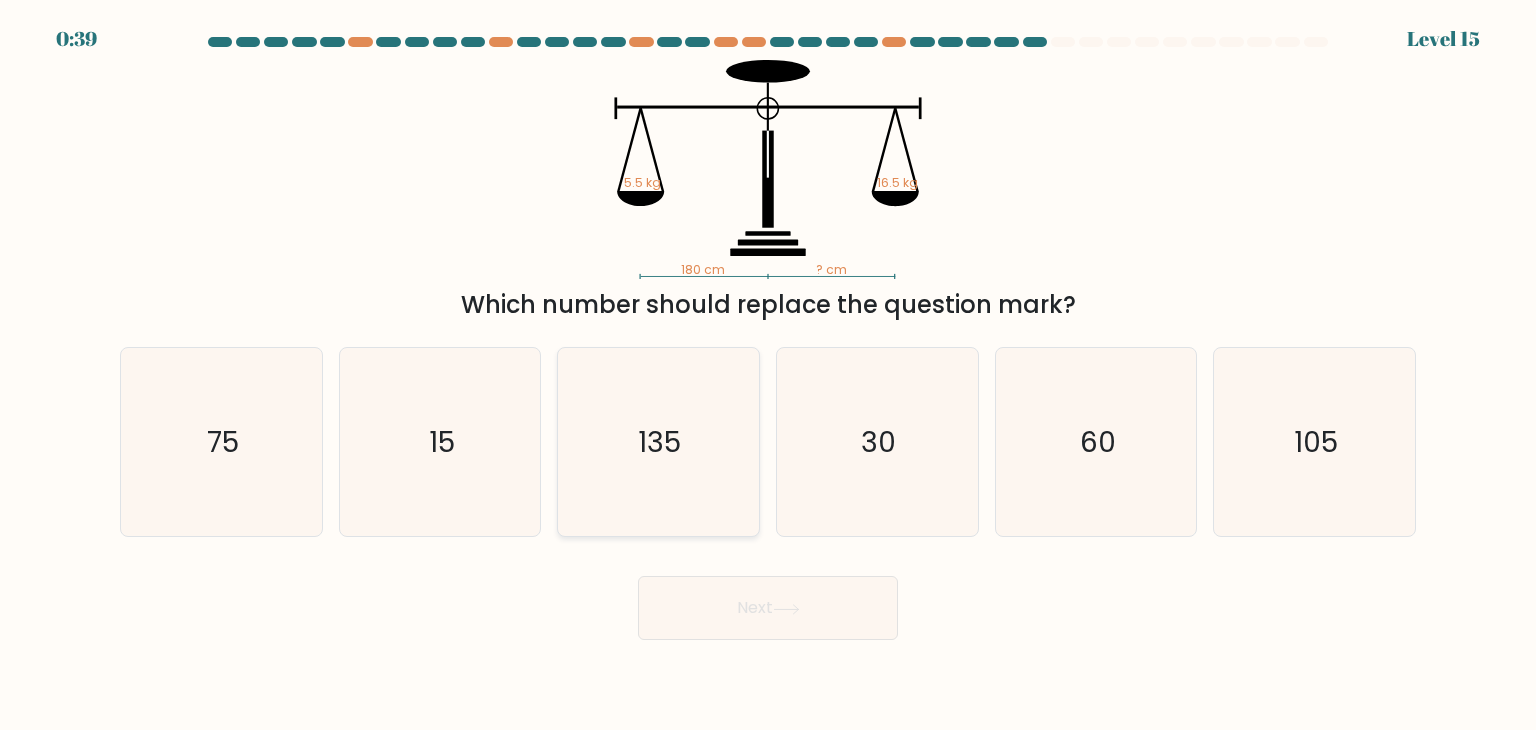 click on "135" at bounding box center [658, 442] 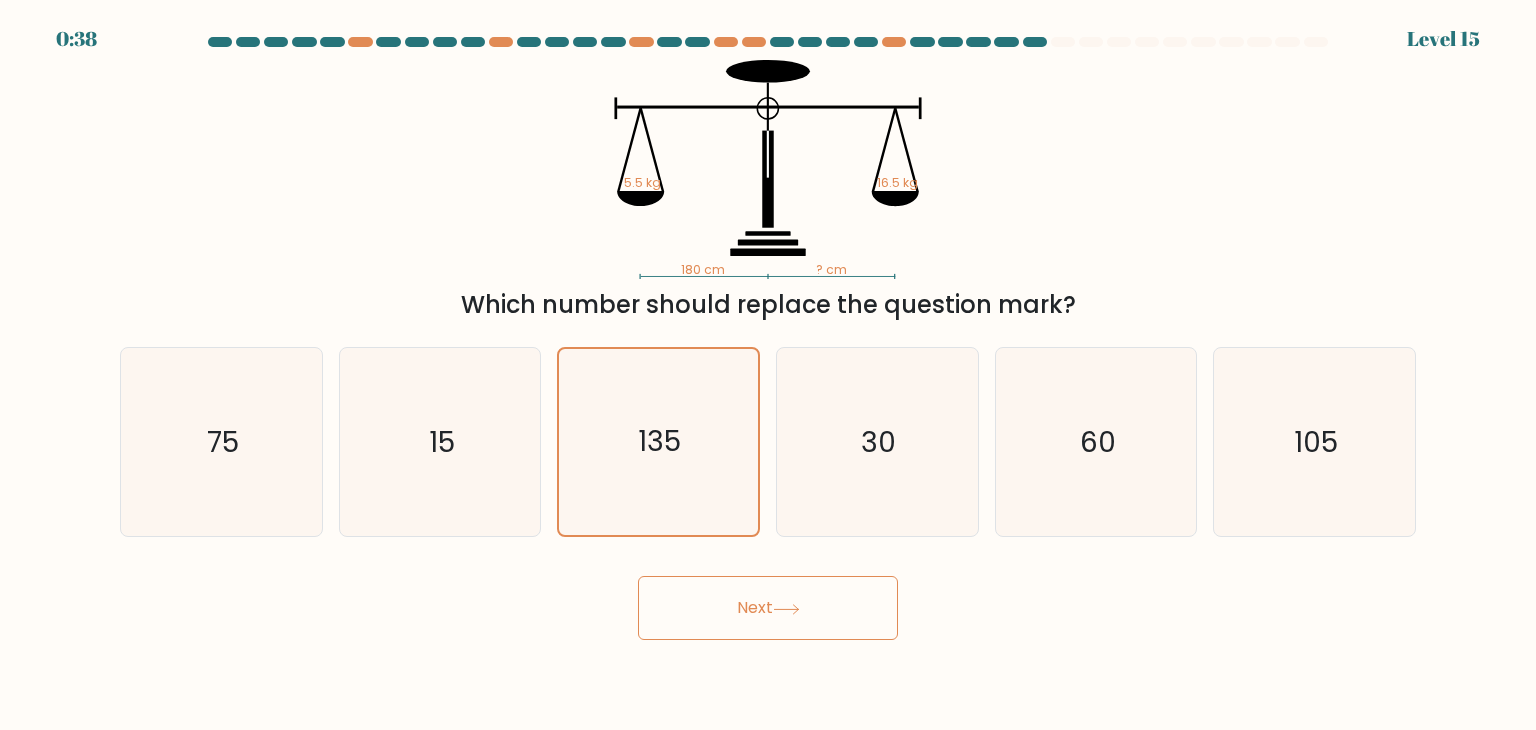 click on "Next" at bounding box center [768, 608] 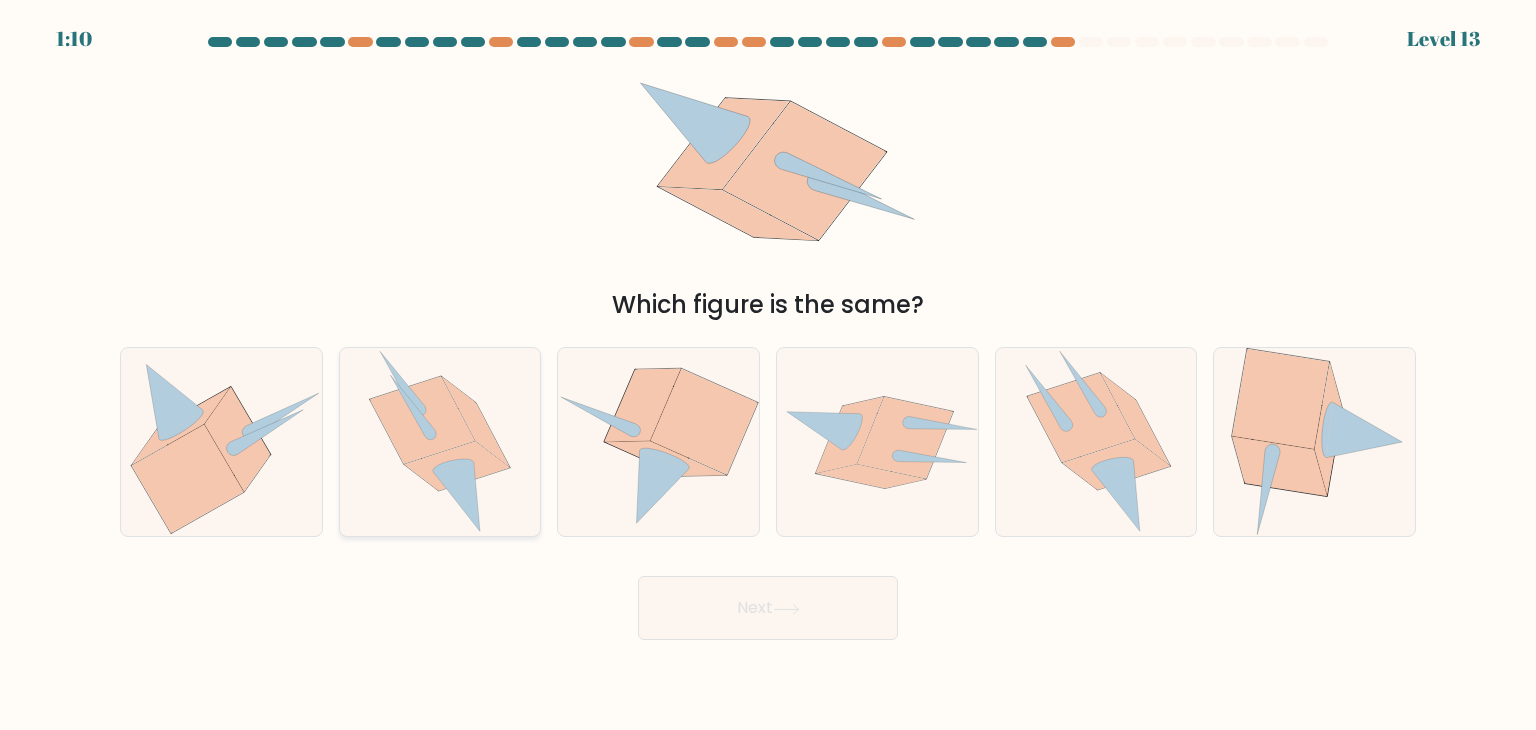 click at bounding box center [422, 420] 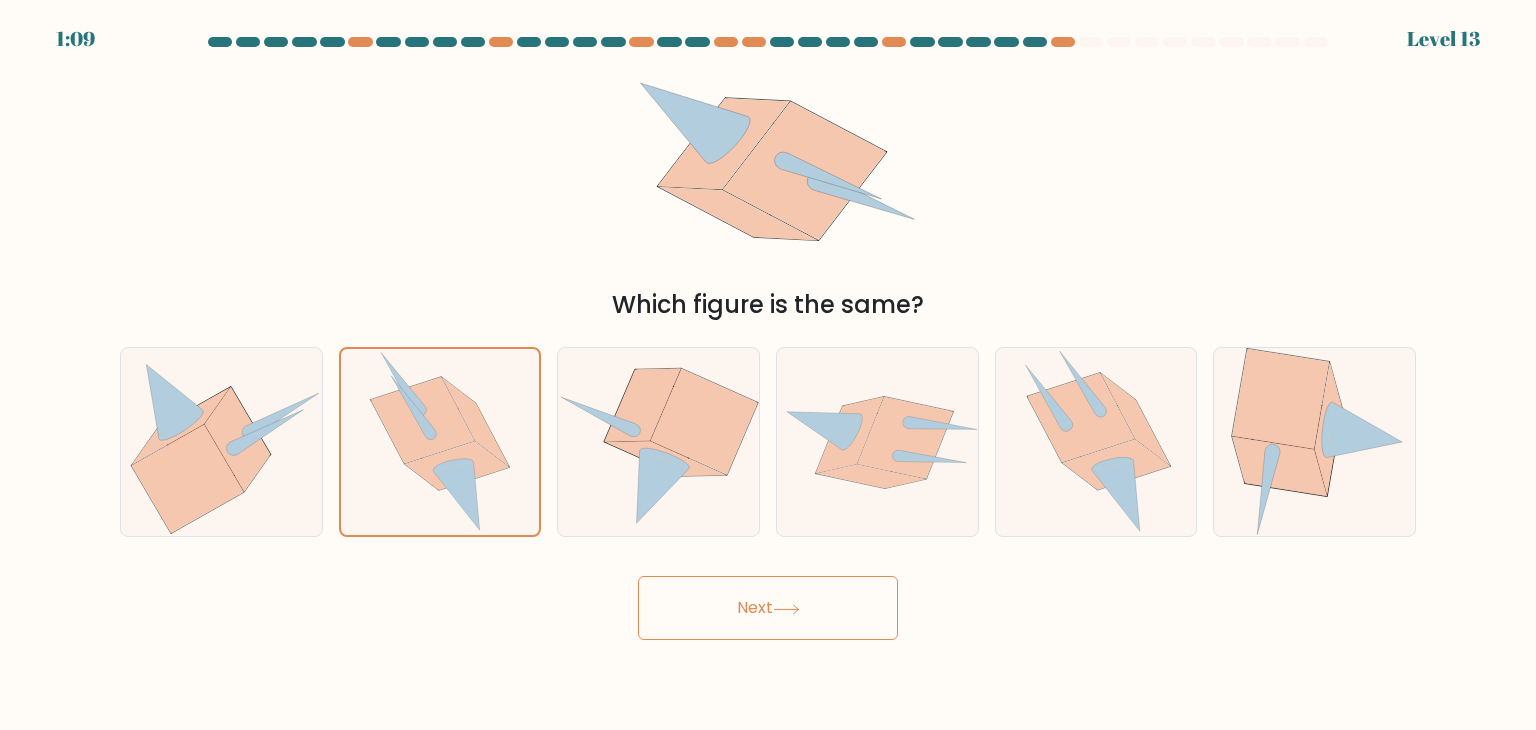 click on "Next" at bounding box center (768, 608) 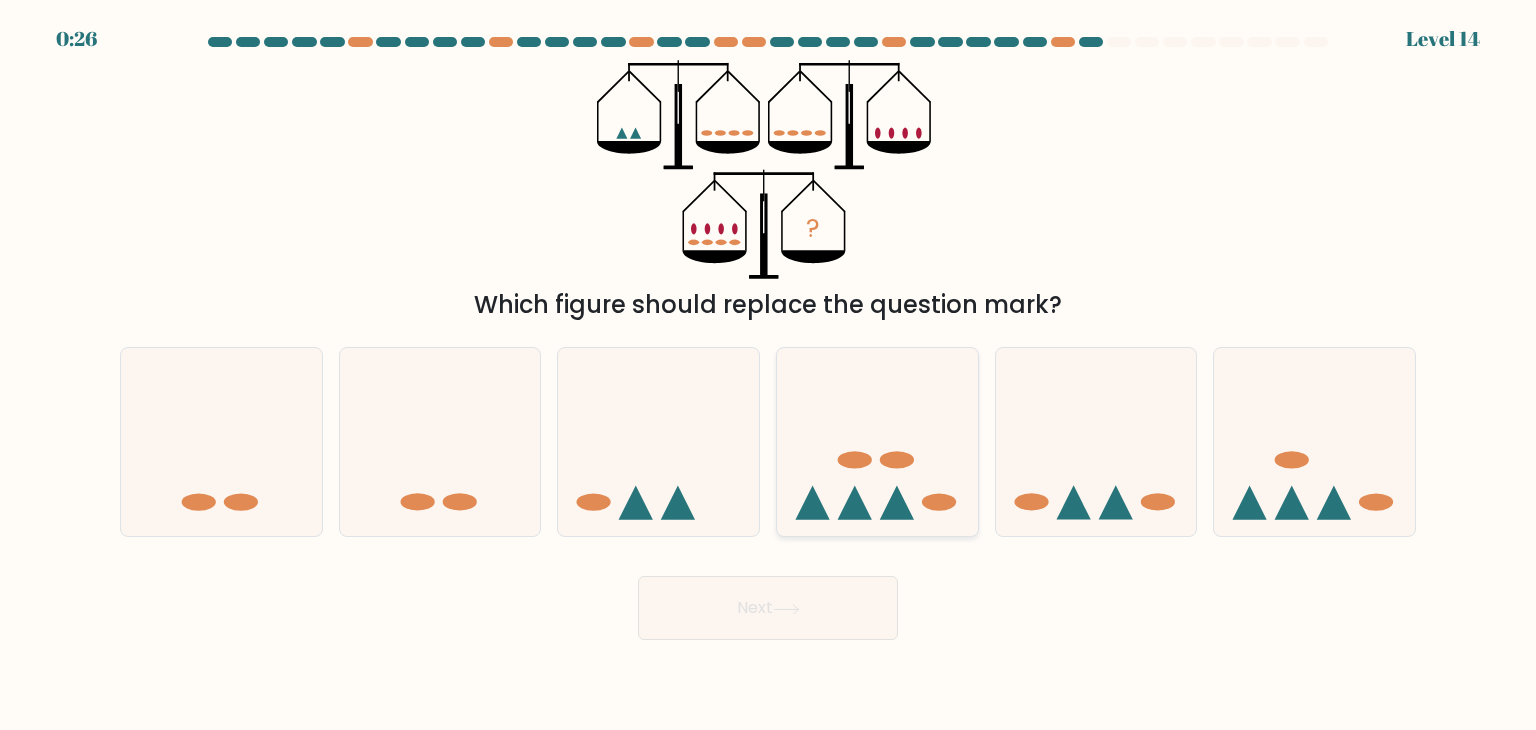 click at bounding box center [855, 503] 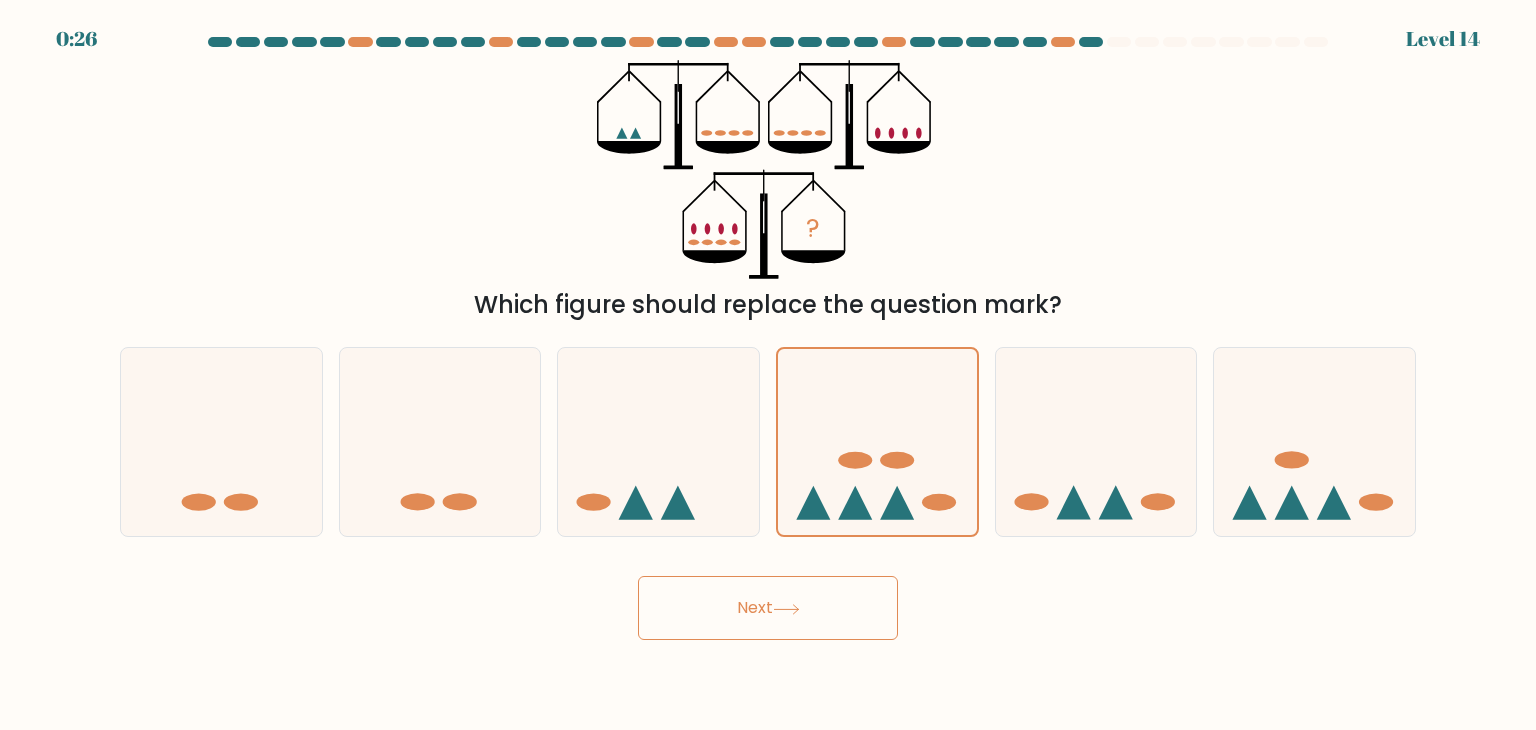click on "Next" at bounding box center [768, 608] 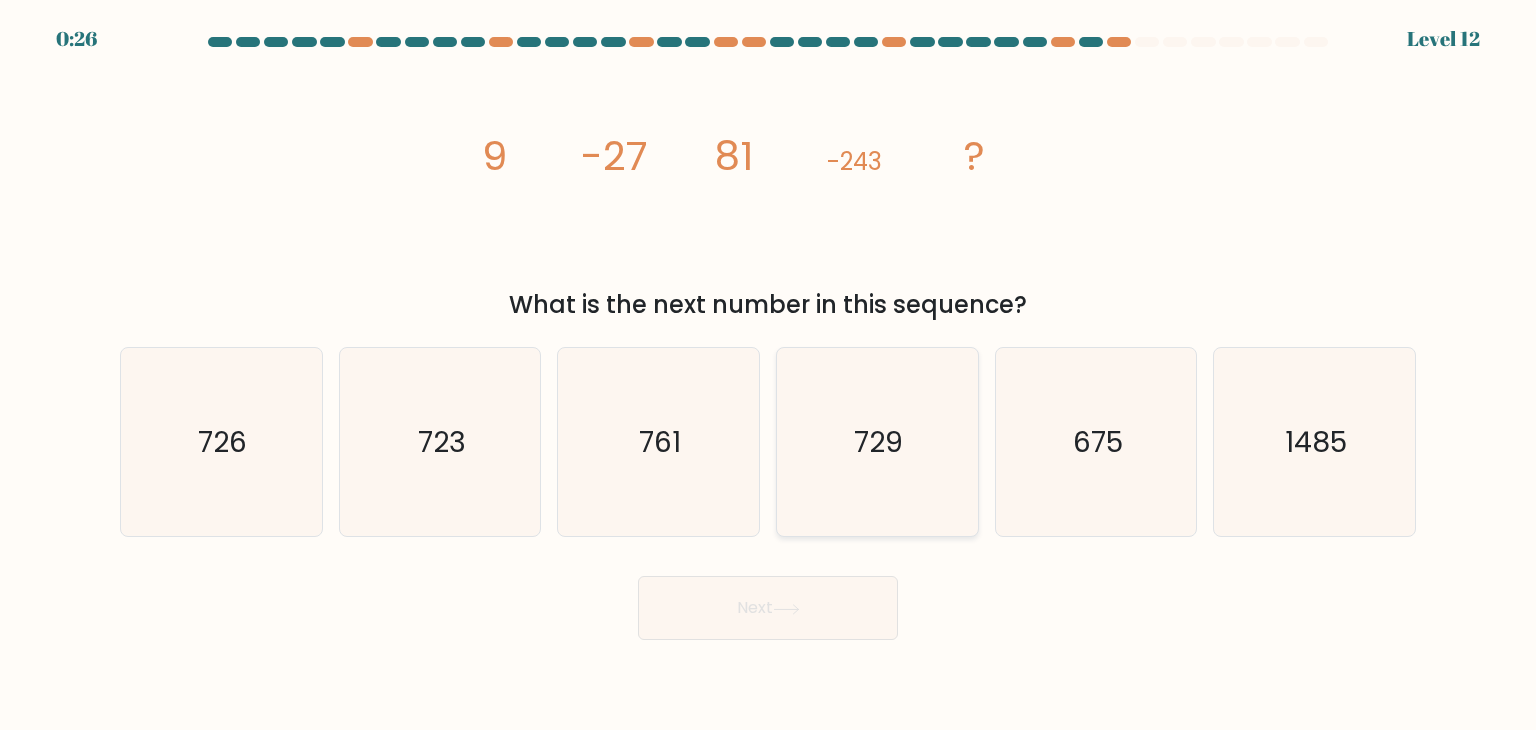 click on "729" at bounding box center (877, 442) 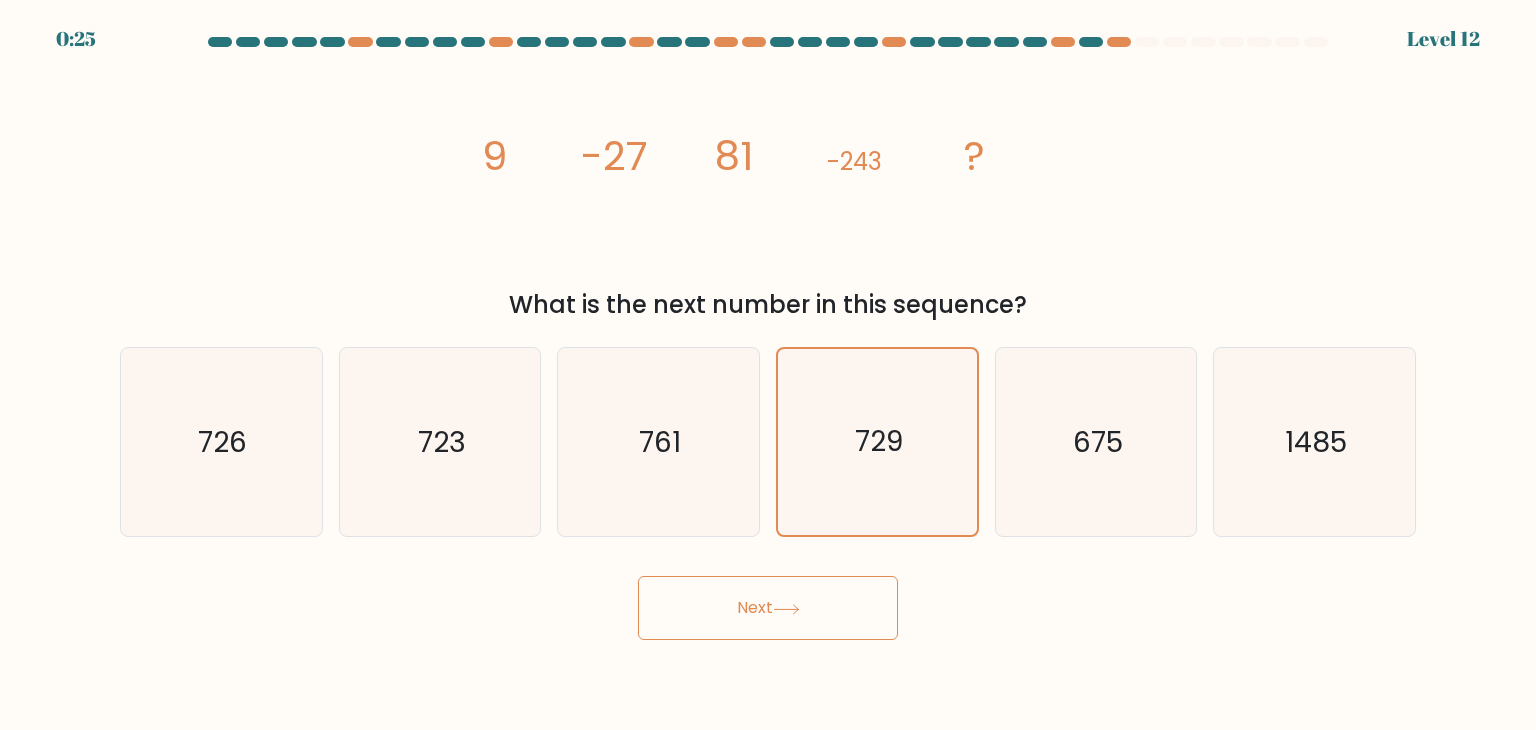 click on "9:50
Lorem 07" at bounding box center [768, 365] 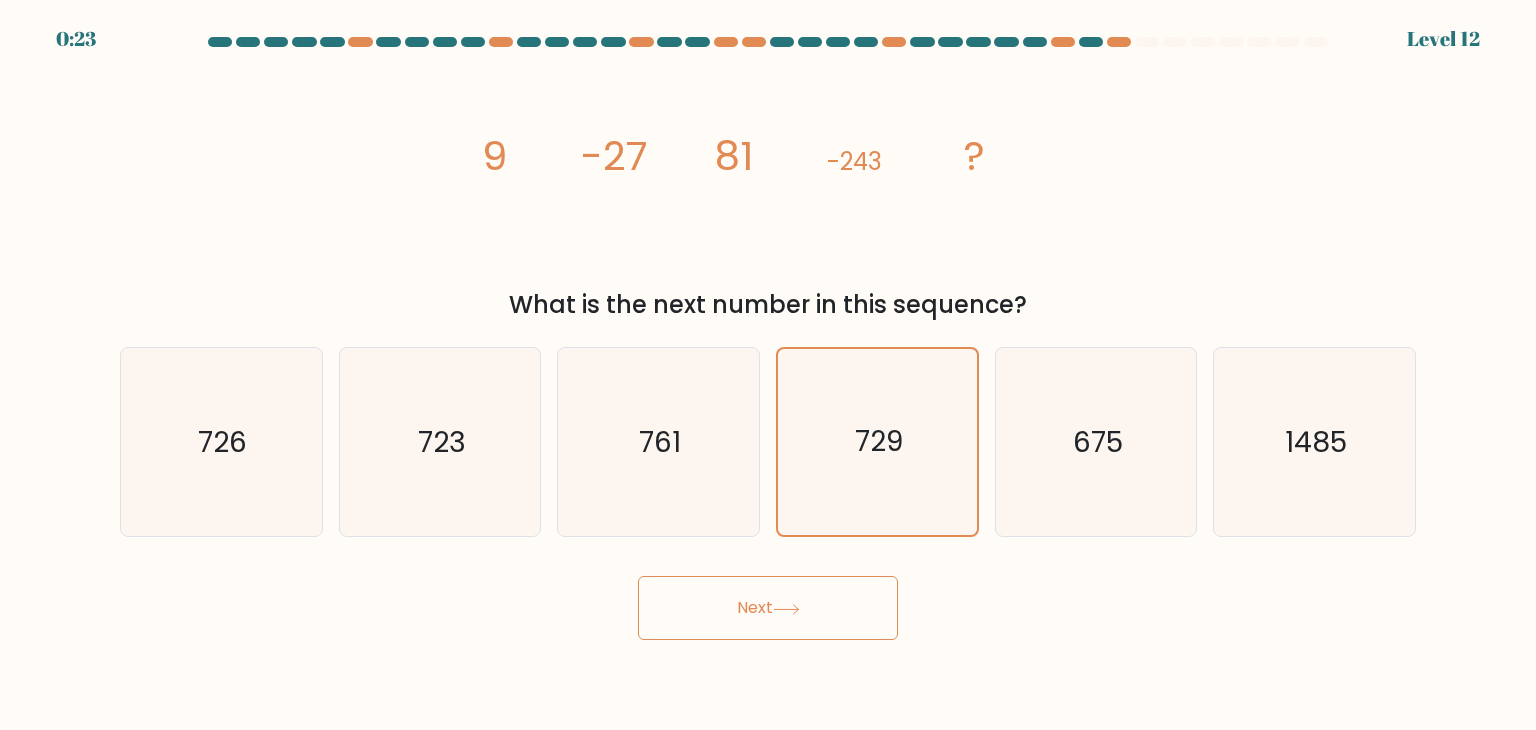 click on "Next" at bounding box center (768, 608) 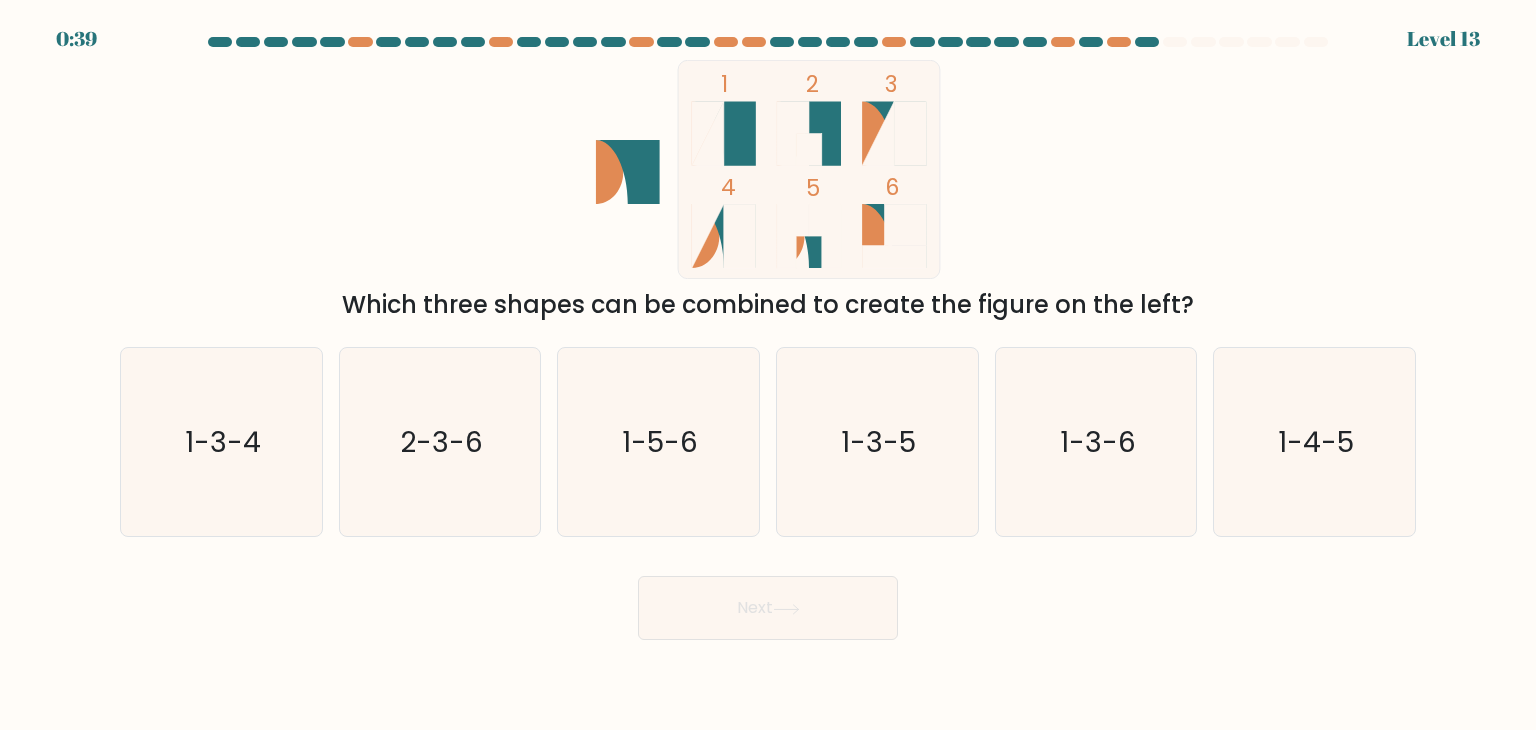 click at bounding box center [628, 172] 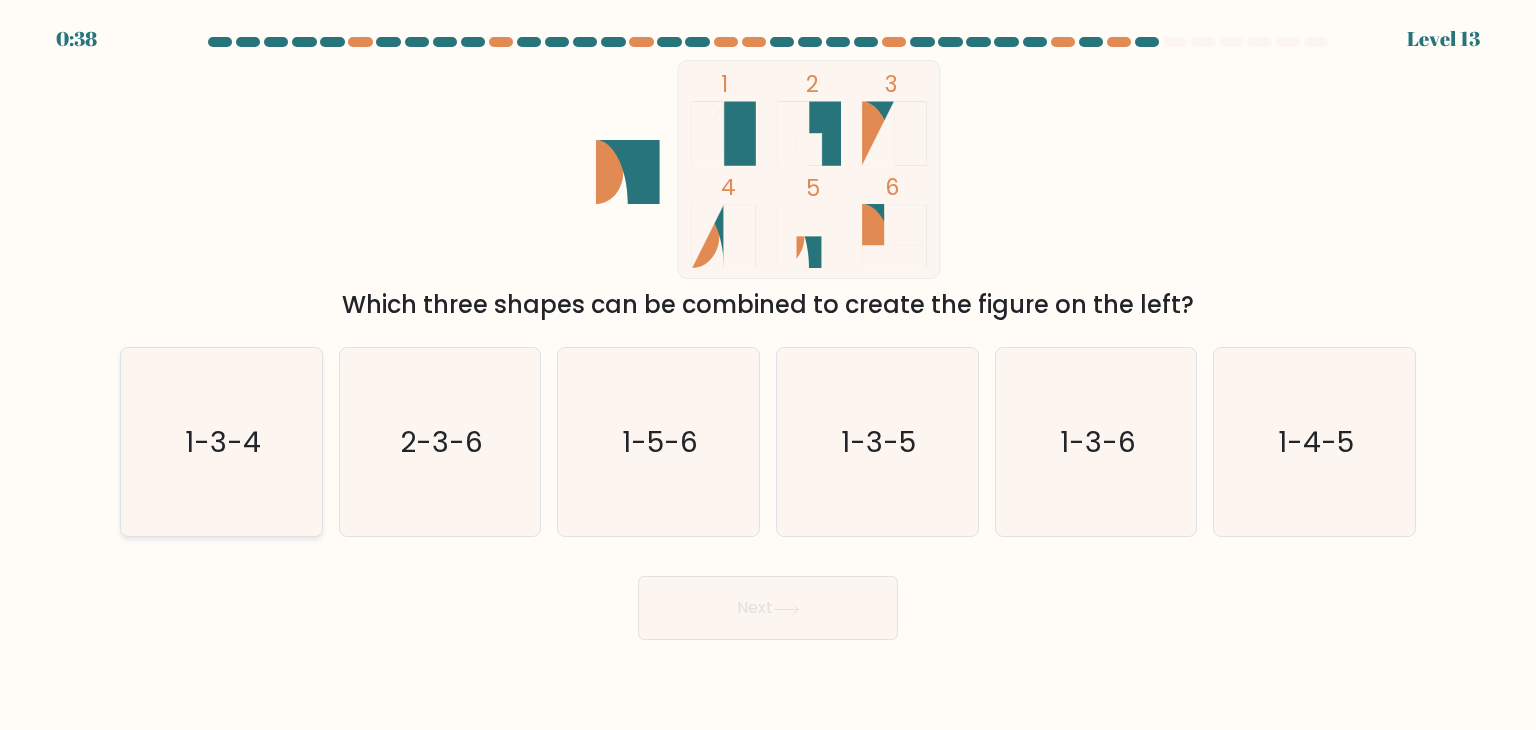 click on "1-3-4" at bounding box center [221, 442] 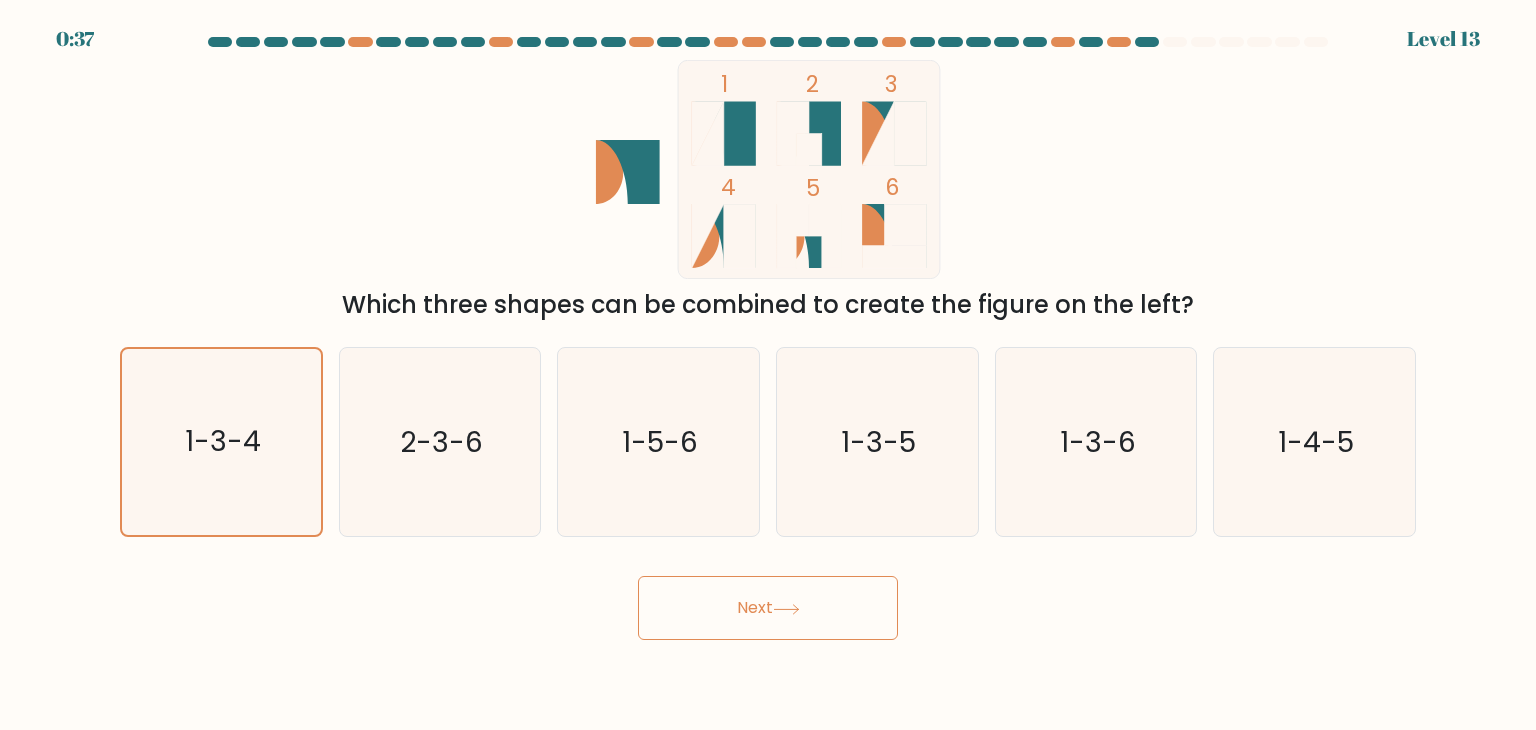 click at bounding box center [786, 609] 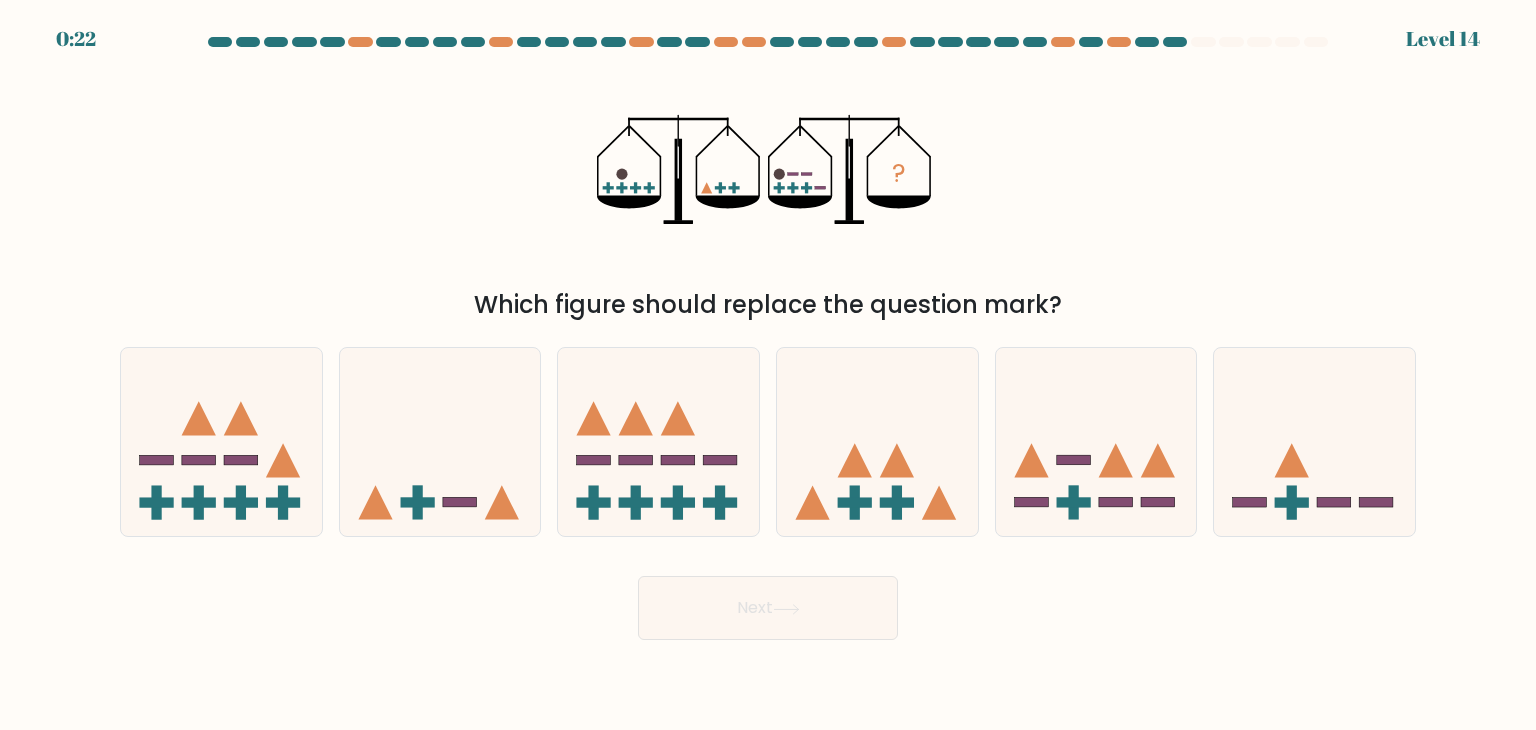 drag, startPoint x: 1288, startPoint y: 507, endPoint x: 1292, endPoint y: 547, distance: 40.1995 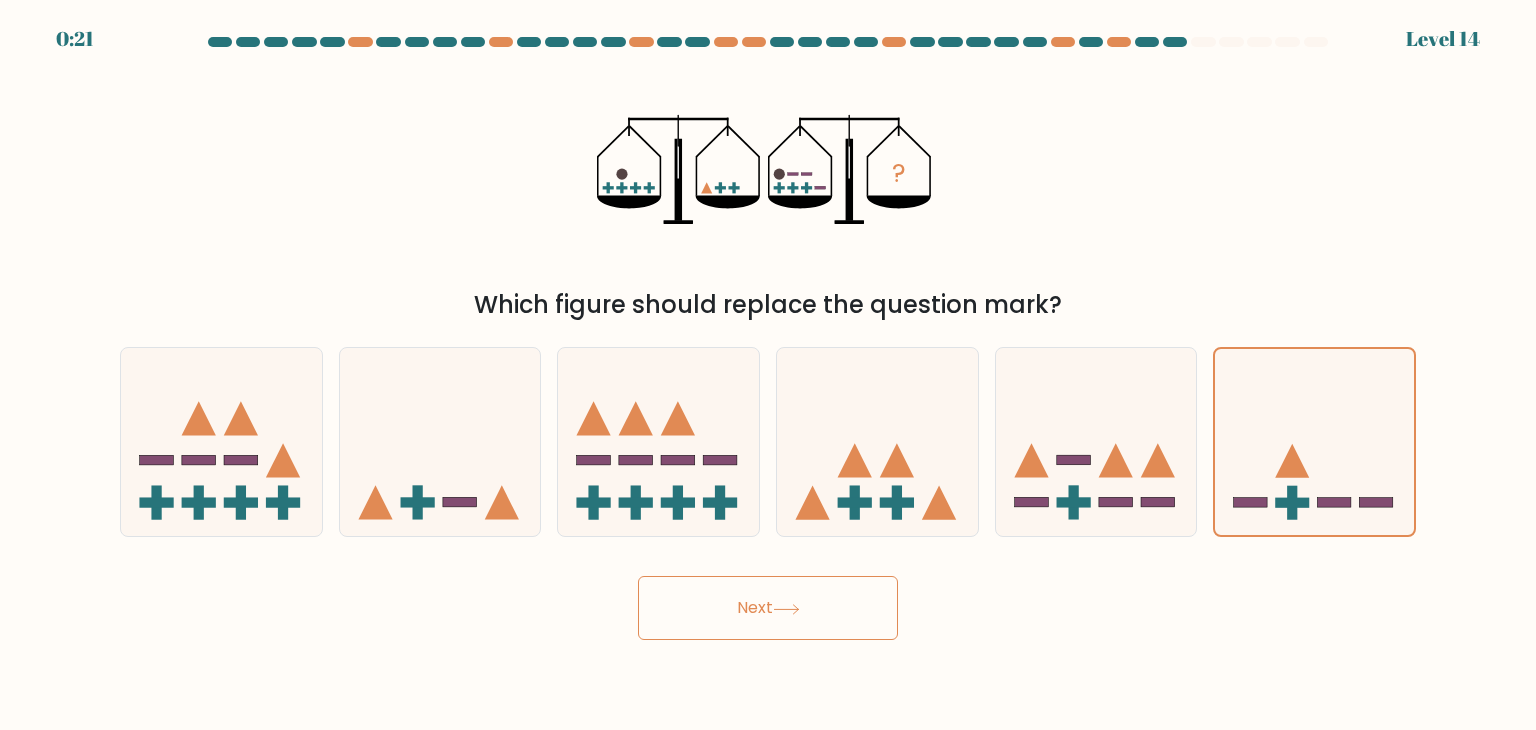 click on "Next" at bounding box center (768, 608) 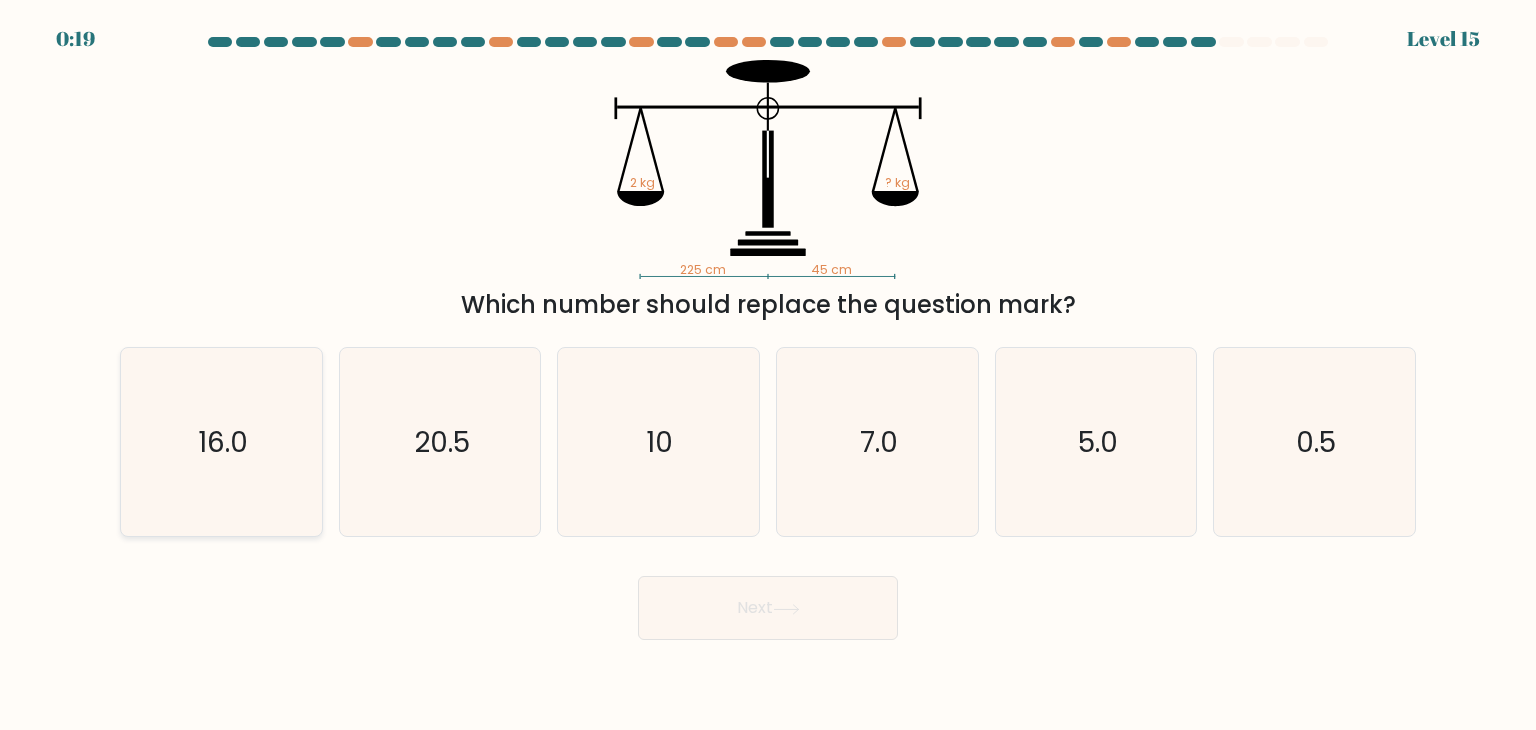 click on "16.0" at bounding box center [223, 442] 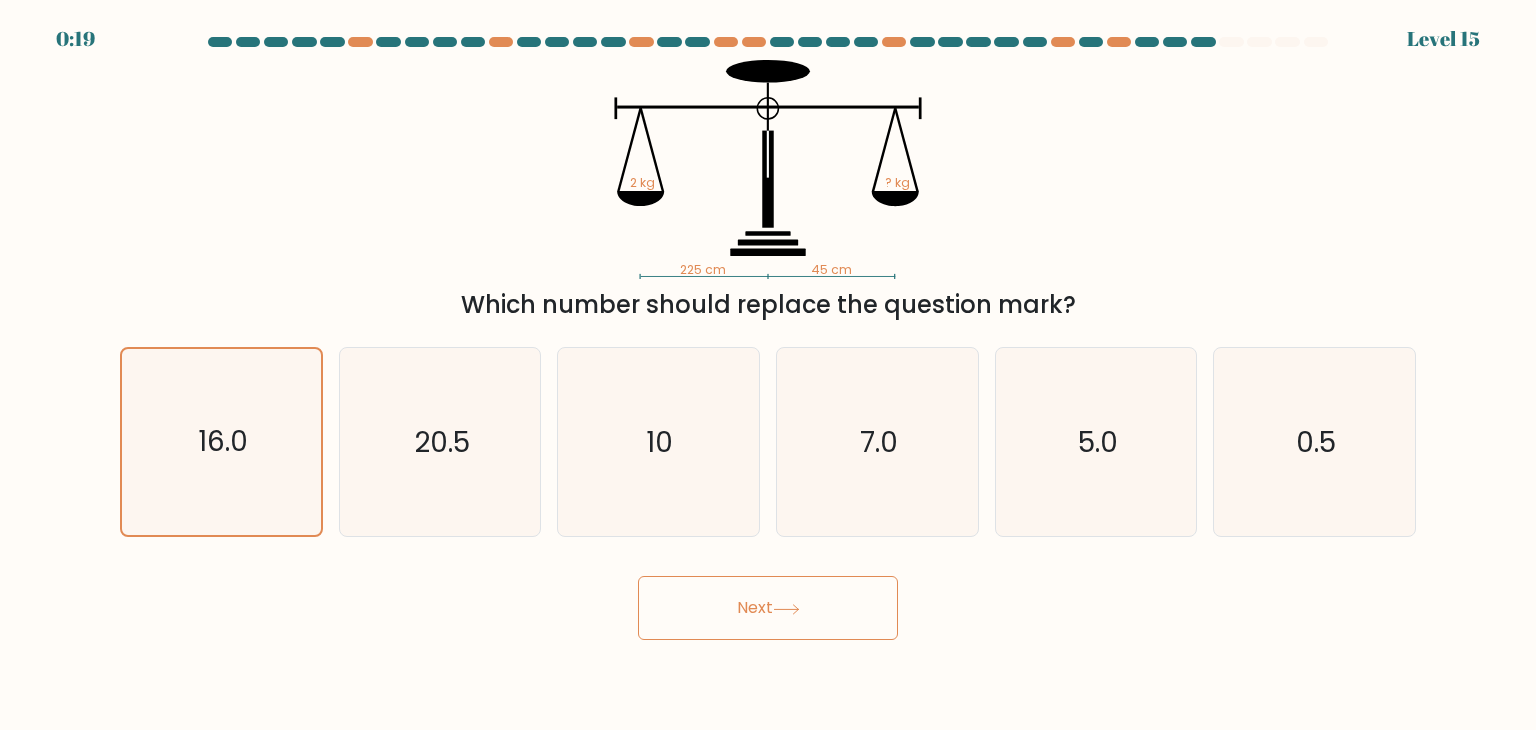click on "Next" at bounding box center (768, 608) 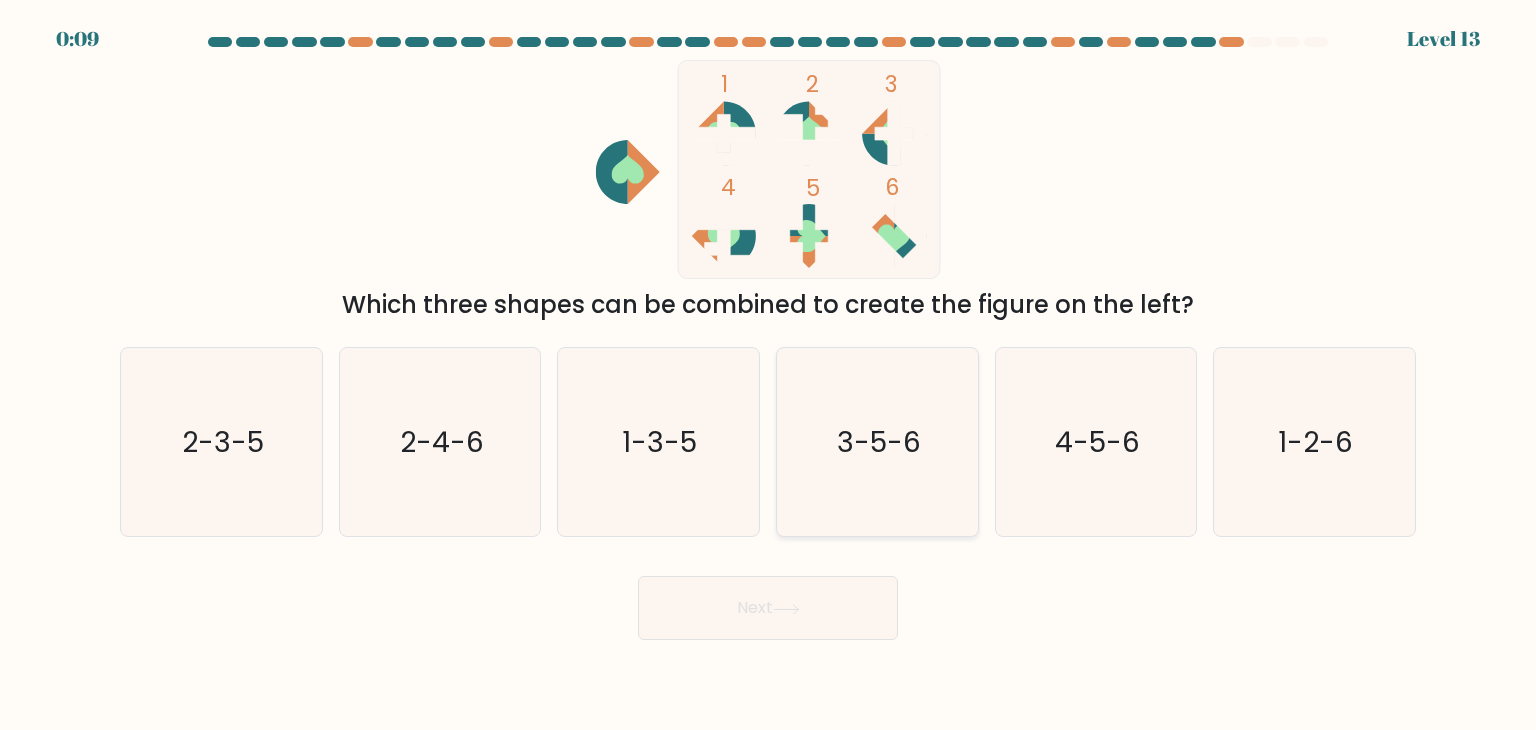 click on "3-5-6" at bounding box center [879, 442] 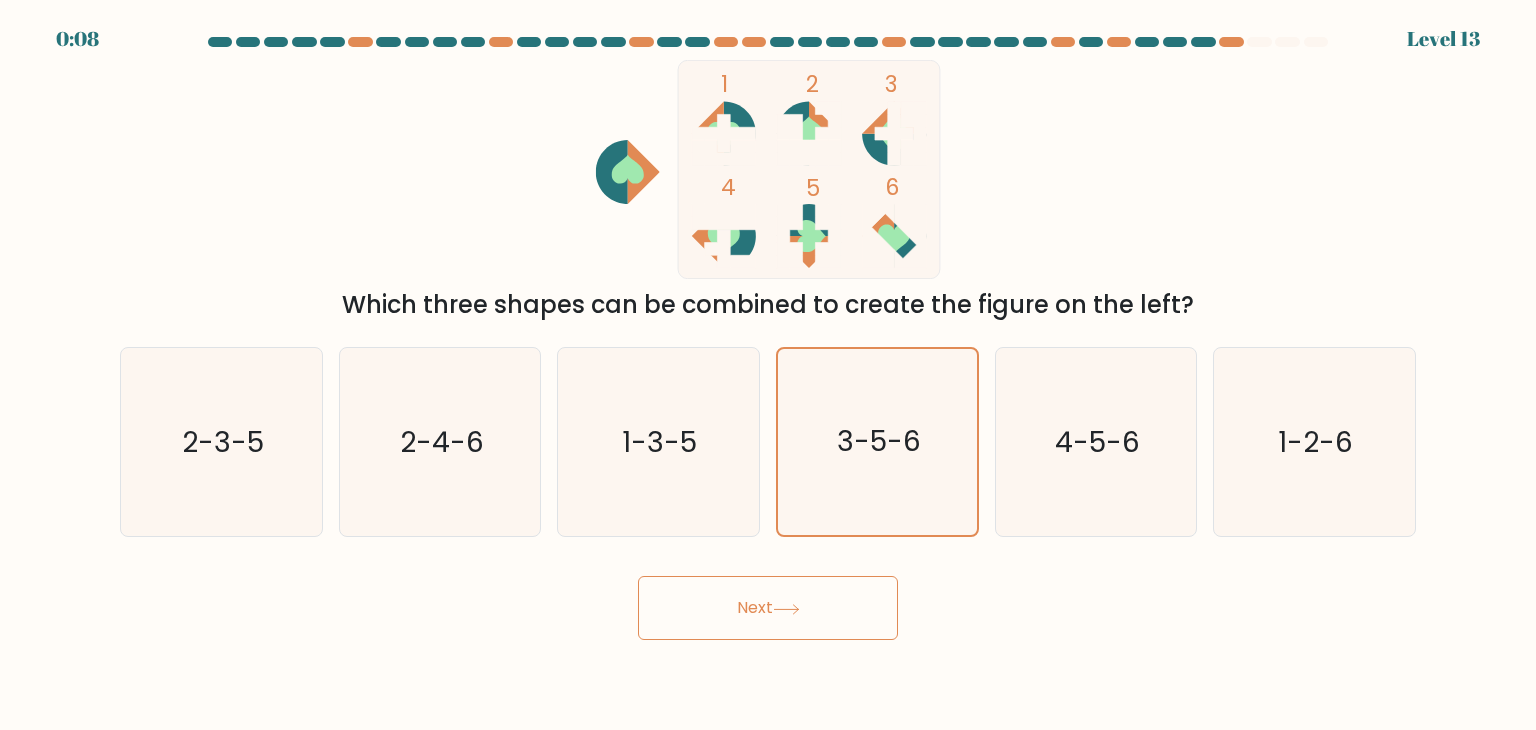 click on "Next" at bounding box center [768, 608] 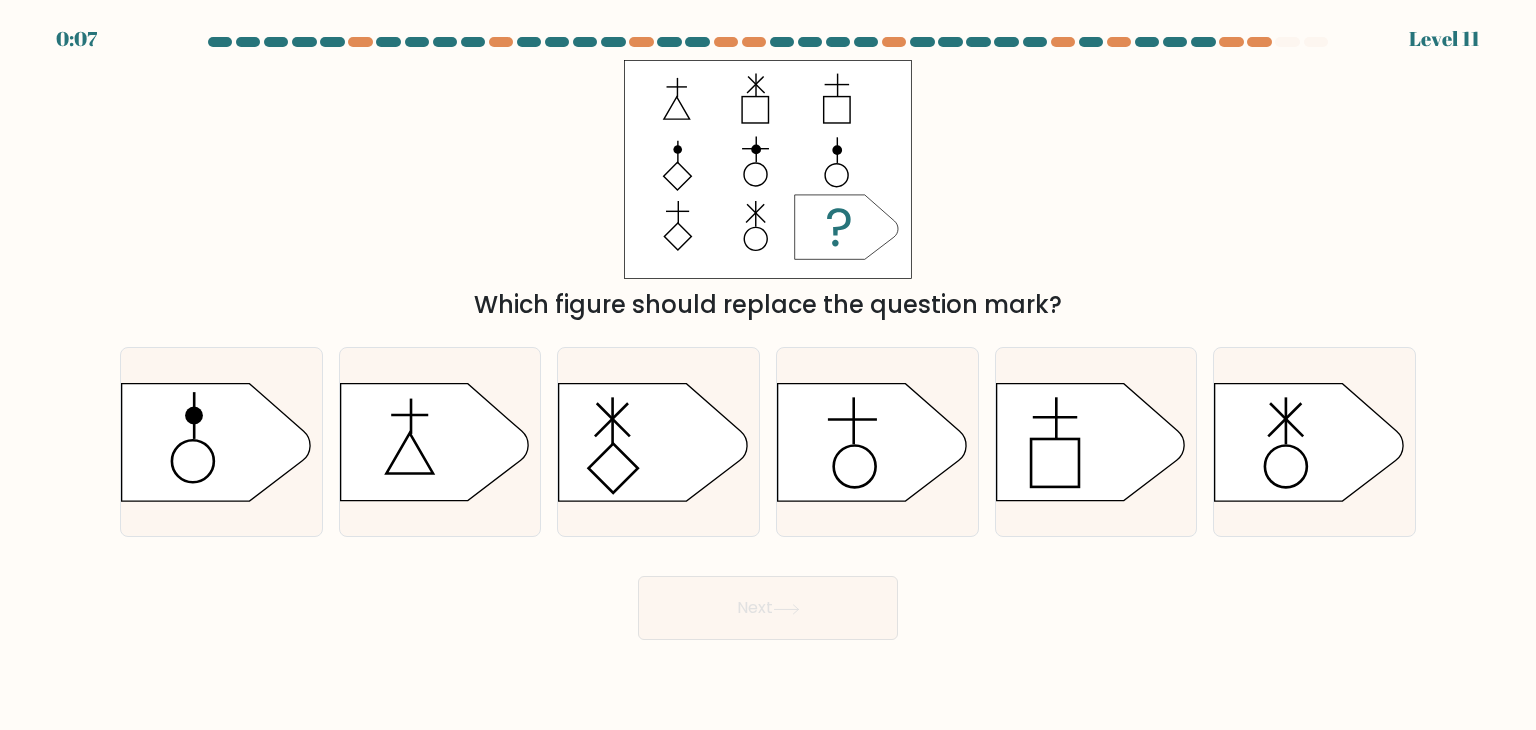 click on "Next" at bounding box center (768, 608) 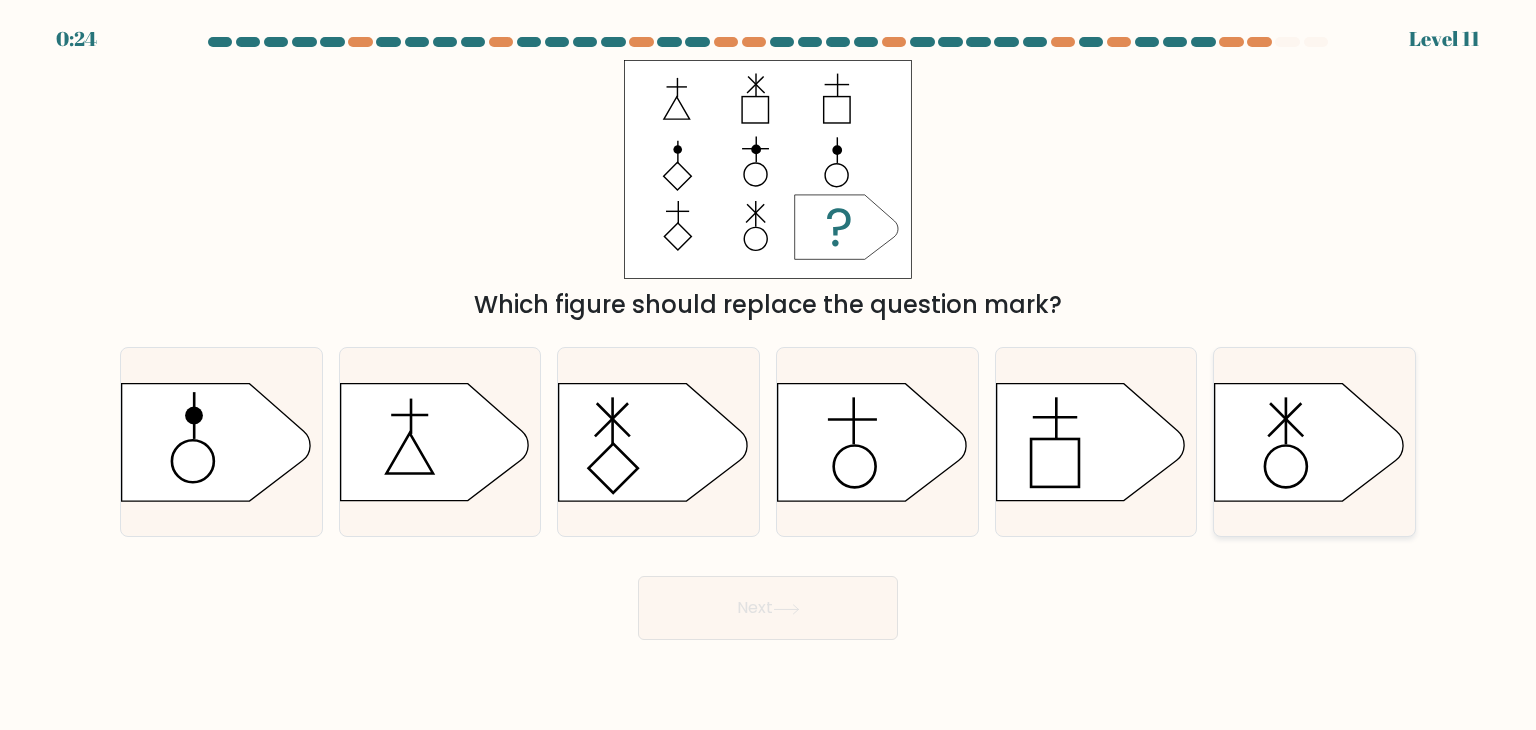 click at bounding box center (1309, 442) 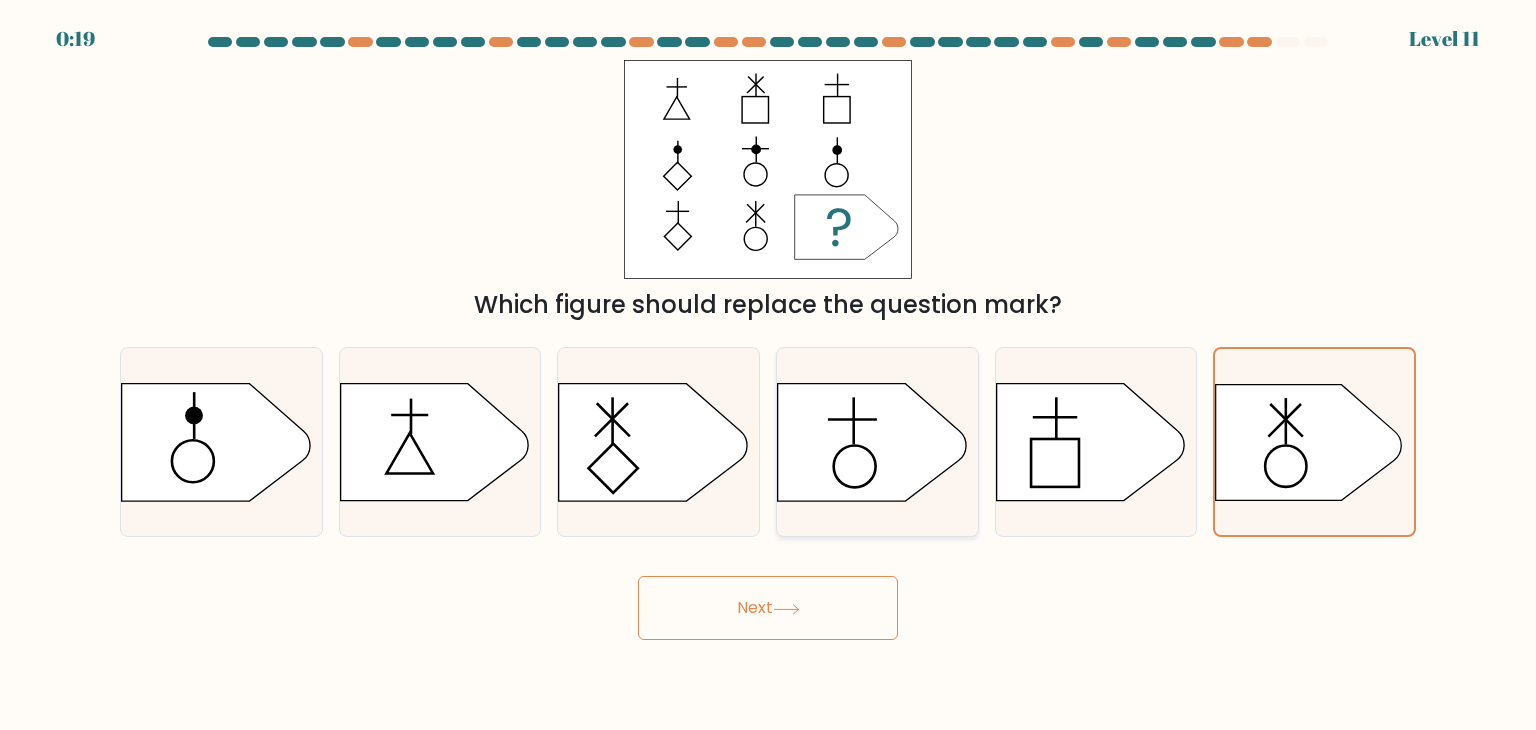 click at bounding box center [872, 442] 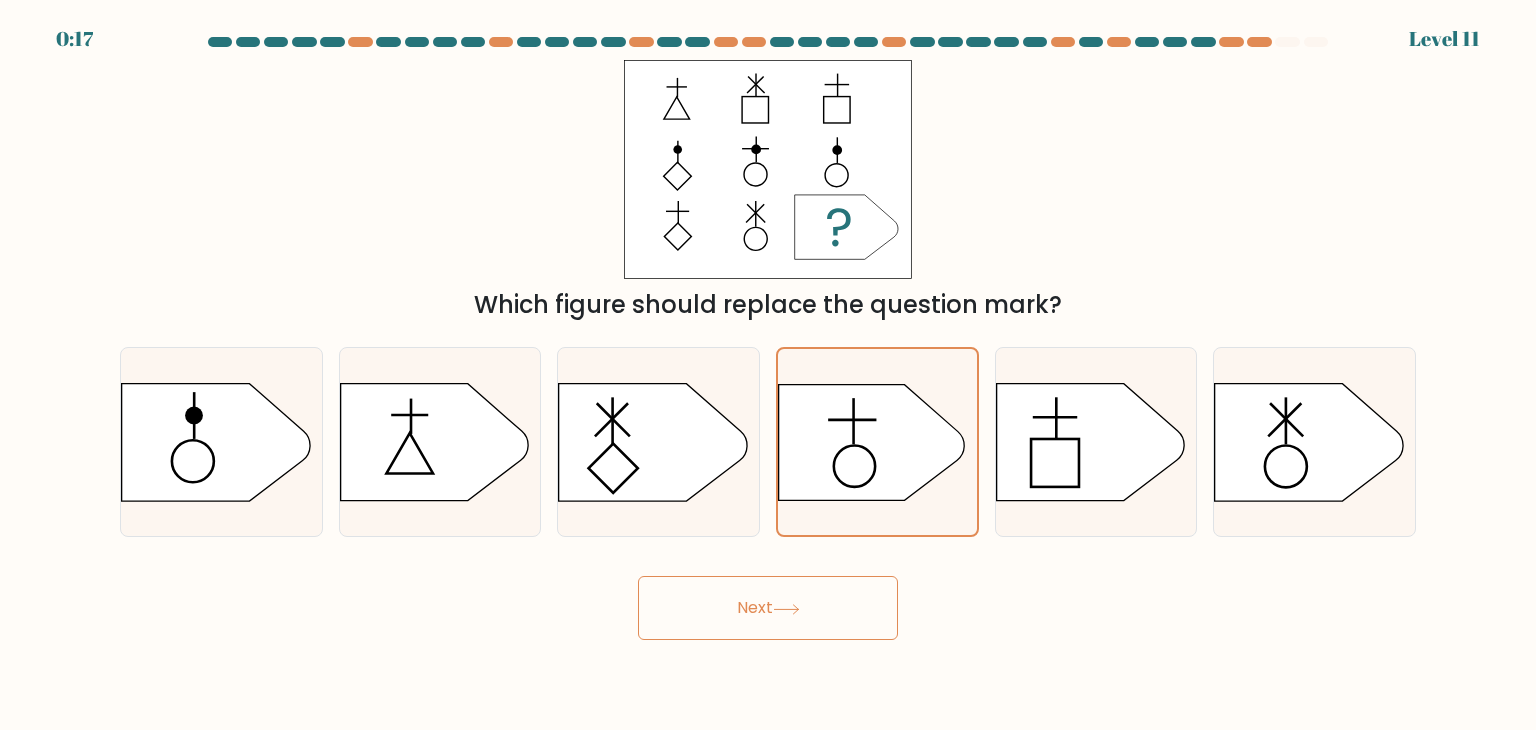 click on "Next" at bounding box center [768, 608] 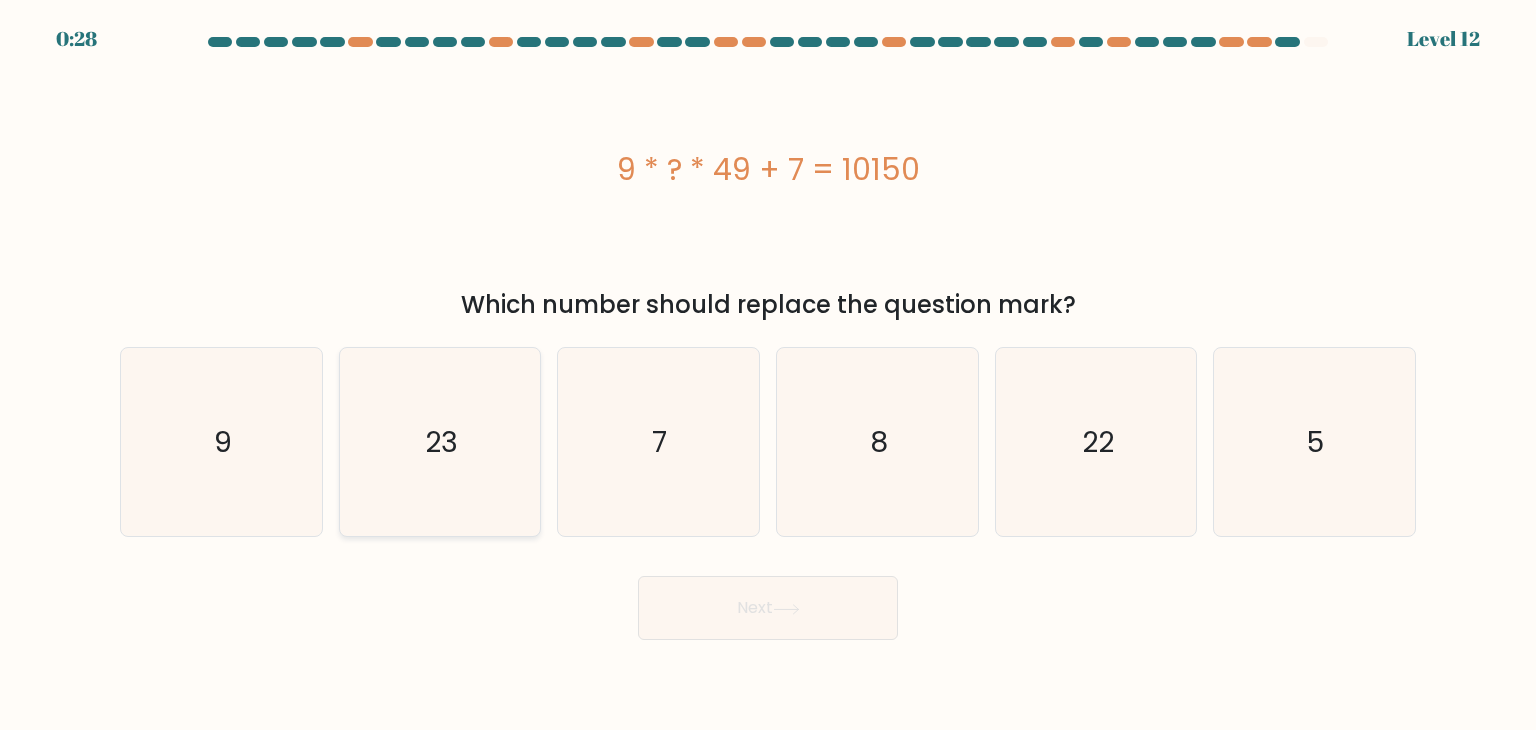 click on "23" at bounding box center (440, 442) 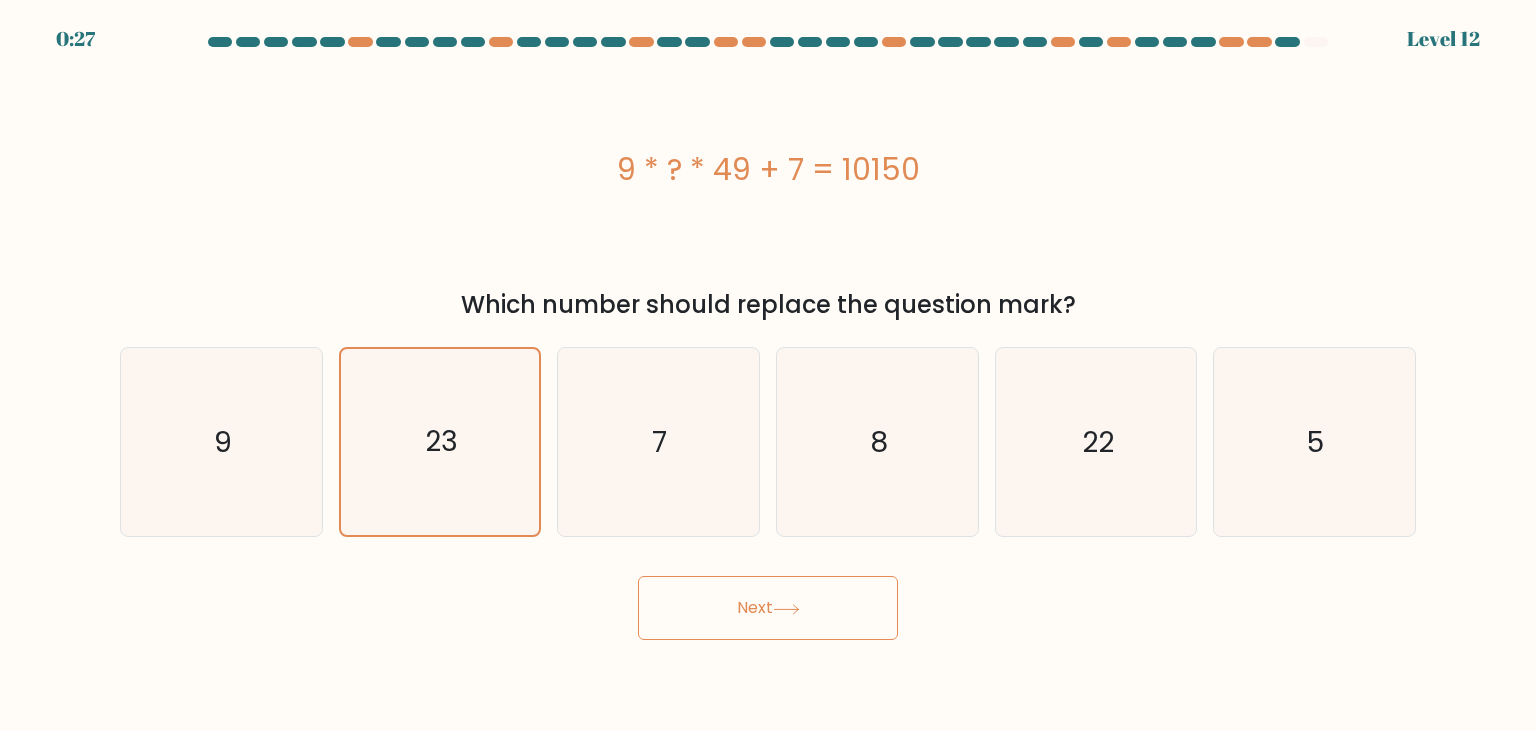 click on "Next" at bounding box center [768, 608] 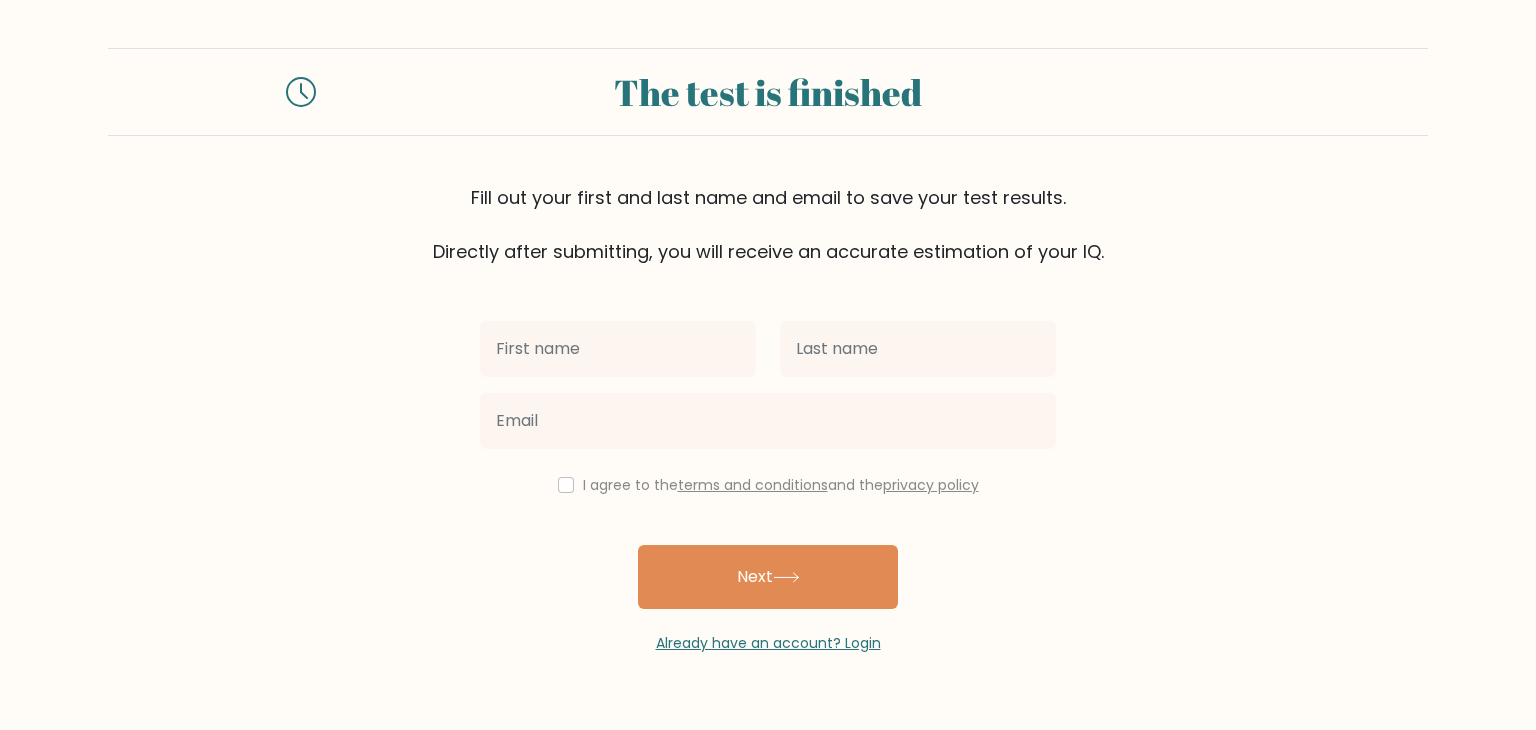 click at bounding box center (618, 349) 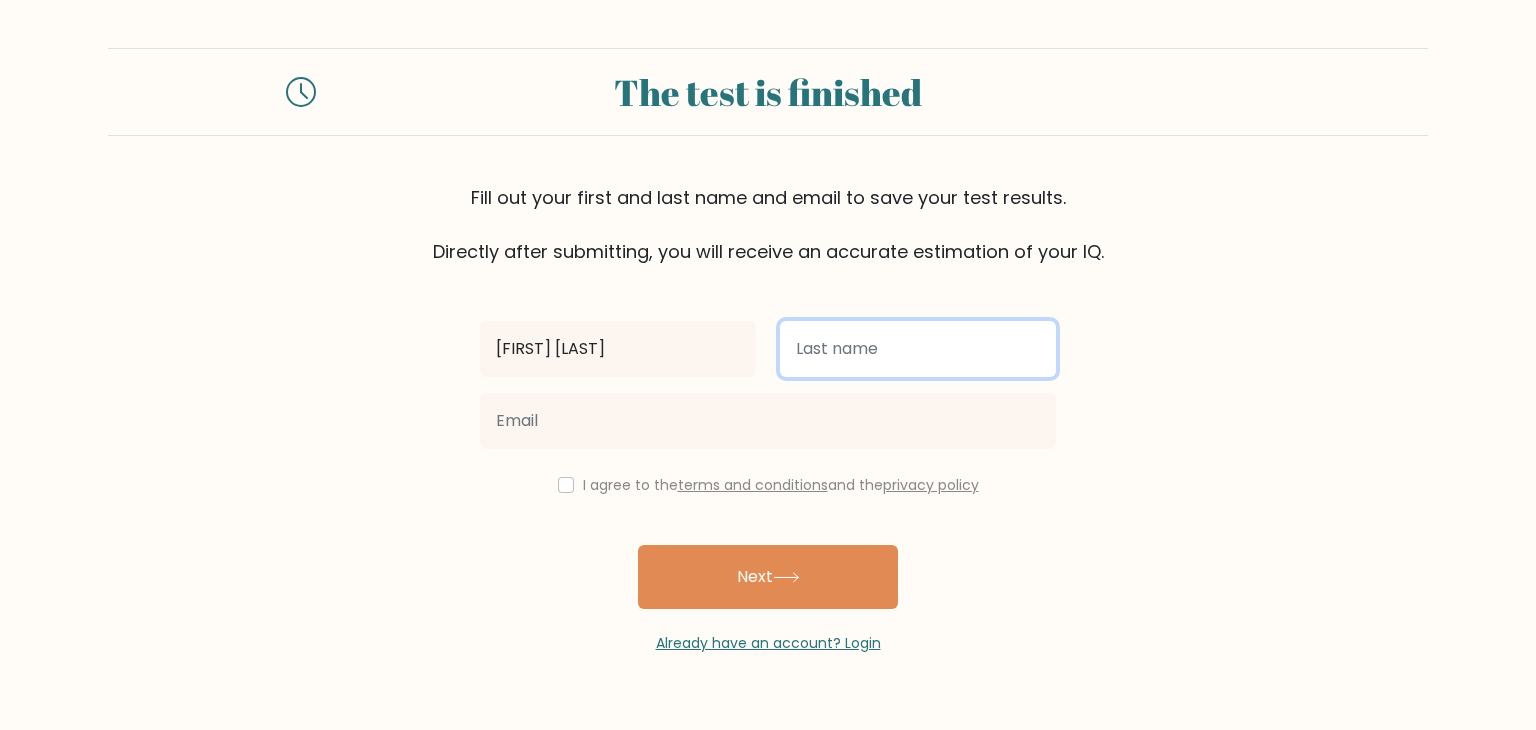 click at bounding box center (918, 349) 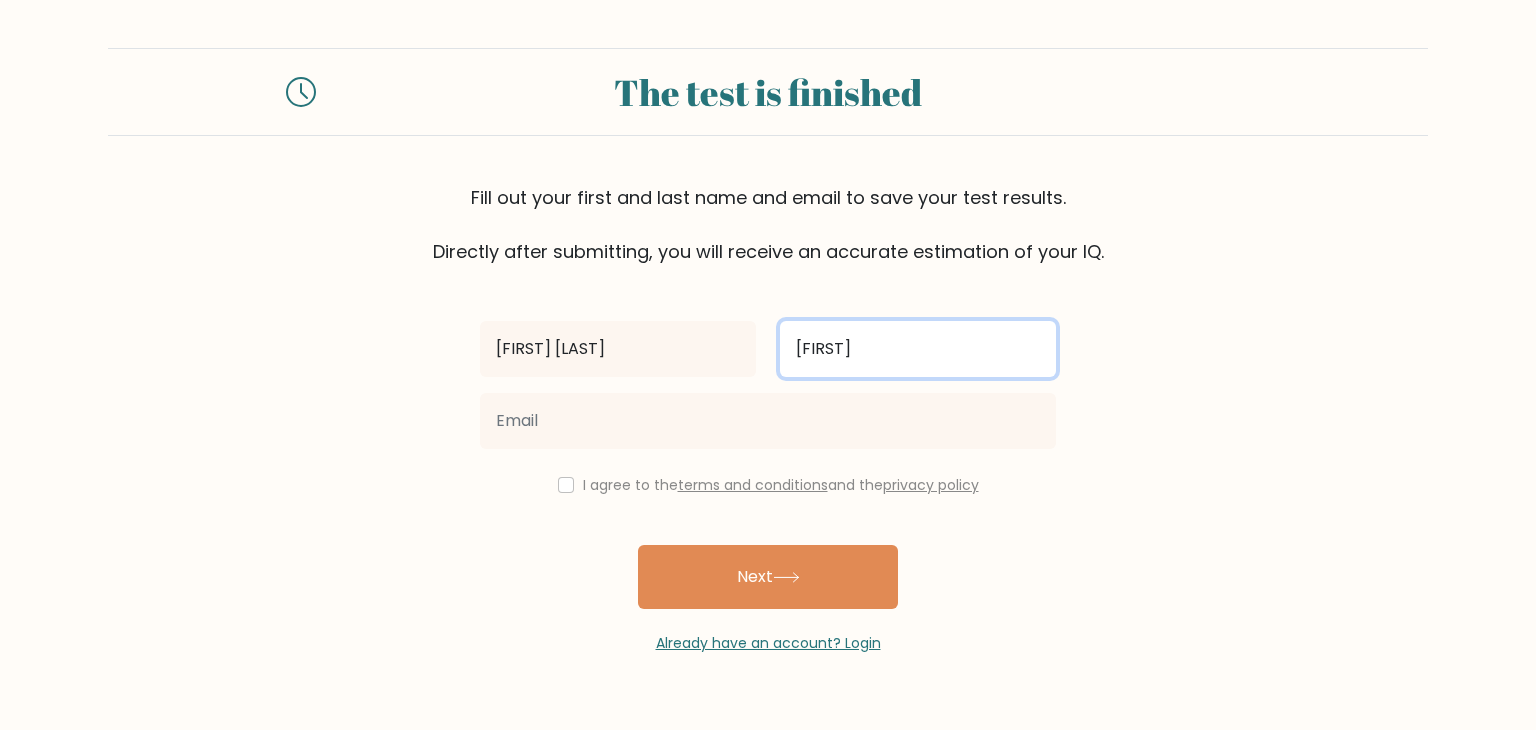 type on "[FIRST]" 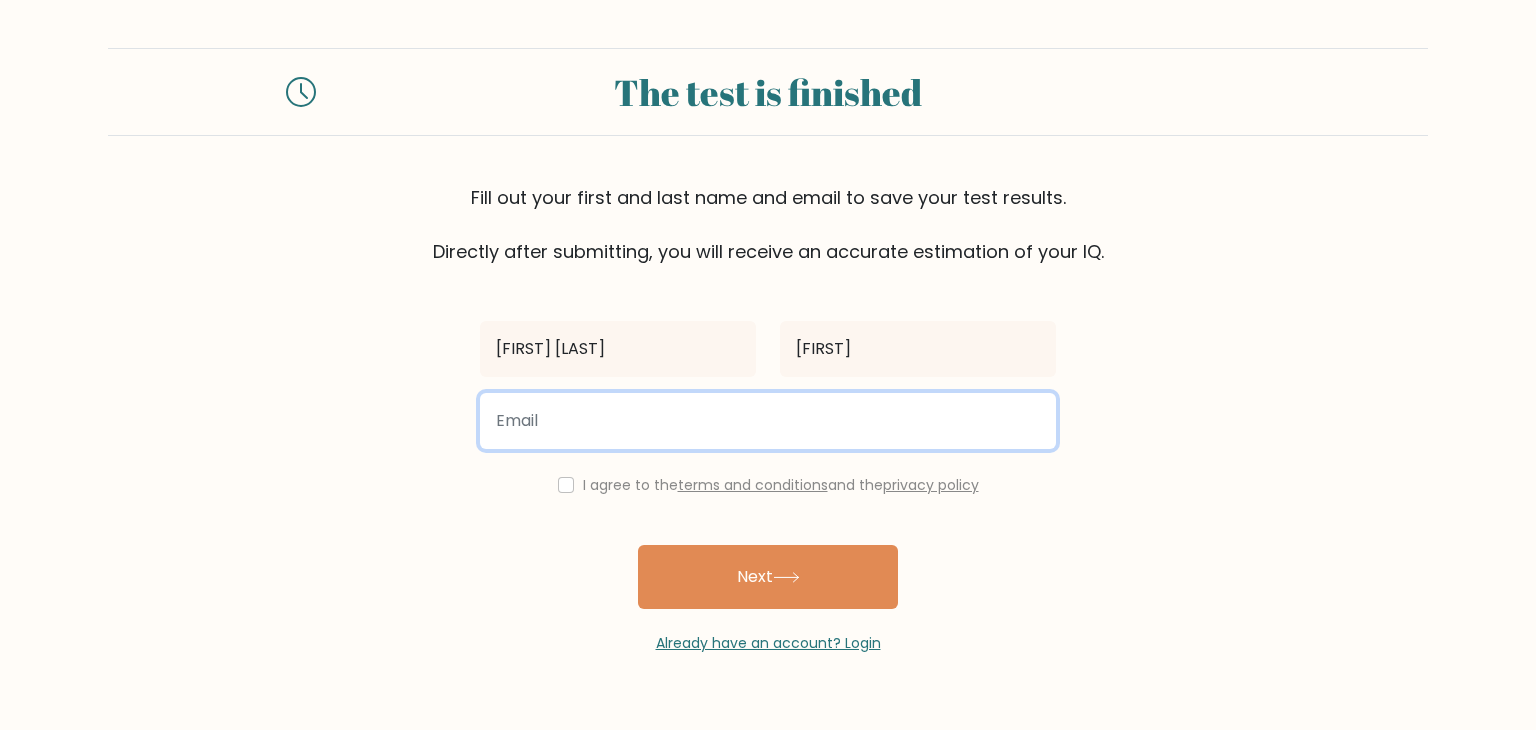 click at bounding box center [768, 421] 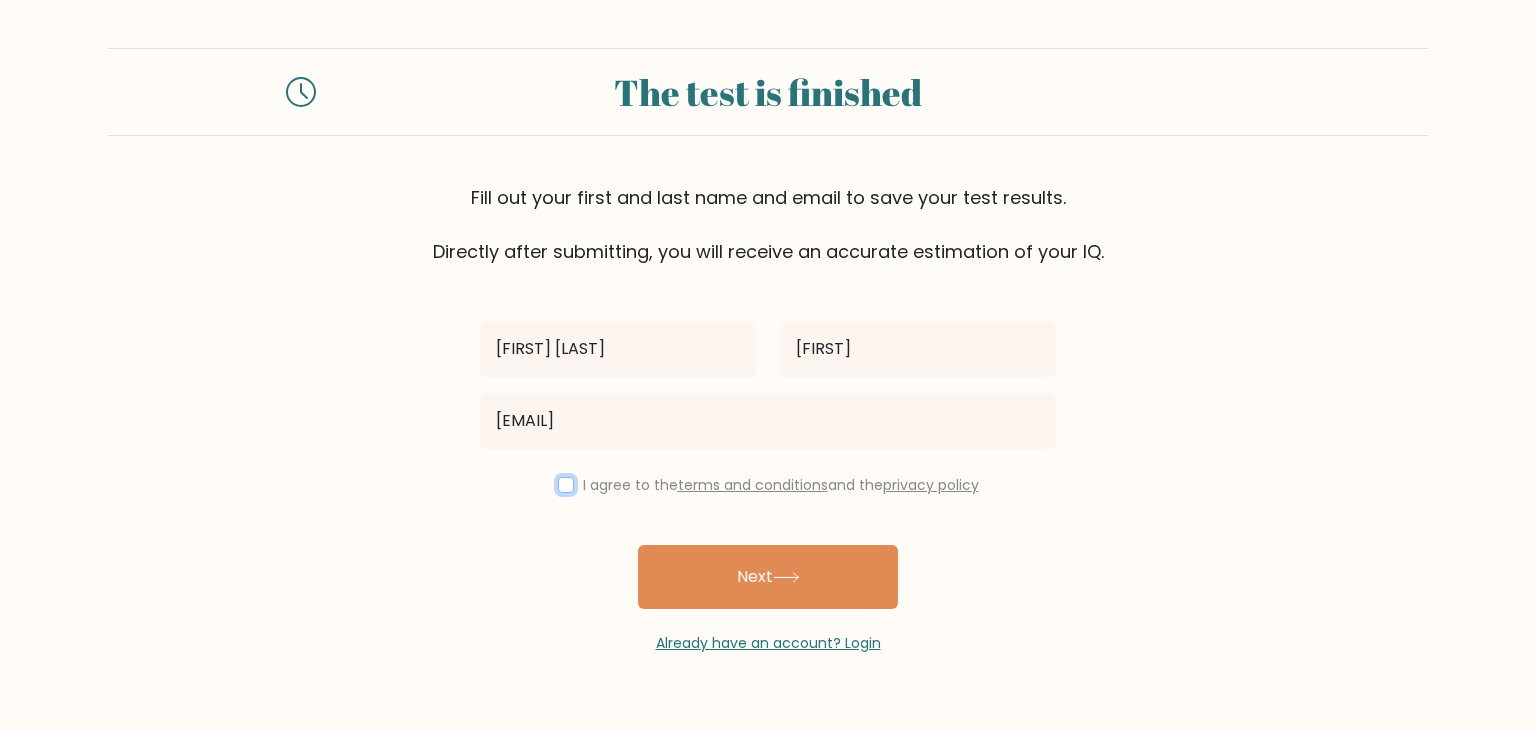 click at bounding box center [566, 485] 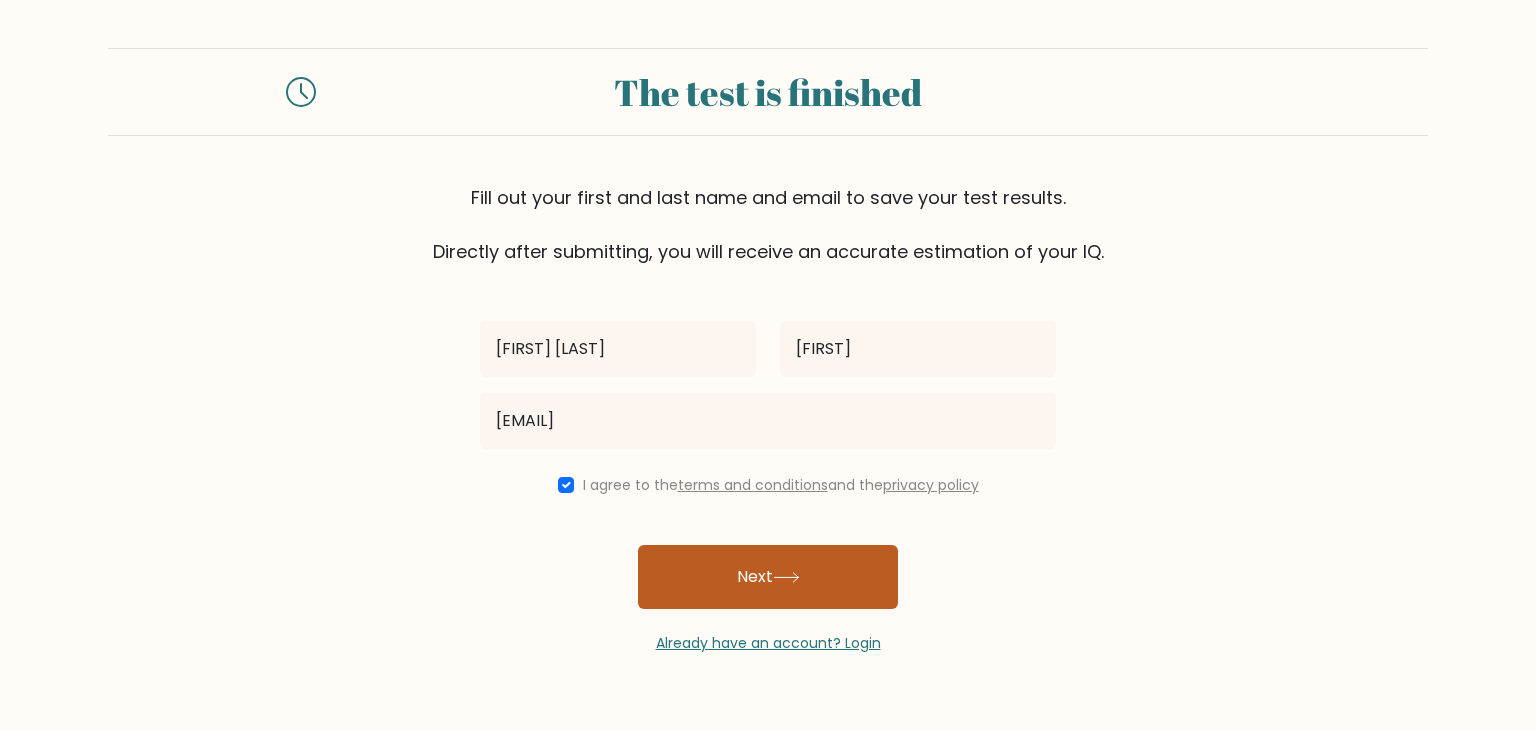 click at bounding box center [786, 577] 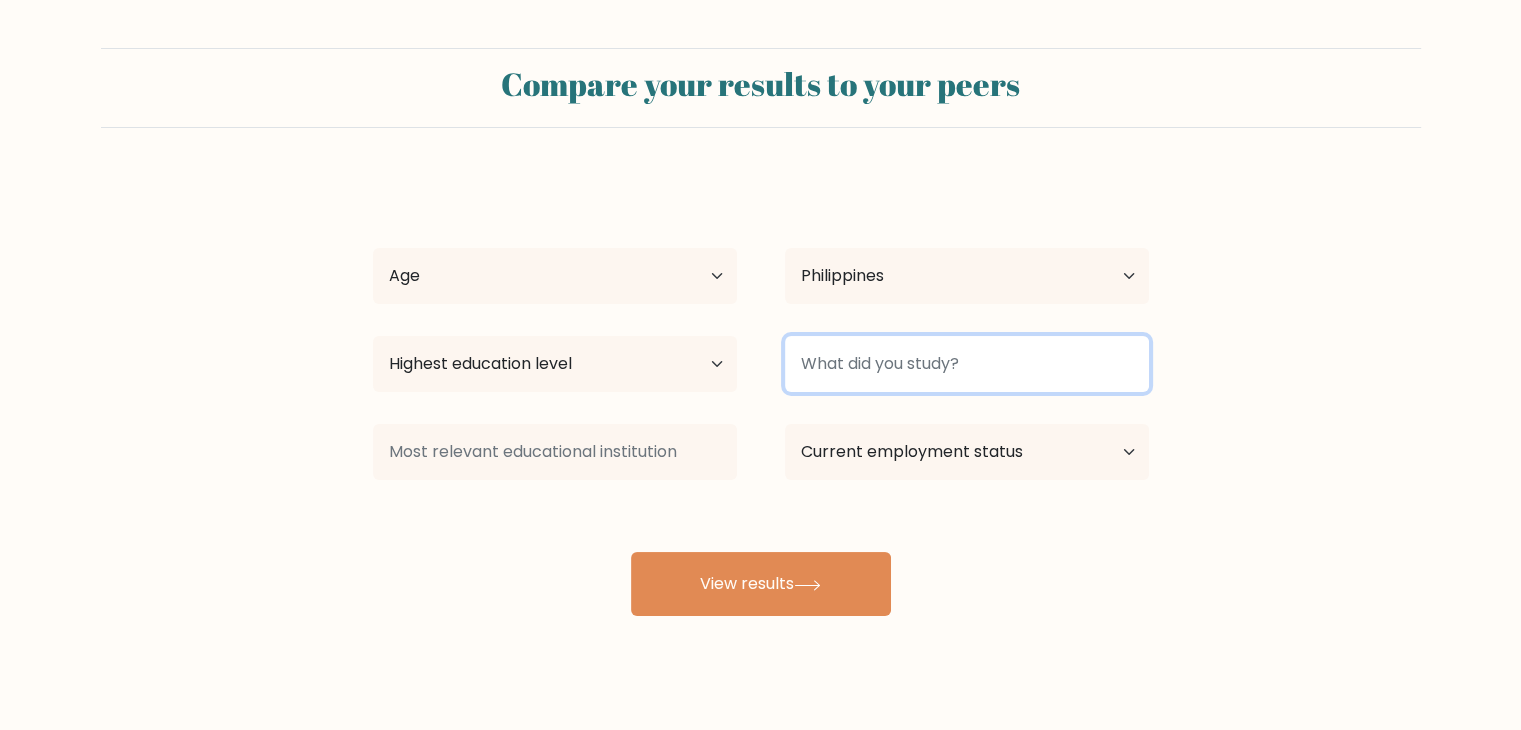 click at bounding box center (967, 364) 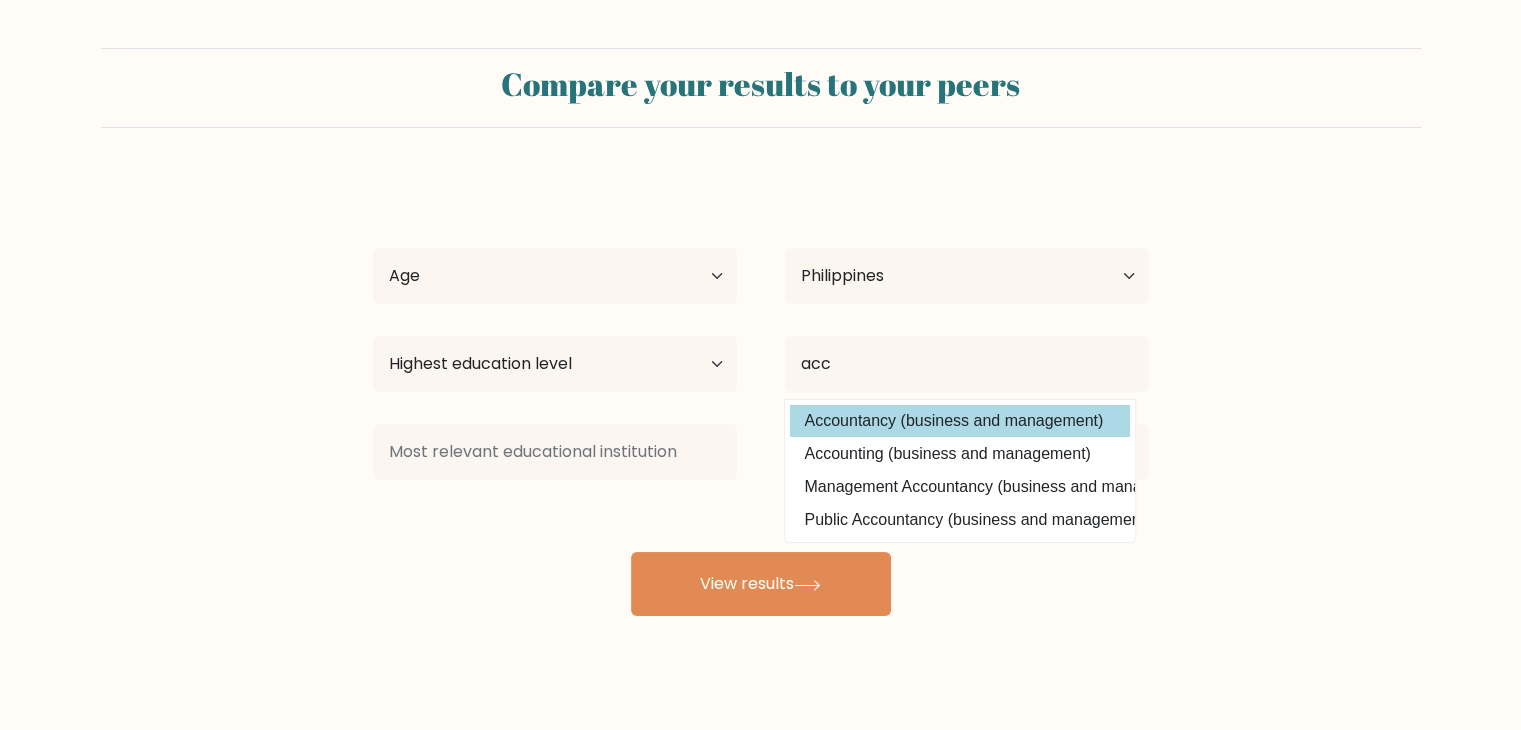 click on "Maria Lourdes
Luis
Age
Under 18 years old
18-24 years old
25-34 years old
35-44 years old
45-54 years old
55-64 years old
65 years old and above
Country
Afghanistan
Albania
Algeria
American Samoa
Andorra
Angola
Anguilla
Antarctica
Antigua and Barbuda
Argentina
Armenia
Aruba
Australia
Austria
Azerbaijan
Bahamas
Bahrain
Bangladesh
Barbados
Belarus
Belgium
Belize
Benin
Bermuda
Bhutan
Bolivia
Bonaire, Sint Eustatius and Saba
Bosnia and Herzegovina
Botswana
Bouvet Island
Brazil" at bounding box center (761, 396) 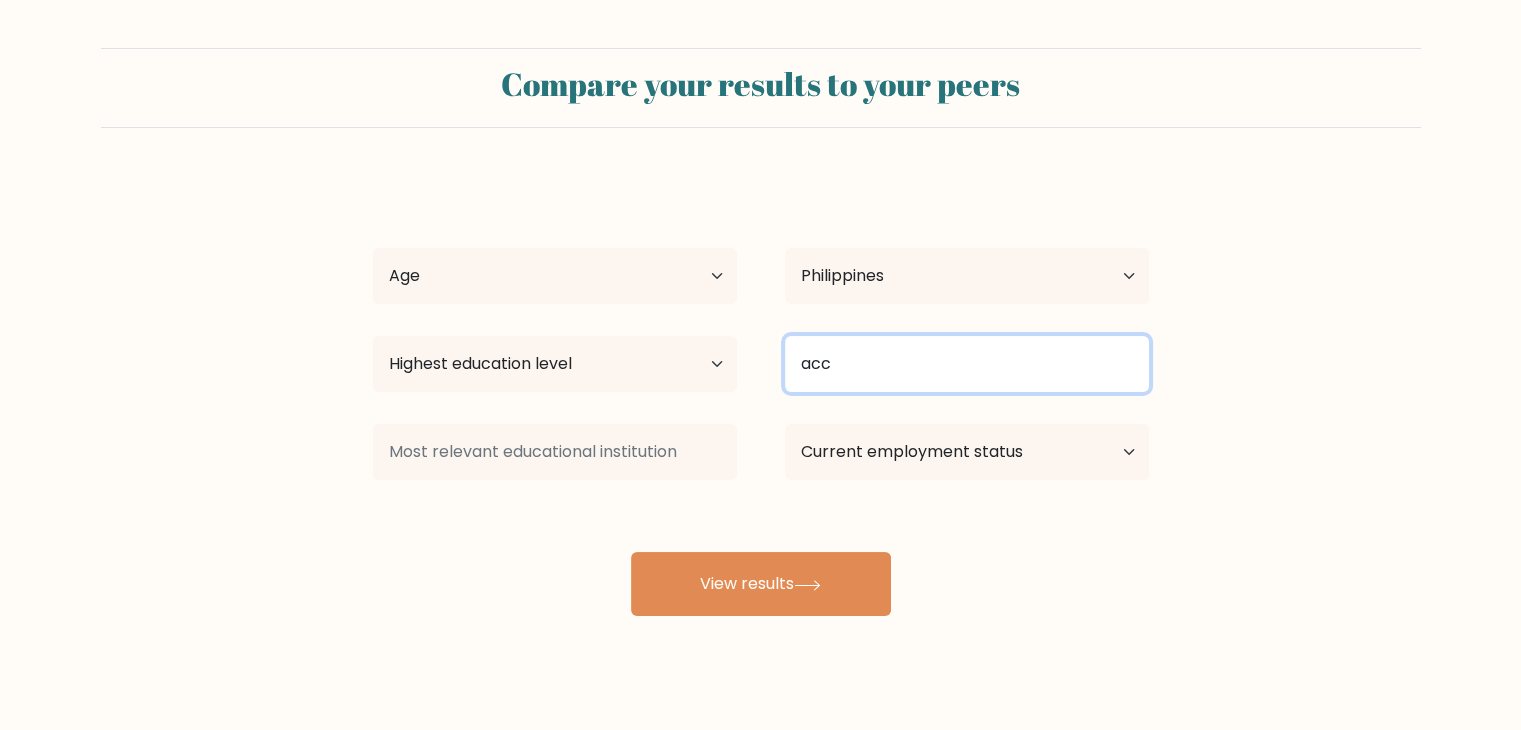 click on "acc" at bounding box center [967, 364] 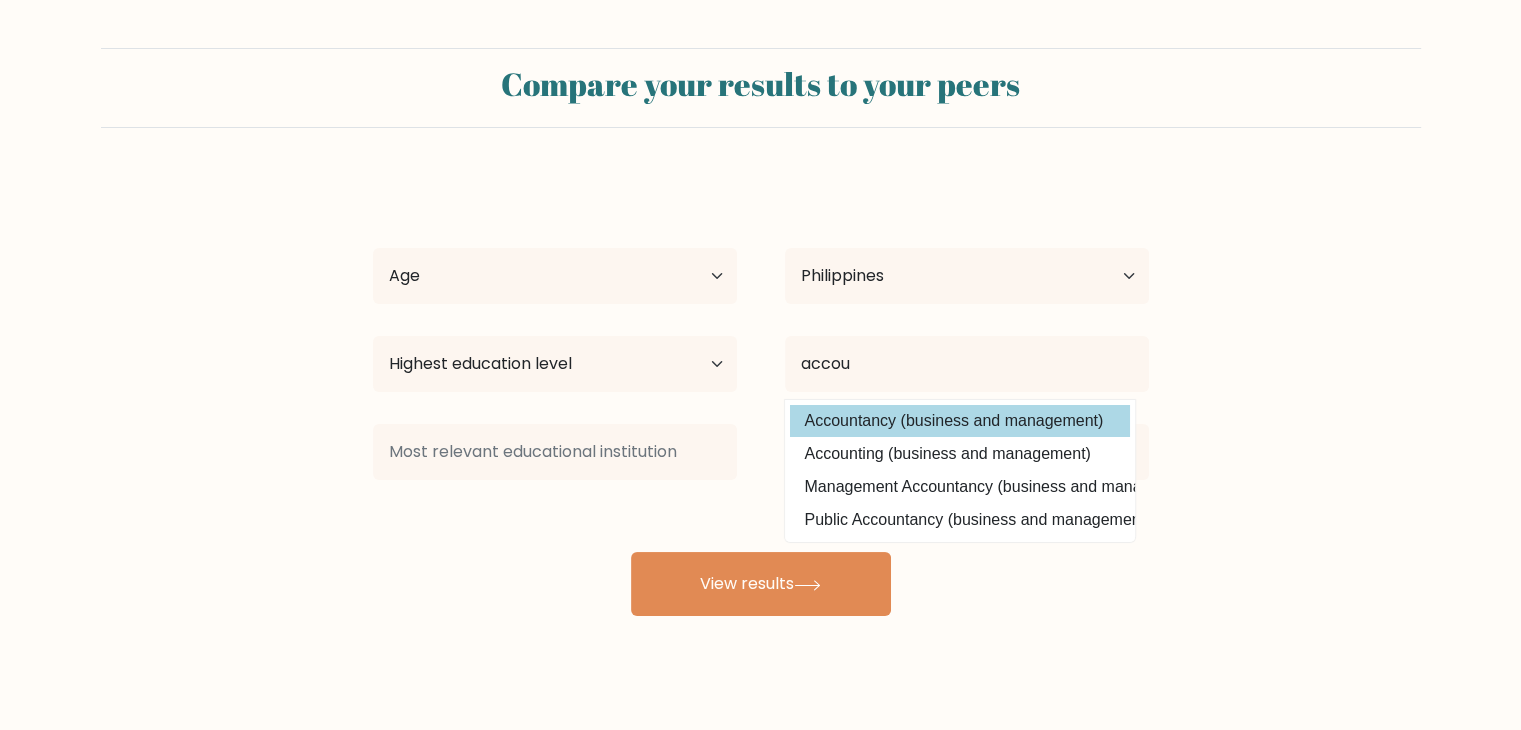 click on "Maria Lourdes
Luis
Age
Under 18 years old
18-24 years old
25-34 years old
35-44 years old
45-54 years old
55-64 years old
65 years old and above
Country
Afghanistan
Albania
Algeria
American Samoa
Andorra
Angola
Anguilla
Antarctica
Antigua and Barbuda
Argentina
Armenia
Aruba
Australia
Austria
Azerbaijan
Bahamas
Bahrain
Bangladesh
Barbados
Belarus
Belgium
Belize
Benin
Bermuda
Bhutan
Bolivia
Bonaire, Sint Eustatius and Saba
Bosnia and Herzegovina
Botswana
Bouvet Island
Brazil" at bounding box center [761, 396] 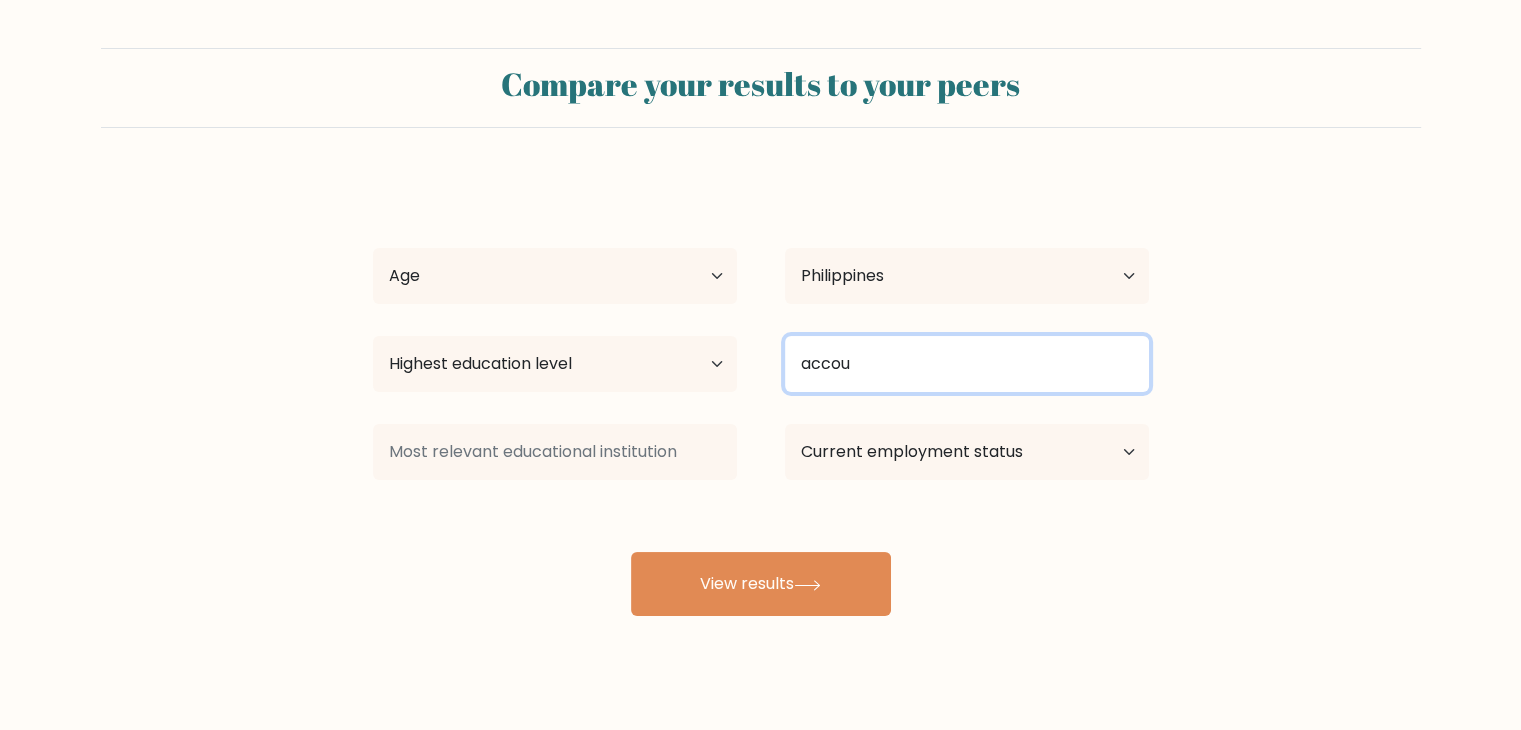 click on "accou" at bounding box center (967, 364) 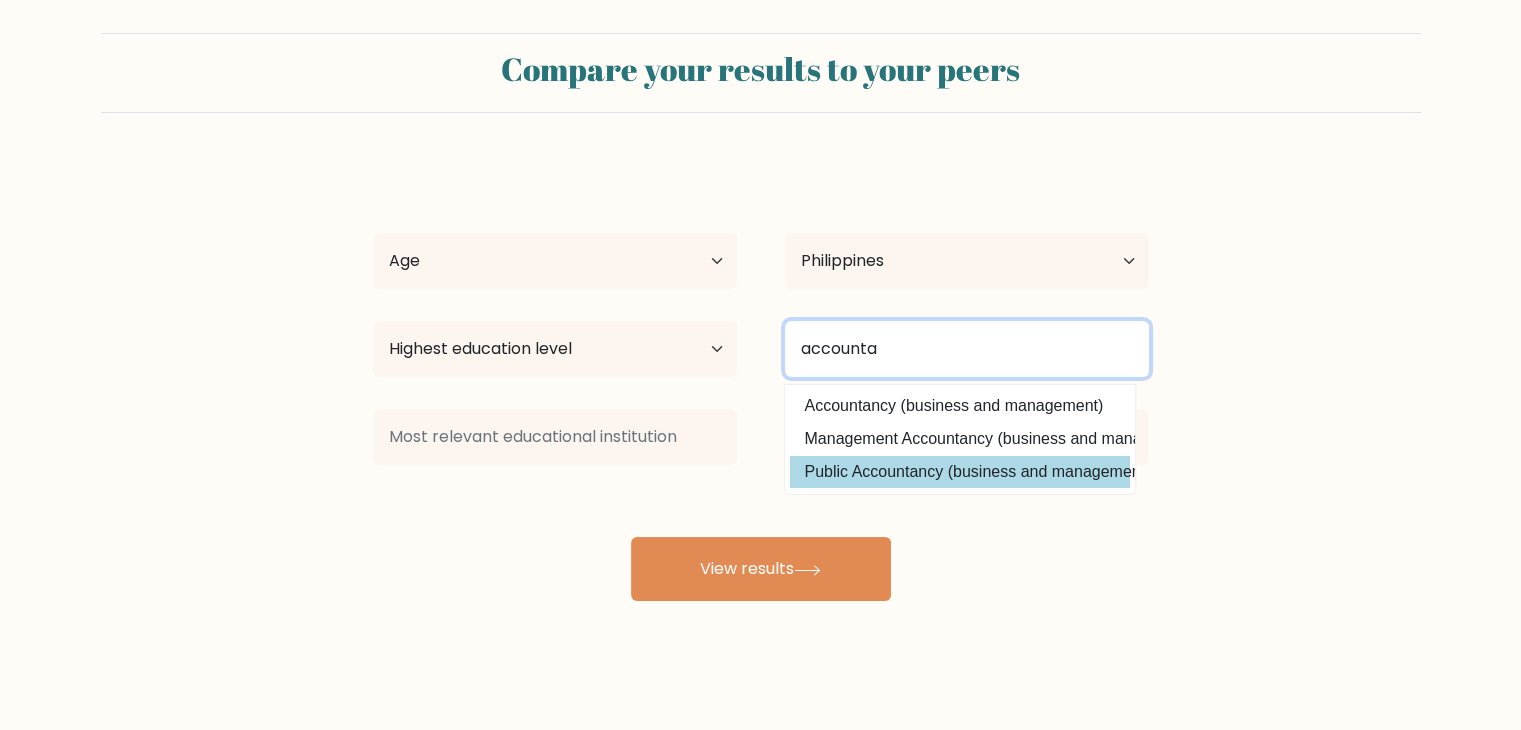 scroll, scrollTop: 28, scrollLeft: 0, axis: vertical 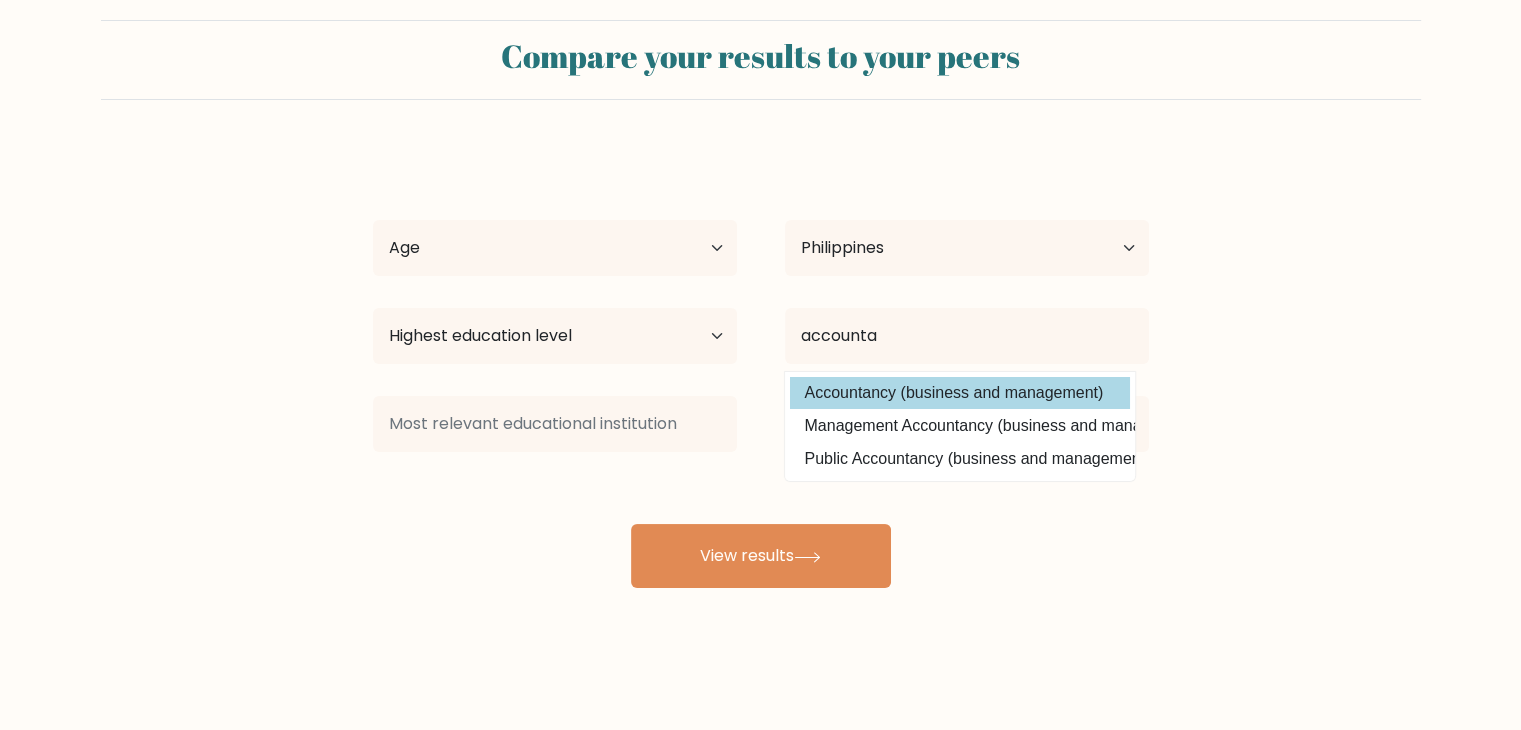 click on "Maria Lourdes
Luis
Age
Under 18 years old
18-24 years old
25-34 years old
35-44 years old
45-54 years old
55-64 years old
65 years old and above
Country
Afghanistan
Albania
Algeria
American Samoa
Andorra
Angola
Anguilla
Antarctica
Antigua and Barbuda
Argentina
Armenia
Aruba
Australia
Austria
Azerbaijan
Bahamas
Bahrain
Bangladesh
Barbados
Belarus
Belgium
Belize
Benin
Bermuda
Bhutan
Bolivia
Bonaire, Sint Eustatius and Saba
Bosnia and Herzegovina
Botswana
Bouvet Island
Brazil" at bounding box center [761, 368] 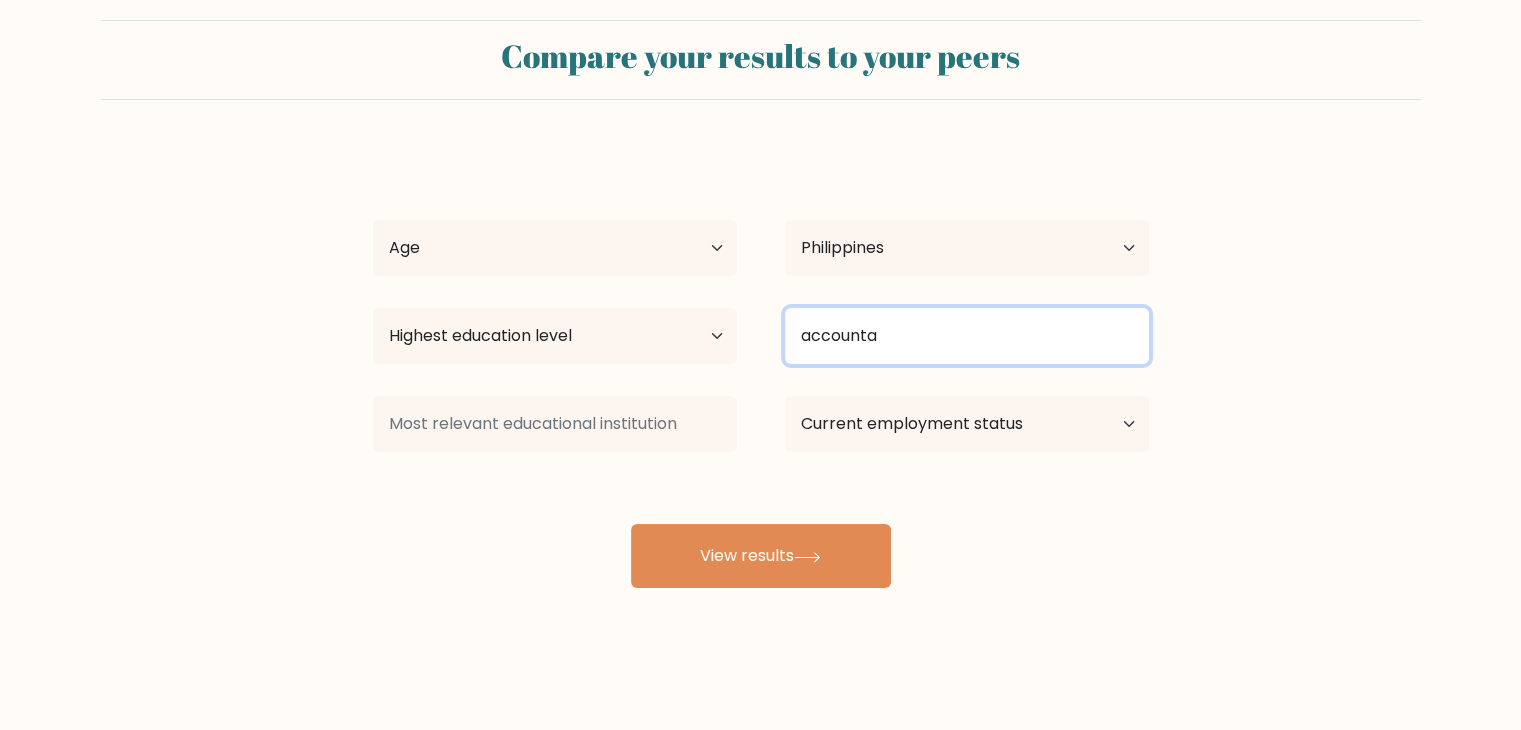 click on "accounta" at bounding box center (967, 336) 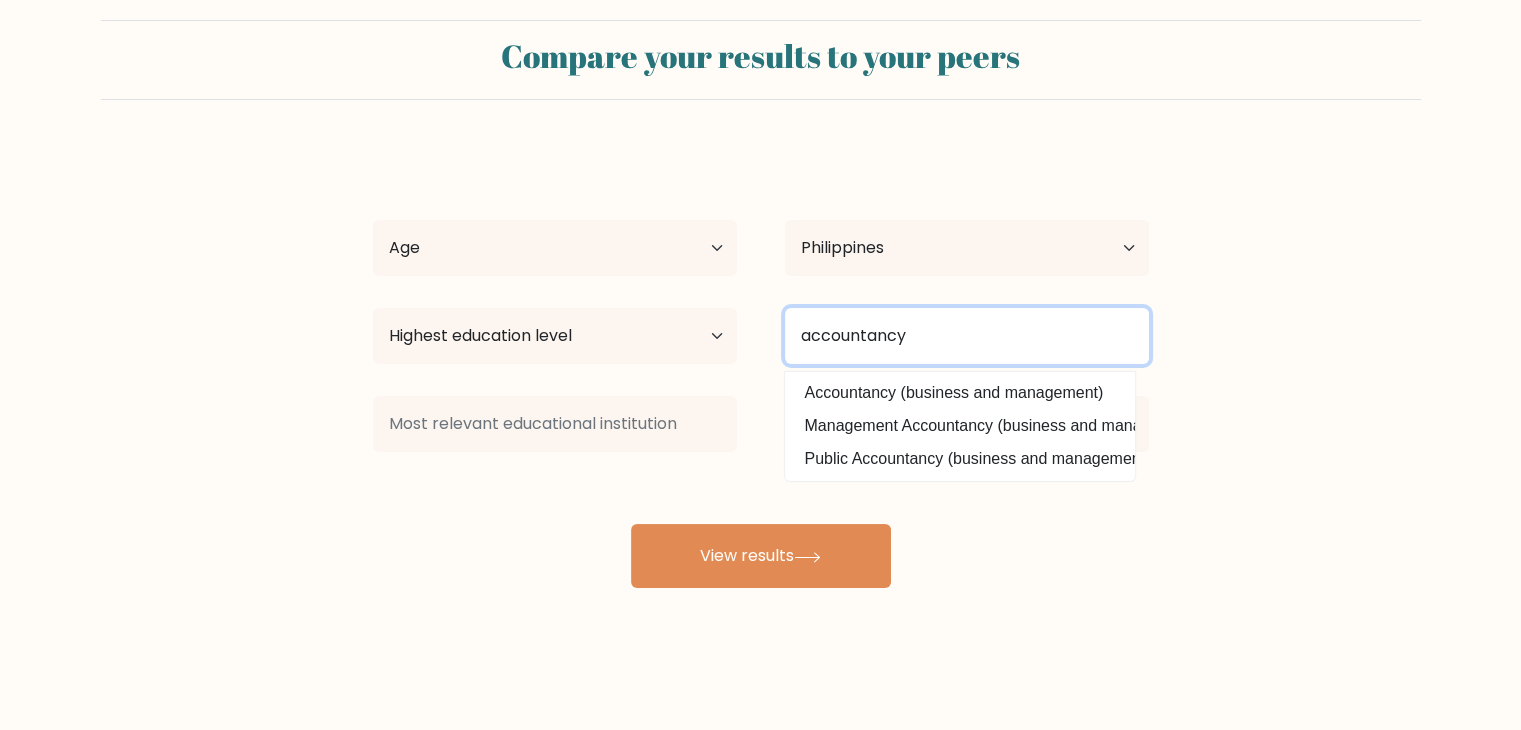 type on "accountancy" 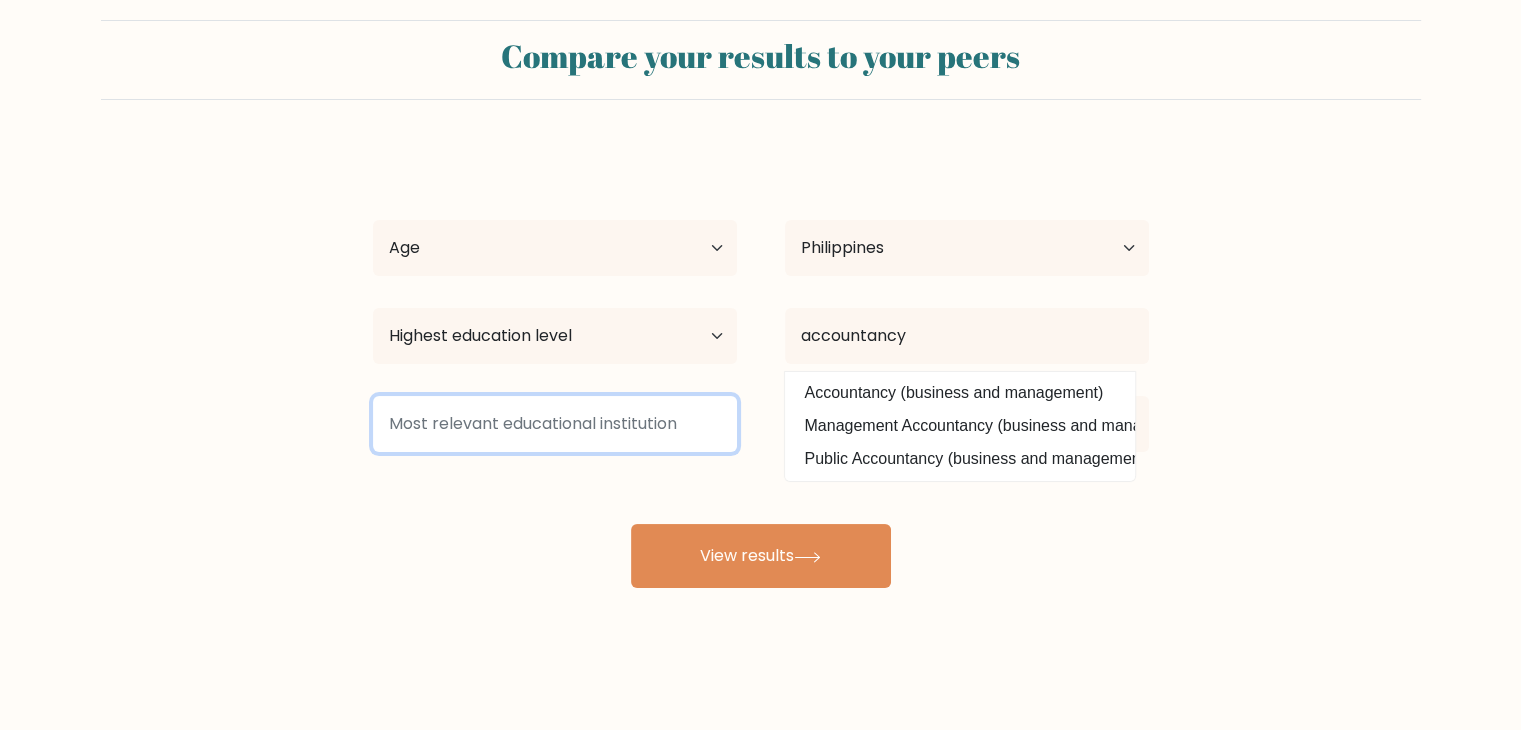 click at bounding box center (555, 424) 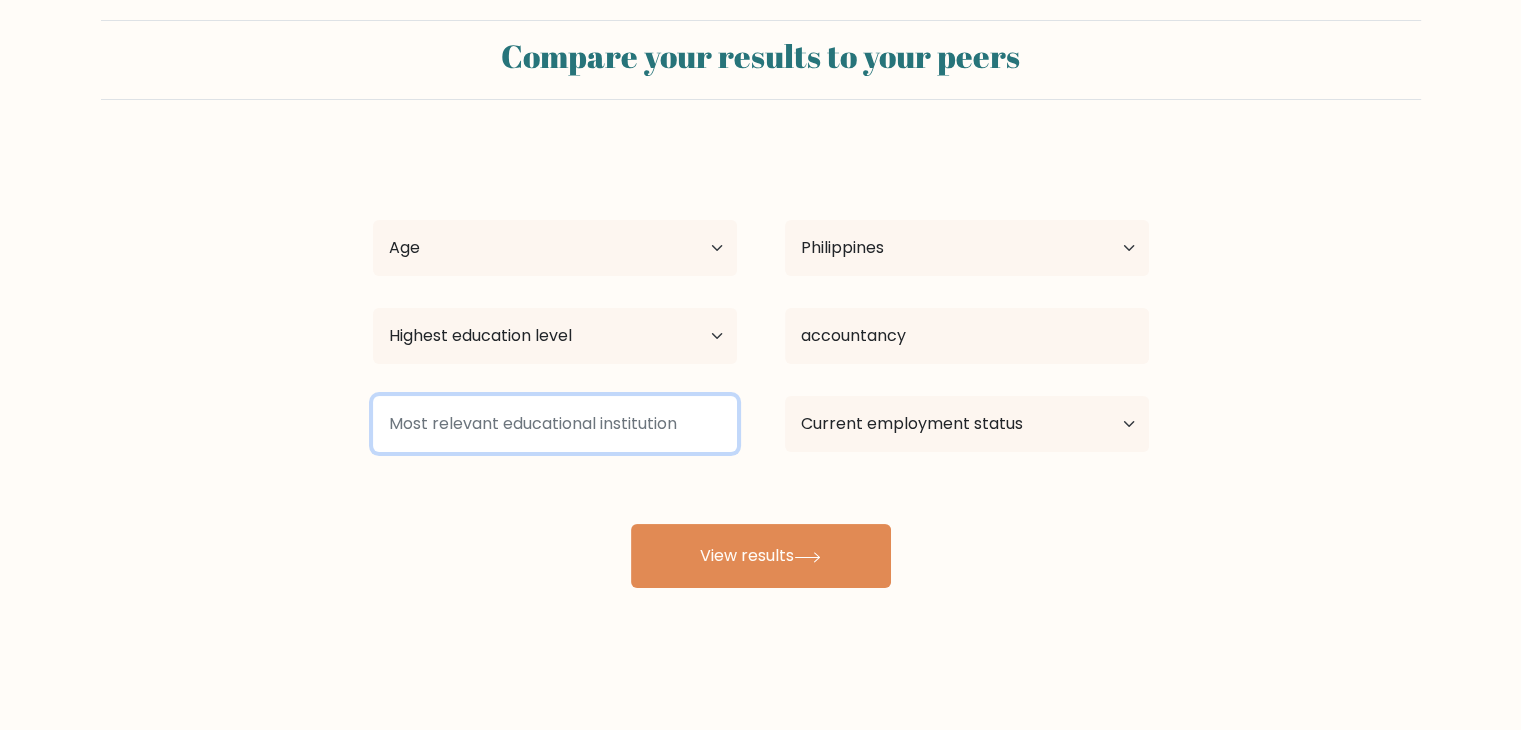 click at bounding box center (555, 424) 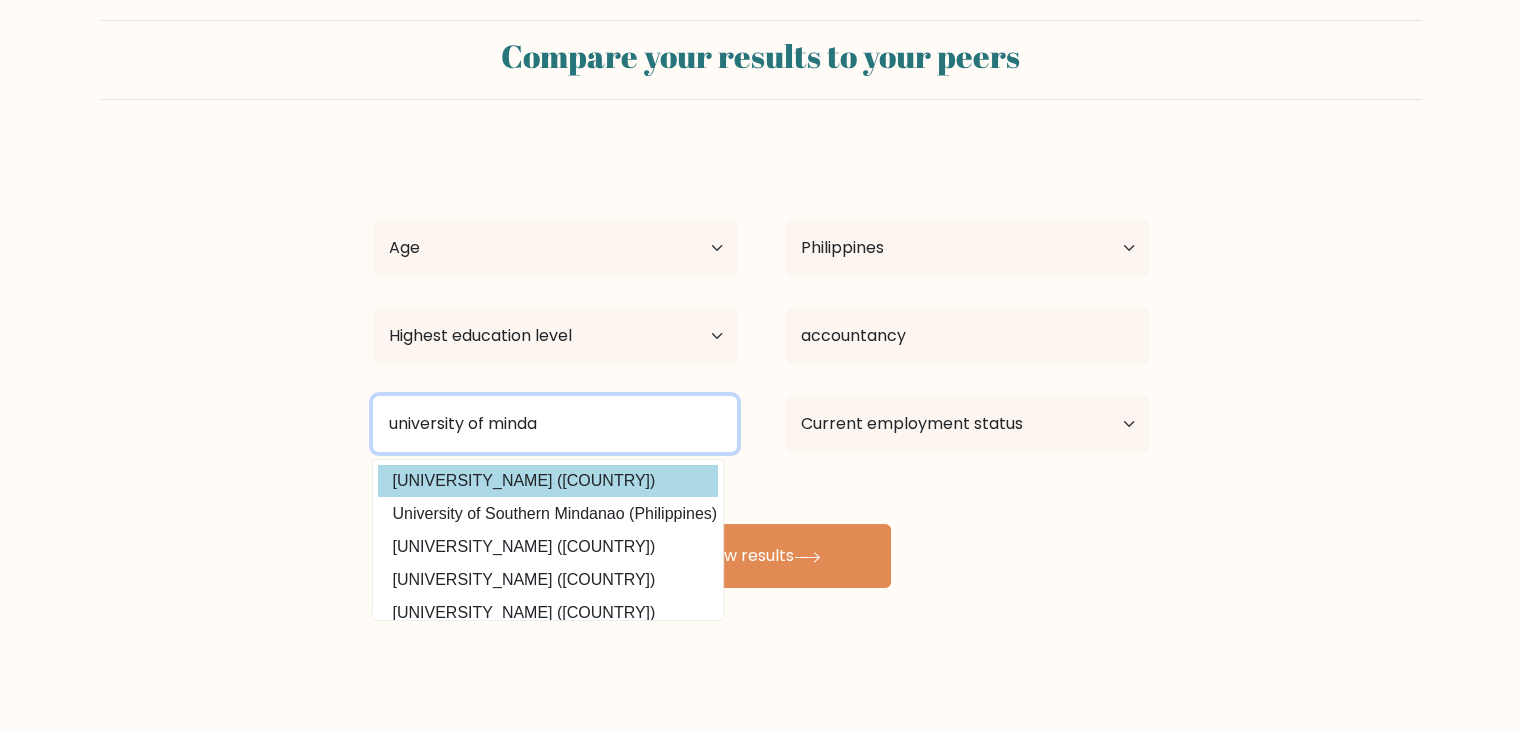 type on "university of minda" 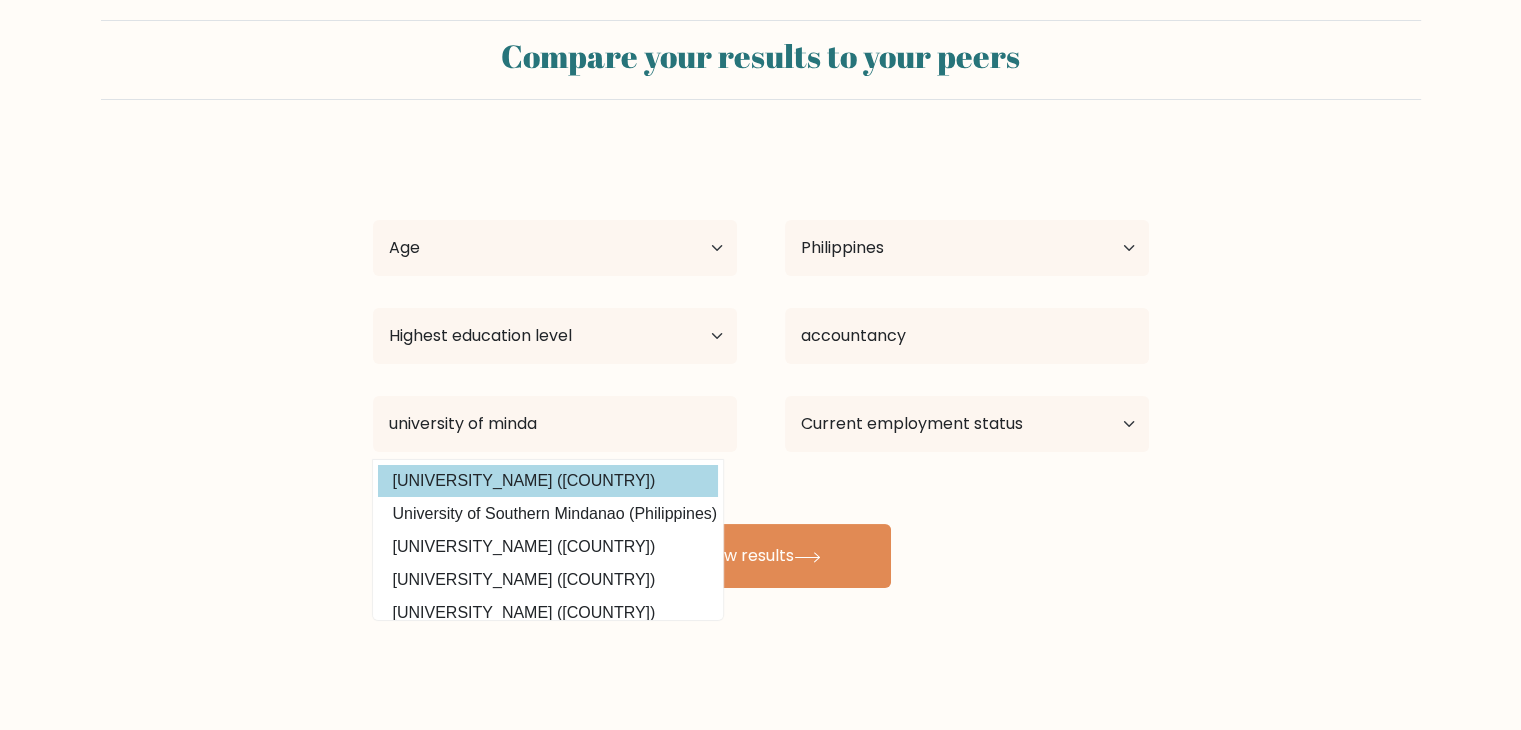 click on "Maria Lourdes
Luis
Age
Under 18 years old
18-24 years old
25-34 years old
35-44 years old
45-54 years old
55-64 years old
65 years old and above
Country
Afghanistan
Albania
Algeria
American Samoa
Andorra
Angola
Anguilla
Antarctica
Antigua and Barbuda
Argentina
Armenia
Aruba
Australia
Austria
Azerbaijan
Bahamas
Bahrain
Bangladesh
Barbados
Belarus
Belgium
Belize
Benin
Bermuda
Bhutan
Bolivia
Bonaire, Sint Eustatius and Saba
Bosnia and Herzegovina
Botswana
Bouvet Island
Brazil" at bounding box center [761, 368] 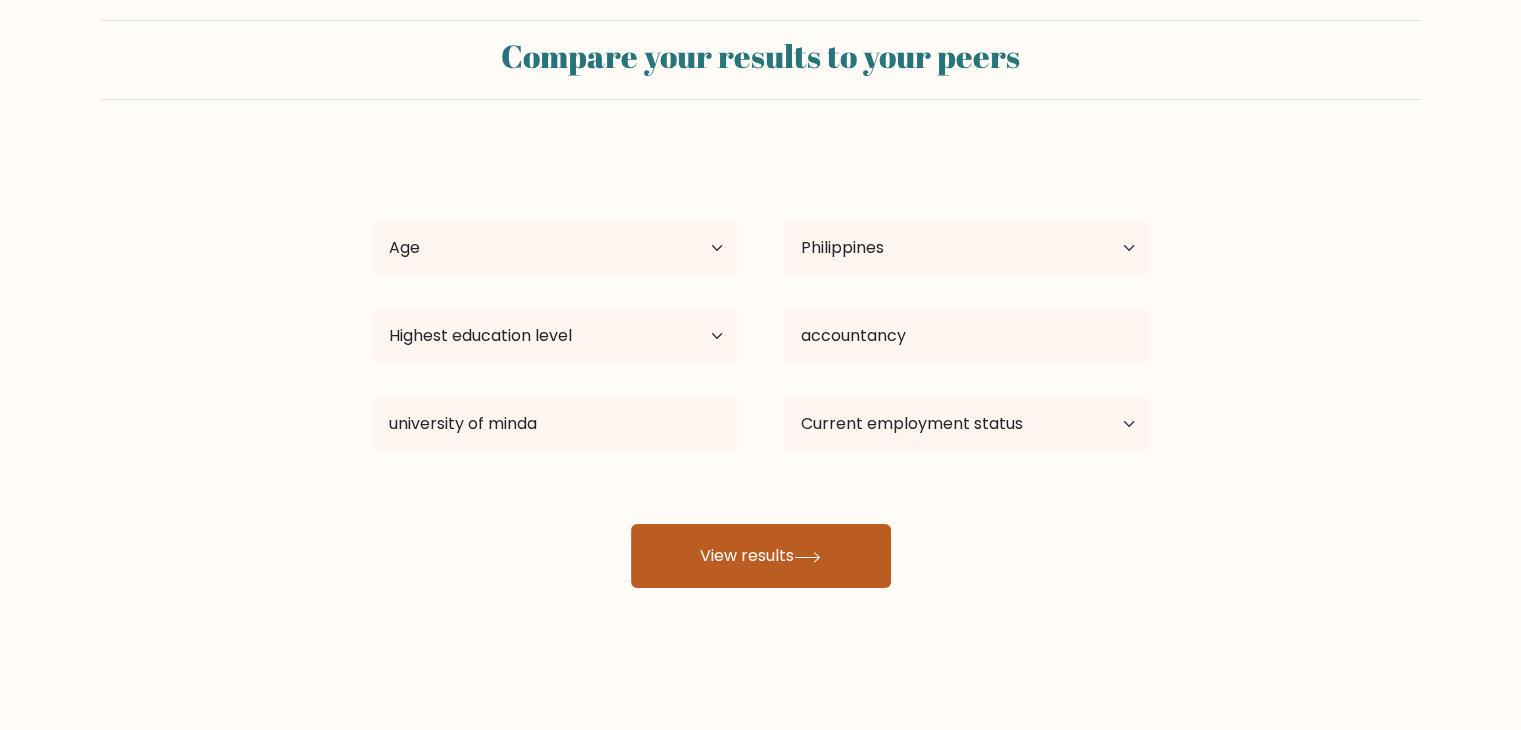 click on "View results" at bounding box center (761, 556) 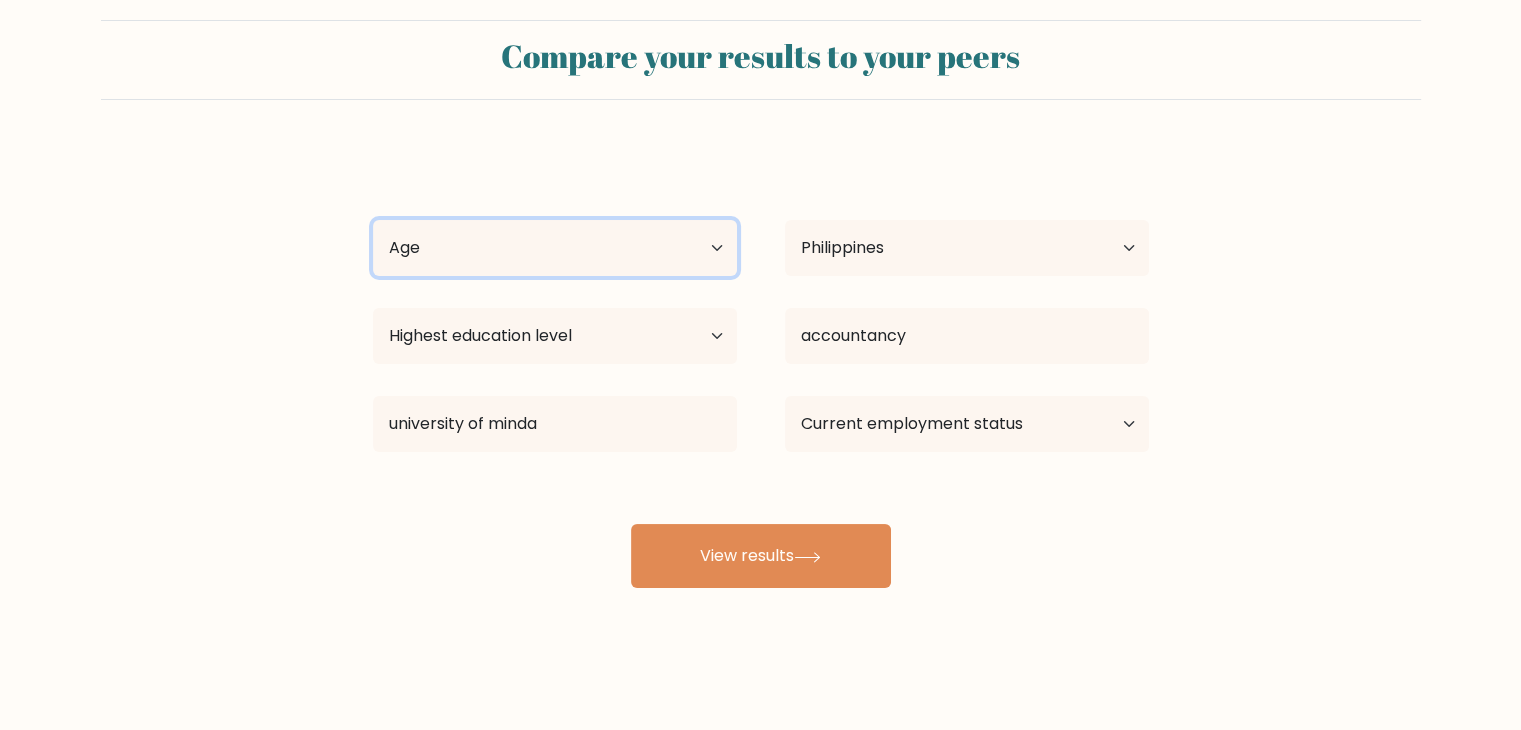 click on "Age
Under 18 years old
18-24 years old
25-34 years old
35-44 years old
45-54 years old
55-64 years old
65 years old and above" at bounding box center (555, 248) 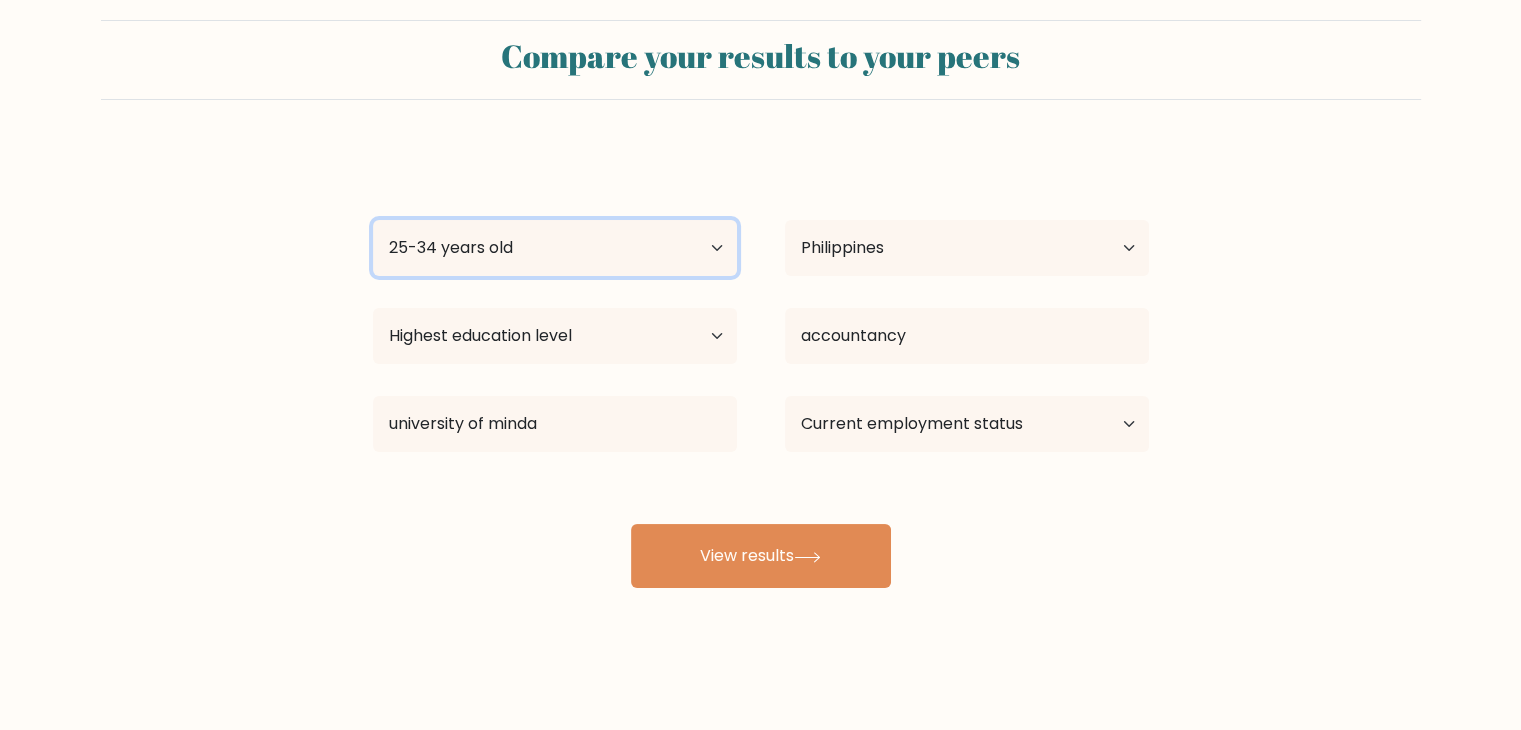click on "Age
Under 18 years old
18-24 years old
25-34 years old
35-44 years old
45-54 years old
55-64 years old
65 years old and above" at bounding box center [555, 248] 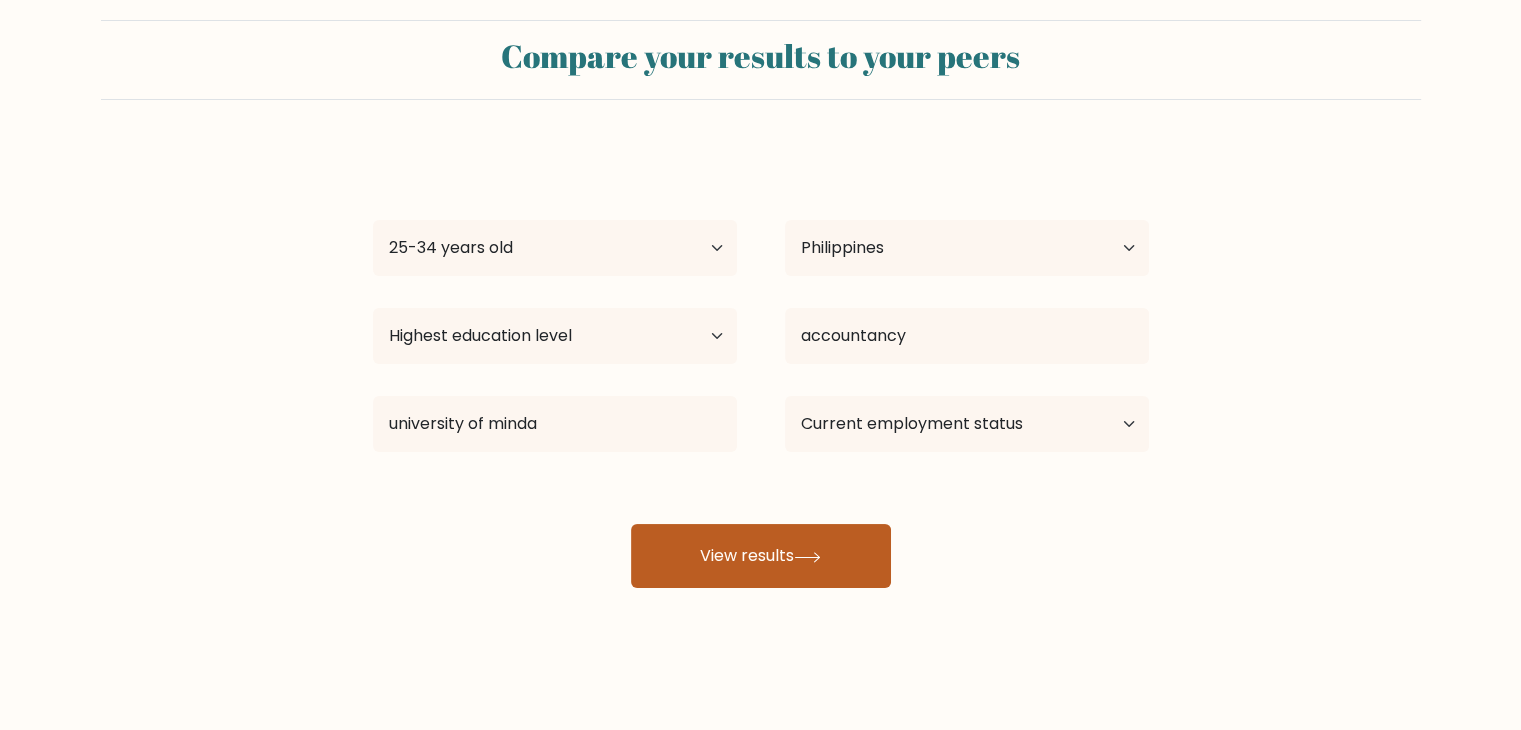 click on "View results" at bounding box center [761, 556] 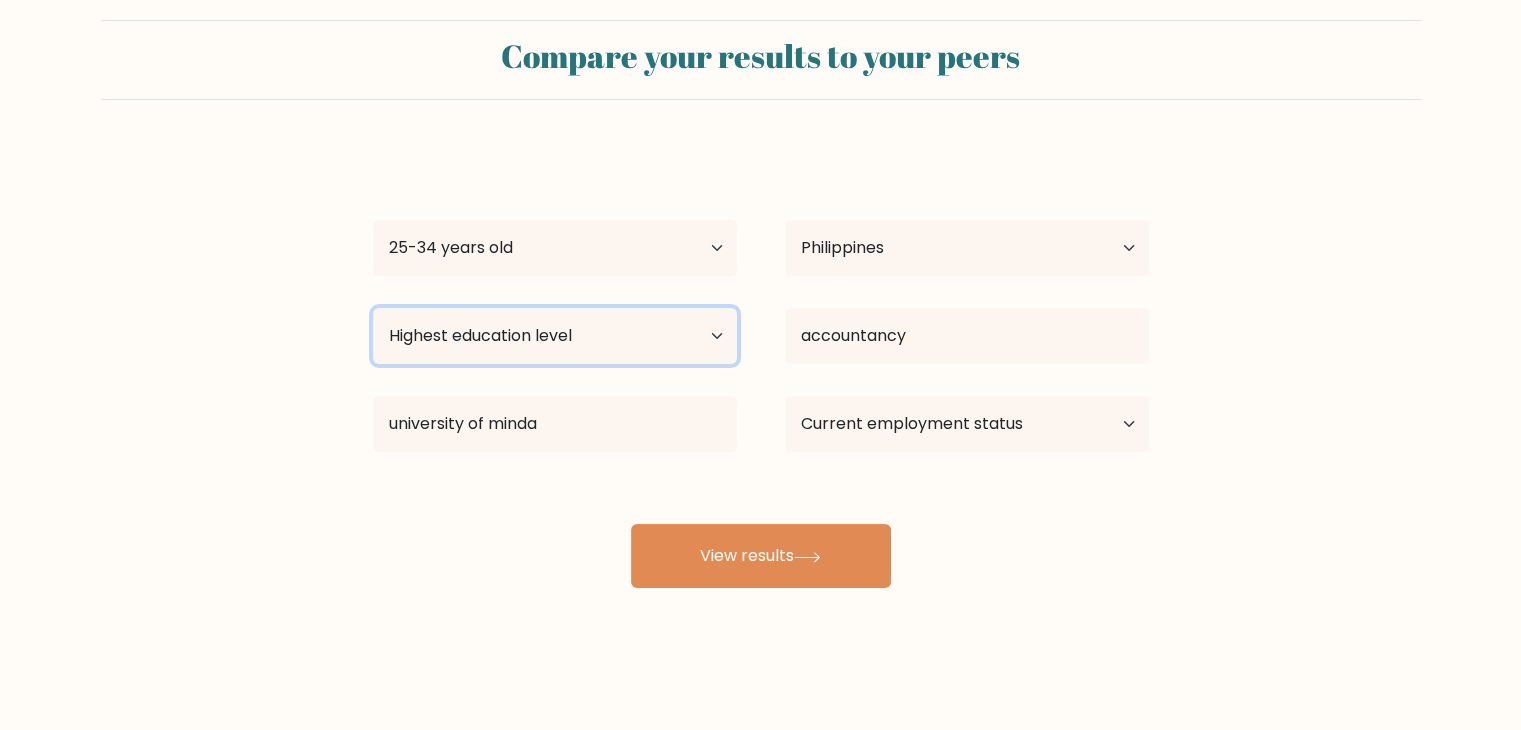 click on "Highest education level
No schooling
Primary
Lower Secondary
Upper Secondary
Occupation Specific
Bachelor's degree
Master's degree
Doctoral degree" at bounding box center (555, 336) 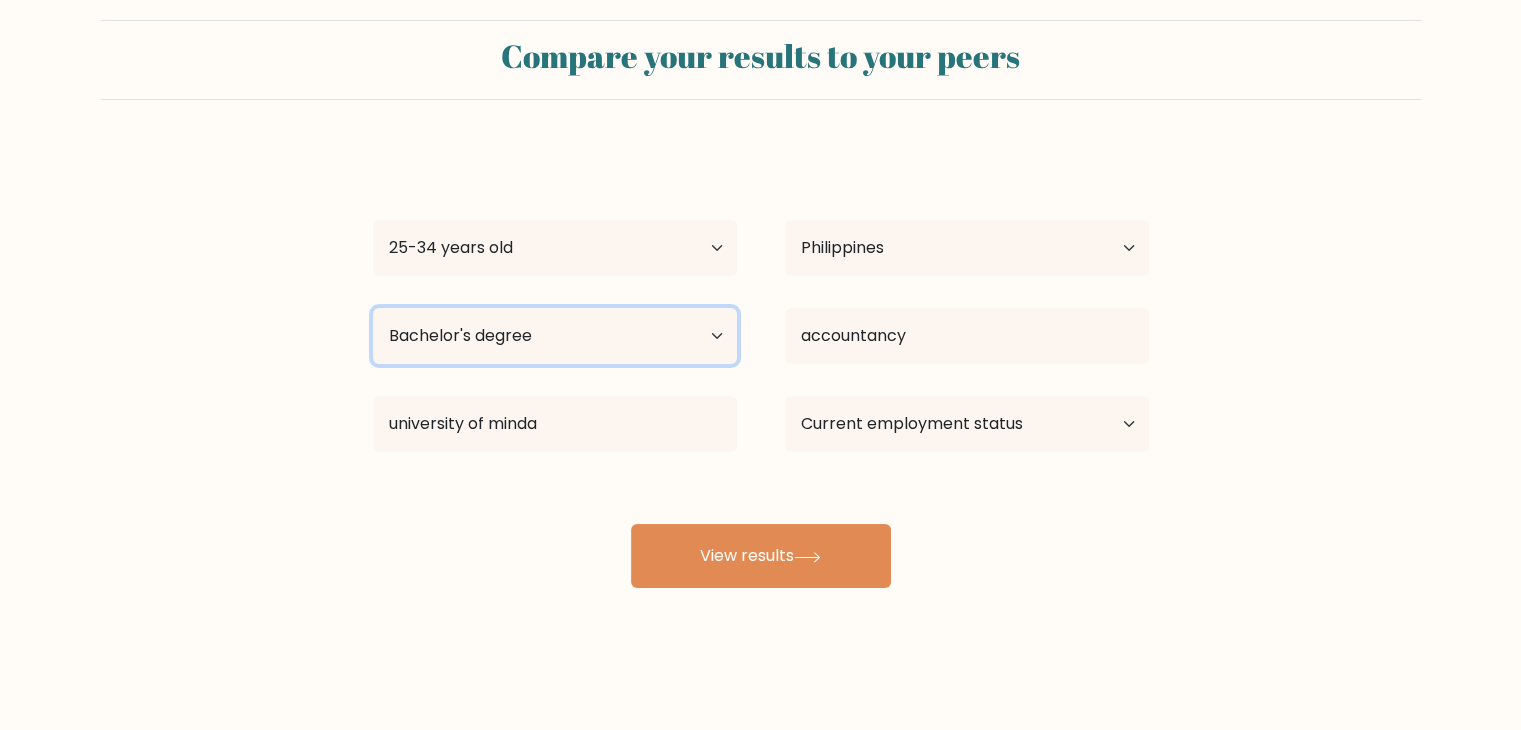 click on "Highest education level
No schooling
Primary
Lower Secondary
Upper Secondary
Occupation Specific
Bachelor's degree
Master's degree
Doctoral degree" at bounding box center (555, 336) 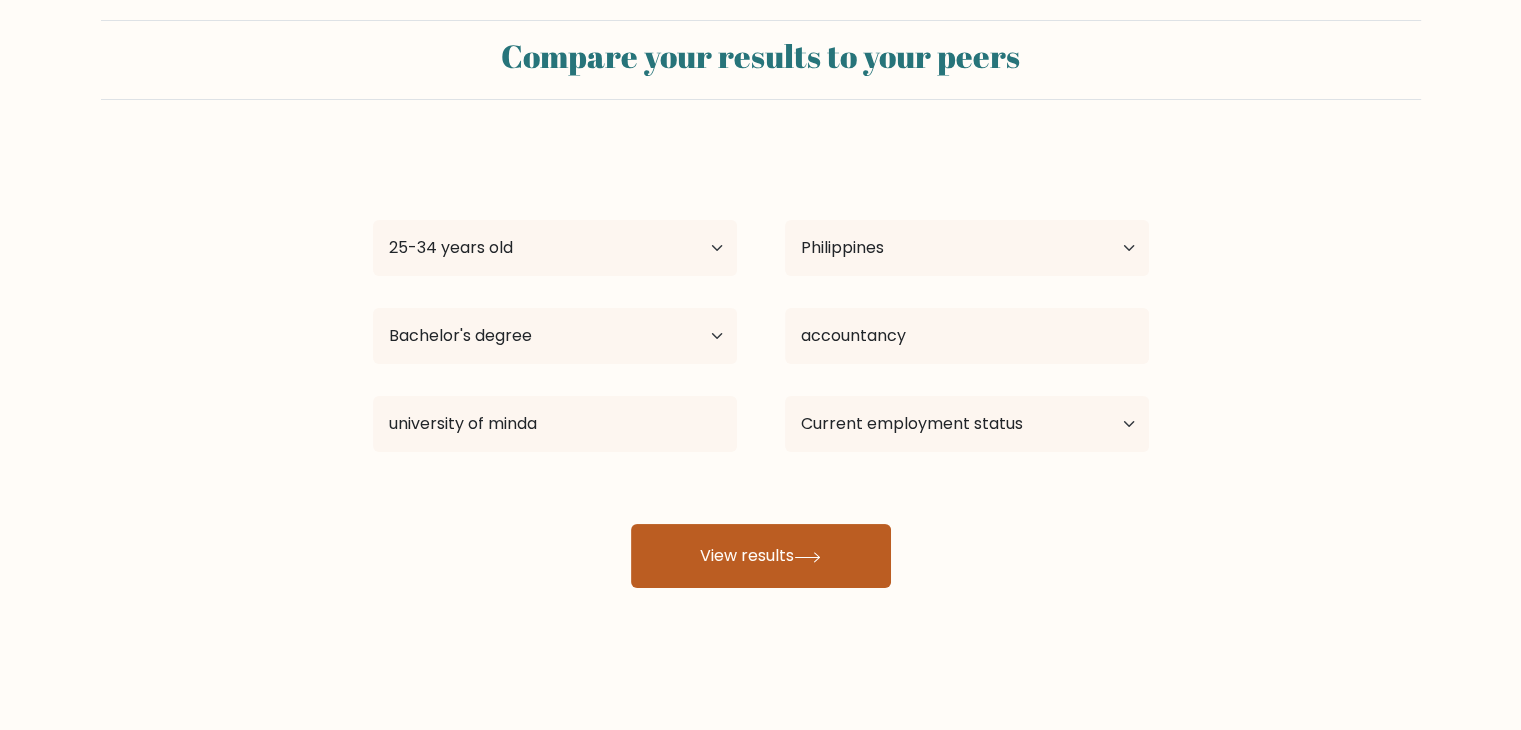 click on "View results" at bounding box center [761, 556] 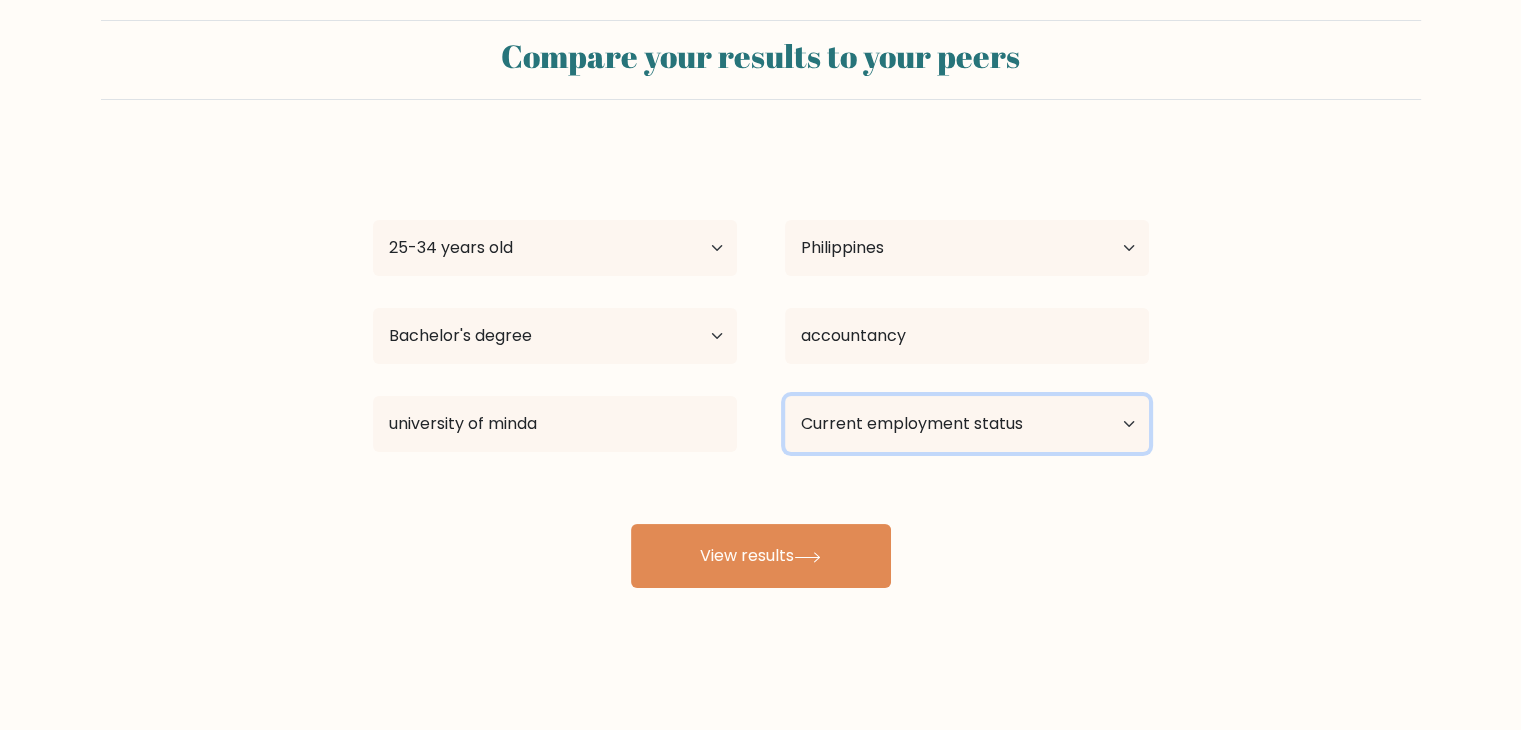 click on "Current employment status
Employed
Student
Retired
Other / prefer not to answer" at bounding box center (967, 424) 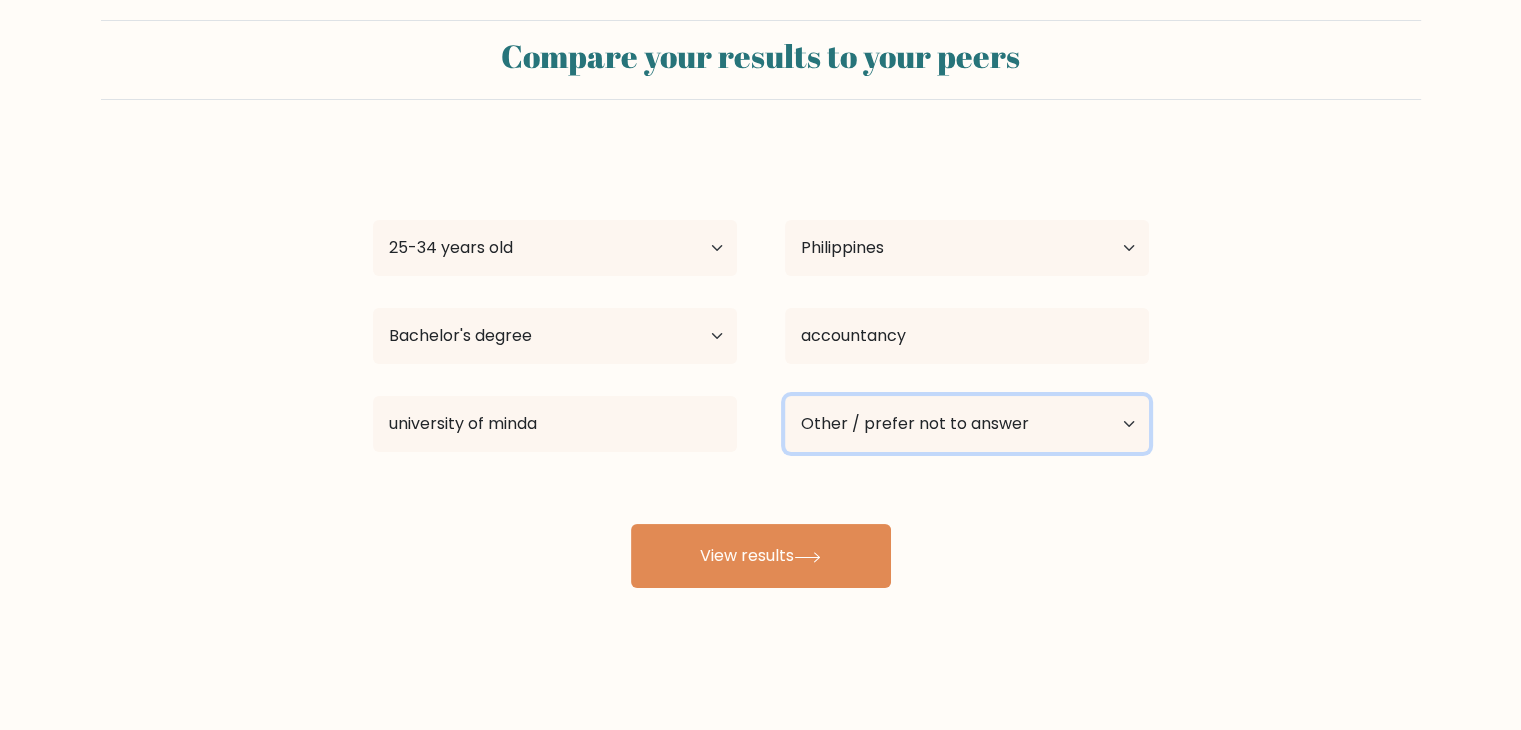 click on "Current employment status
Employed
Student
Retired
Other / prefer not to answer" at bounding box center (967, 424) 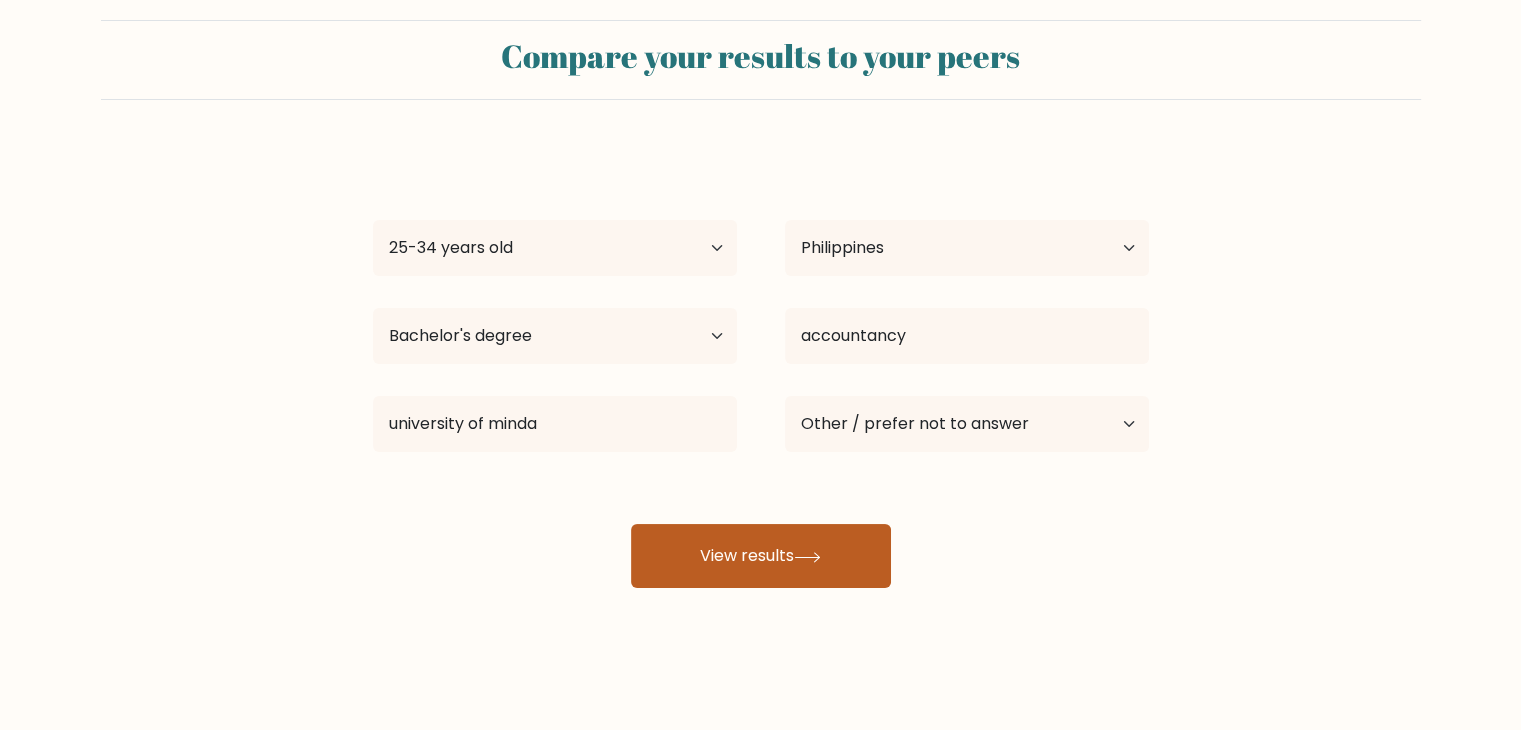 click on "View results" at bounding box center (761, 556) 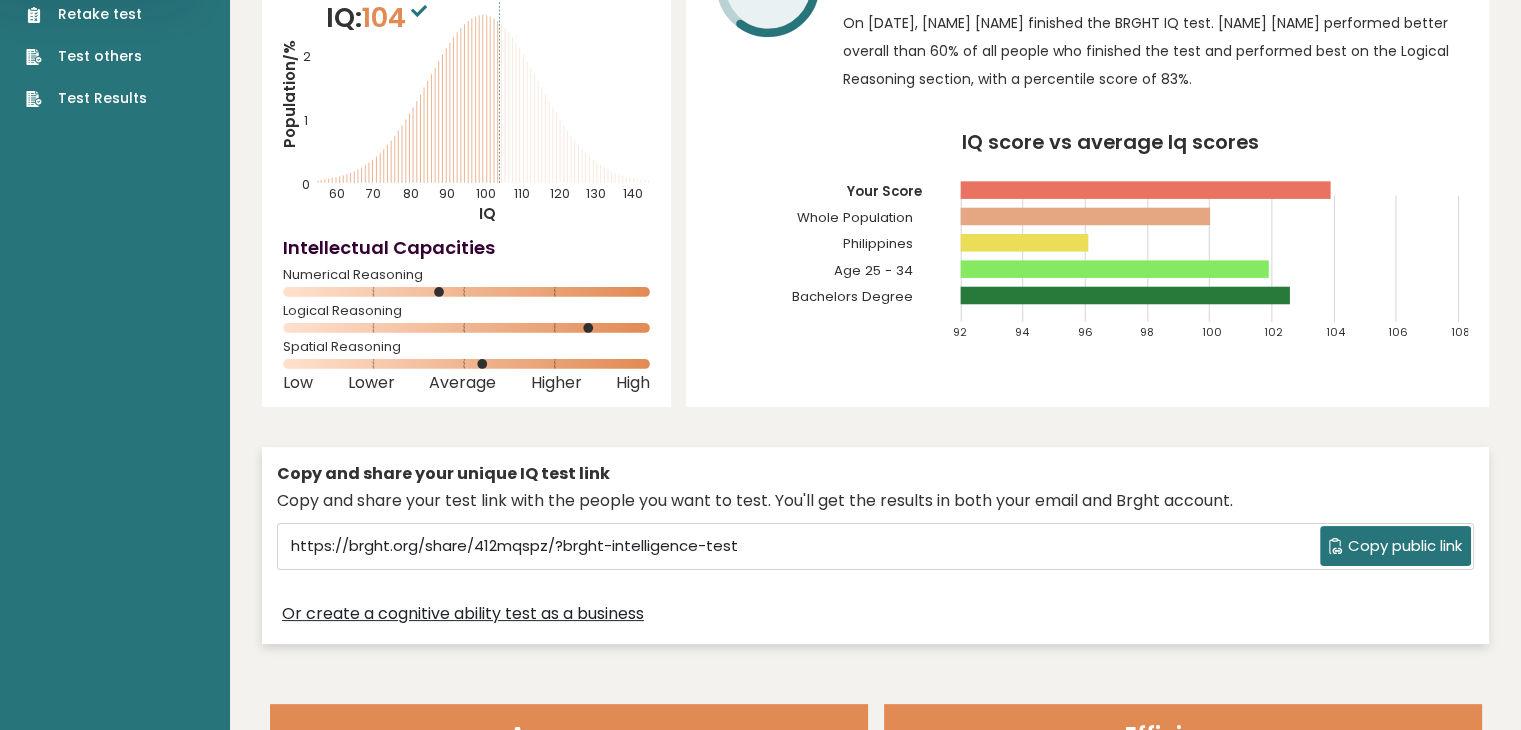 scroll, scrollTop: 0, scrollLeft: 0, axis: both 